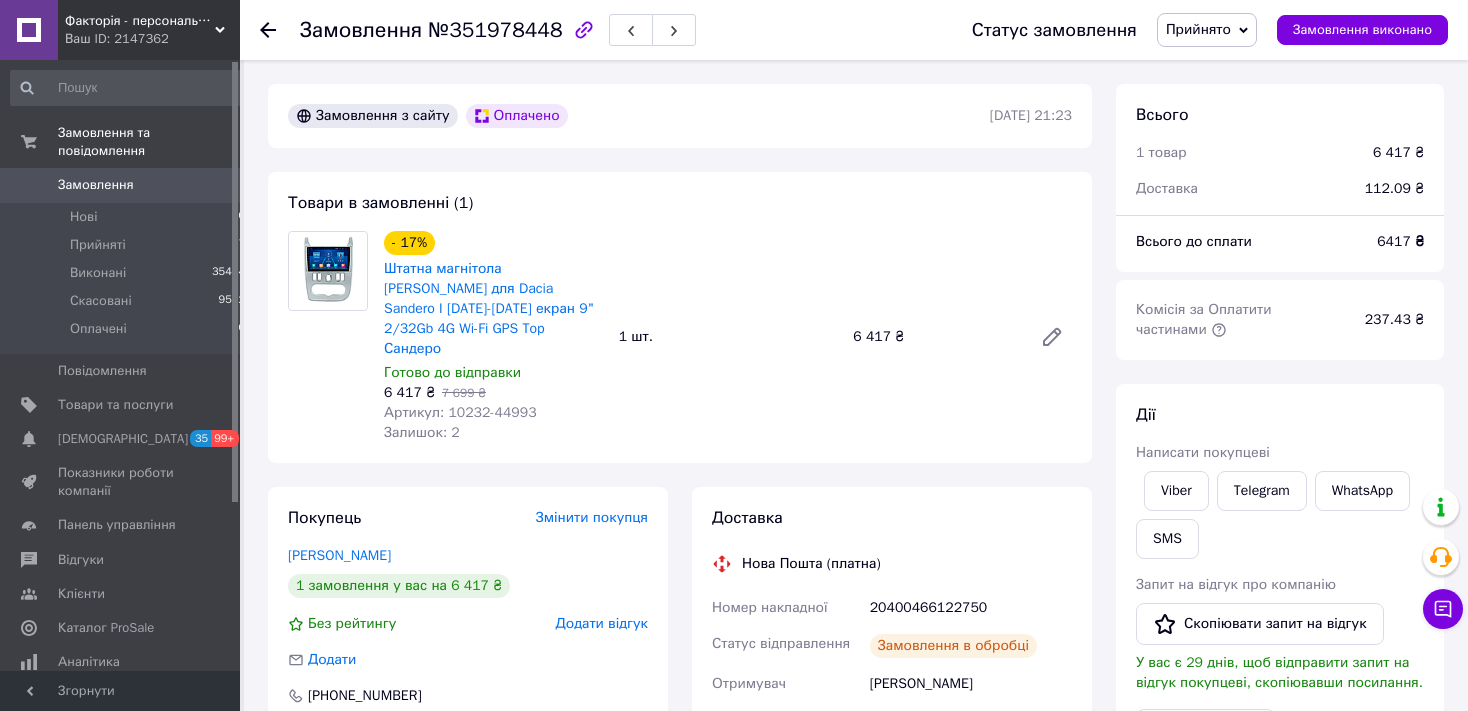 scroll, scrollTop: 422, scrollLeft: 0, axis: vertical 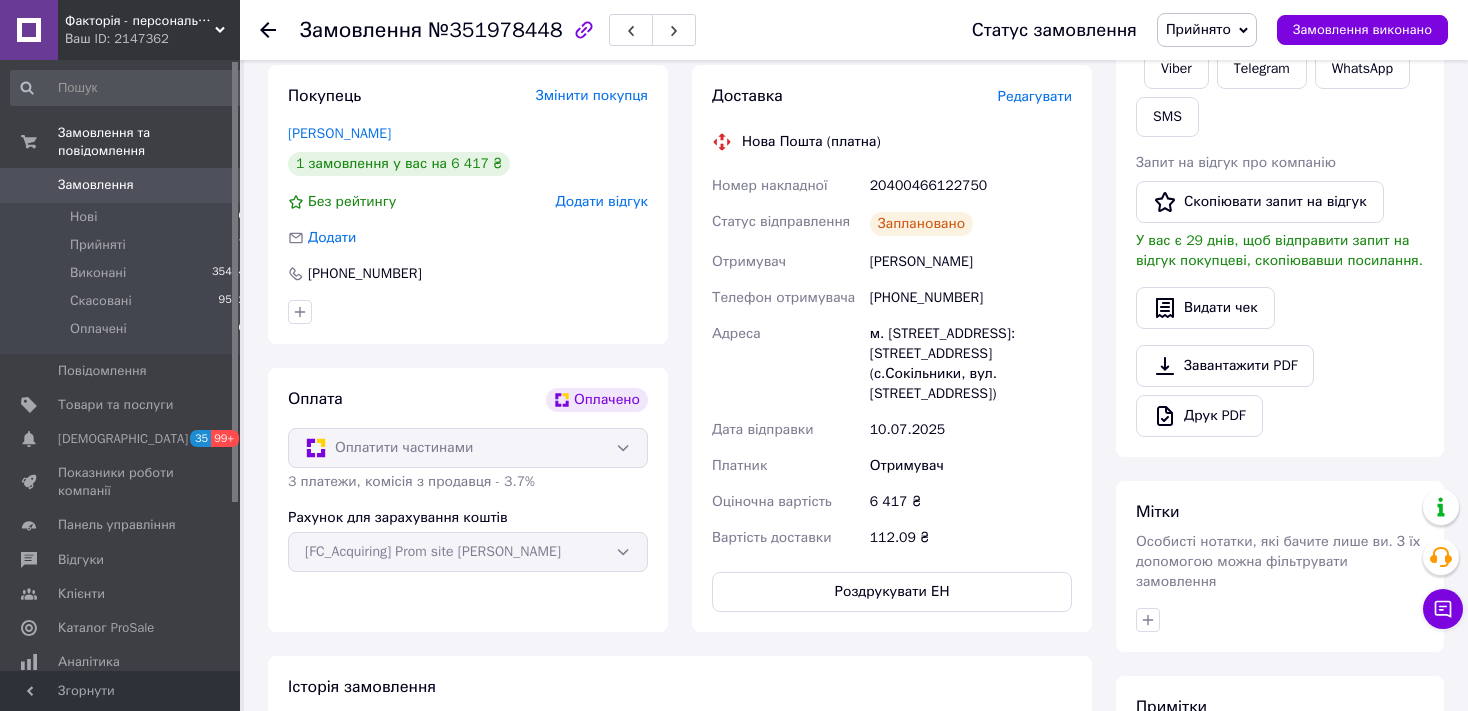 click on "Замовлення" at bounding box center [121, 185] 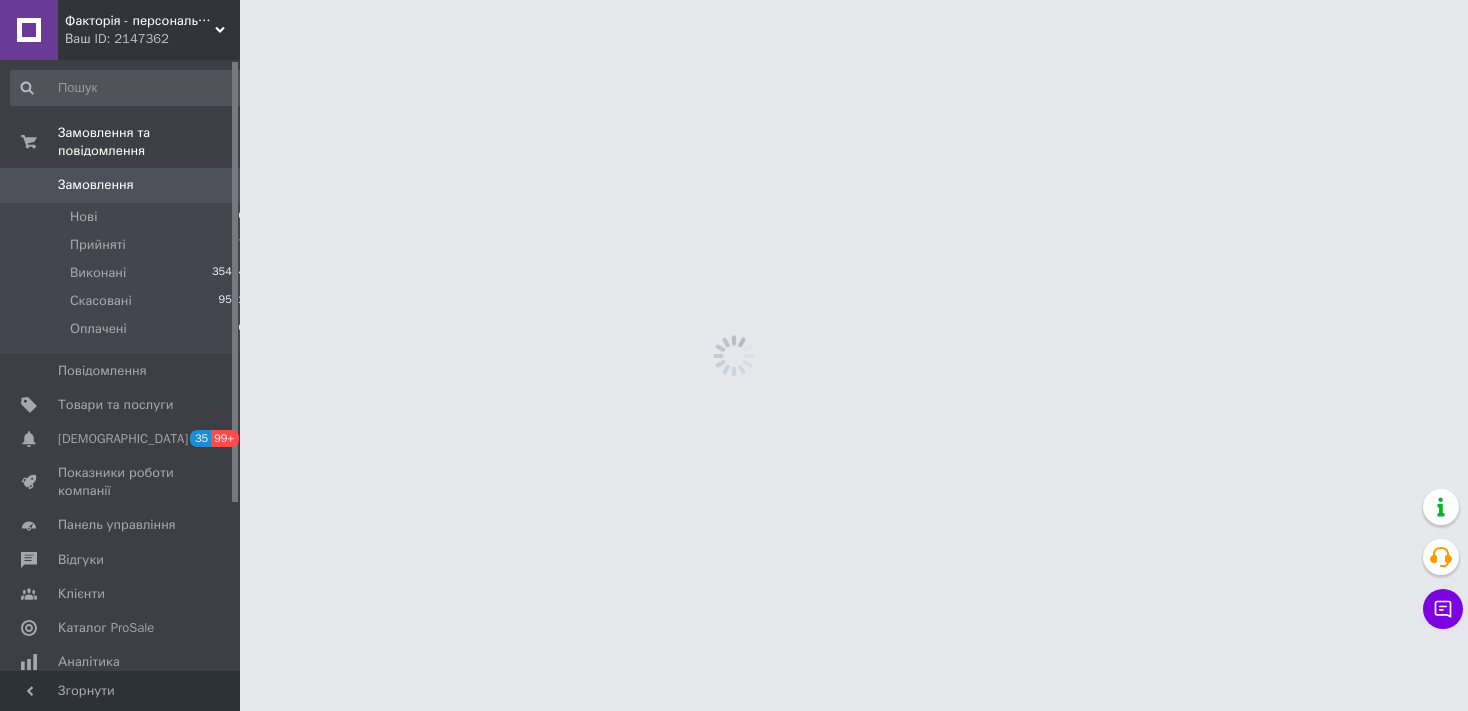 scroll, scrollTop: 0, scrollLeft: 0, axis: both 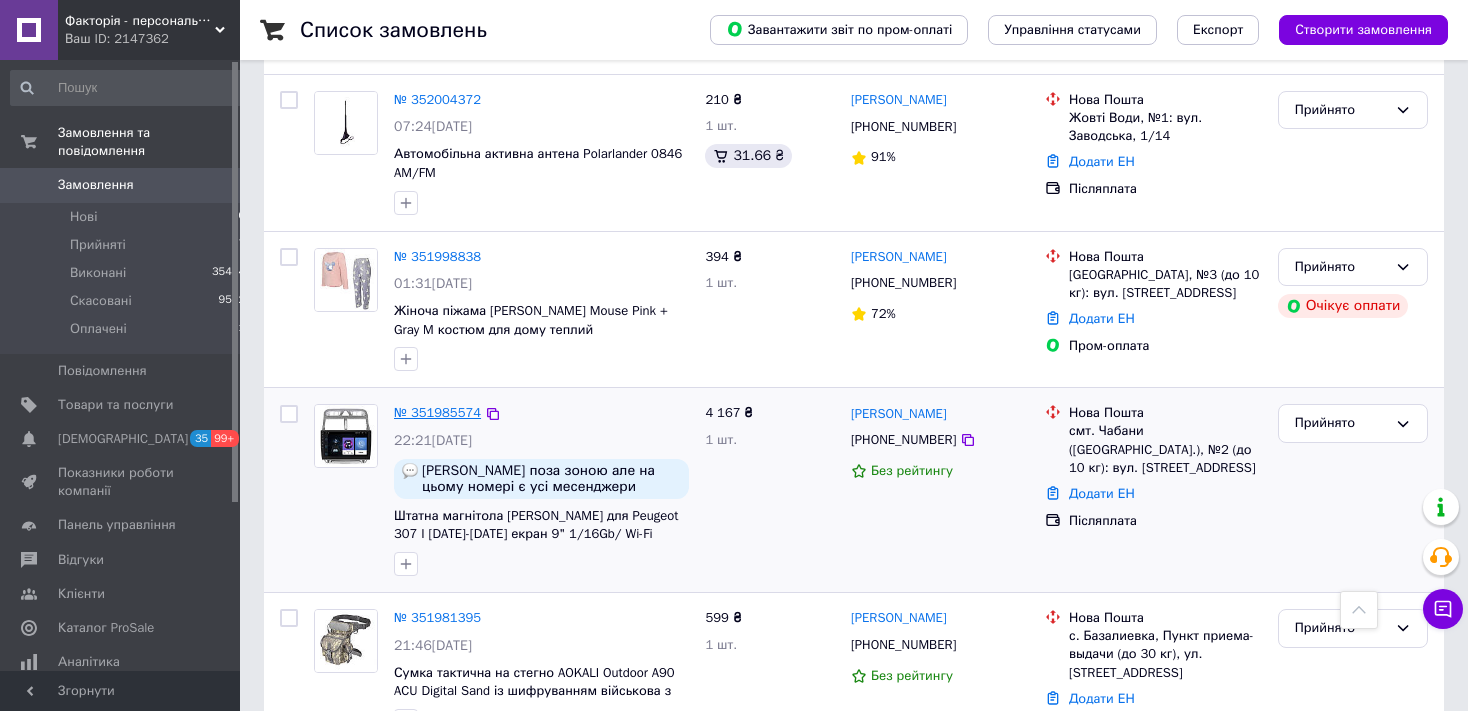 click on "№ 351985574" at bounding box center [437, 412] 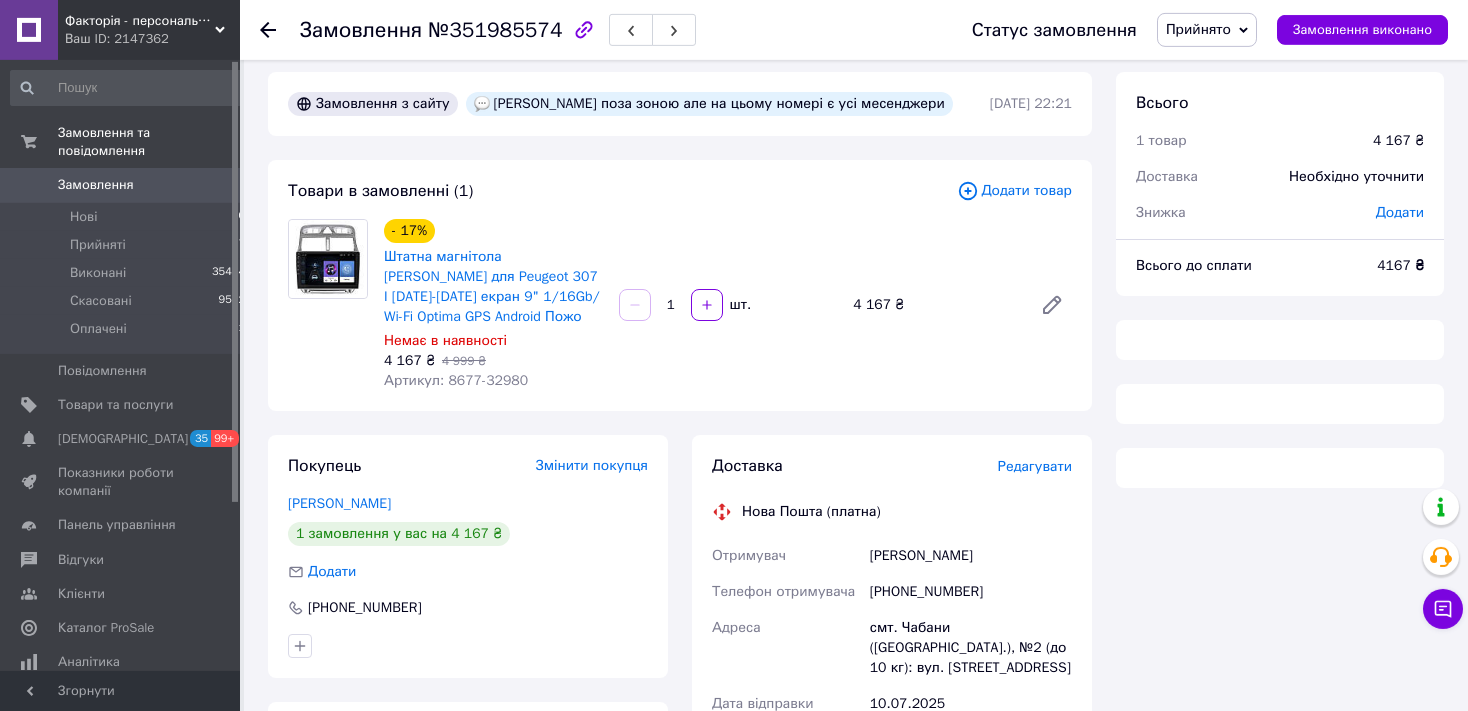 scroll, scrollTop: 0, scrollLeft: 0, axis: both 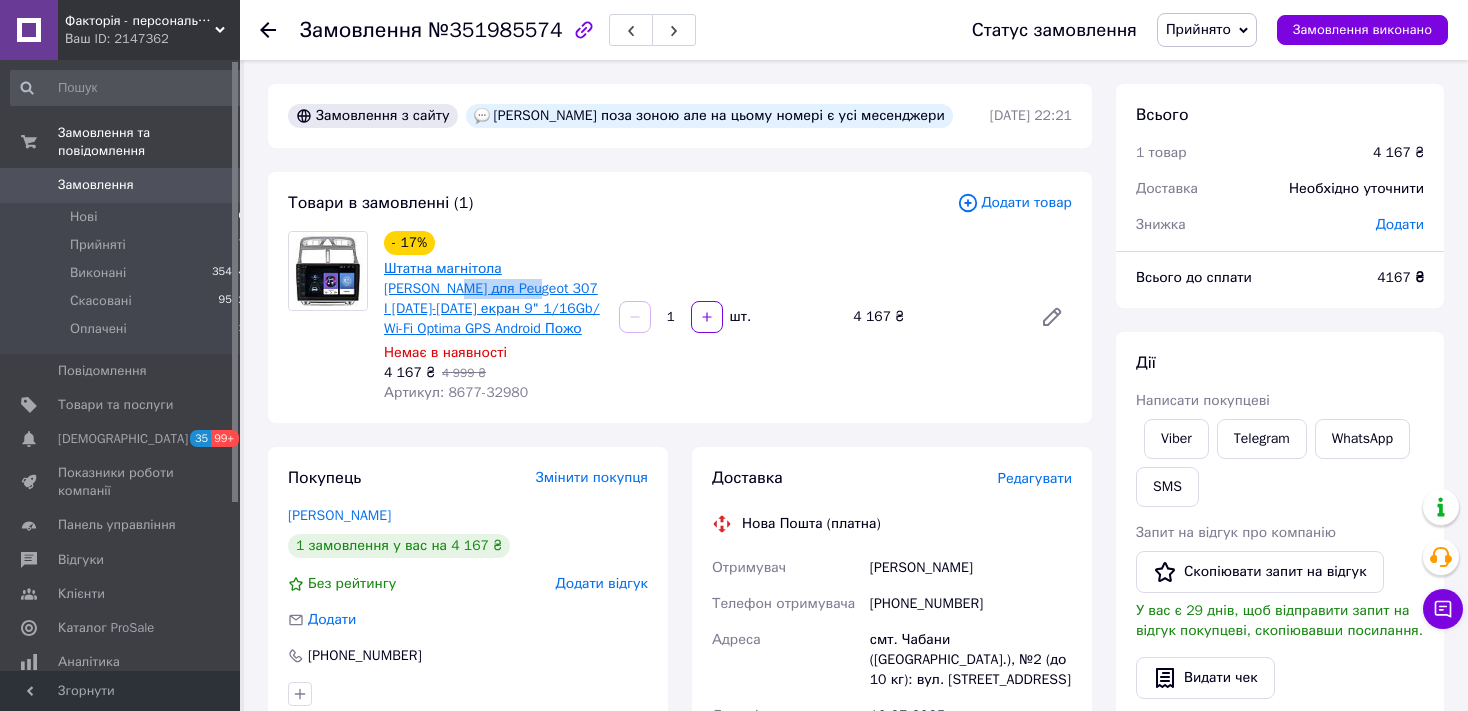 drag, startPoint x: 377, startPoint y: 290, endPoint x: 460, endPoint y: 296, distance: 83.21658 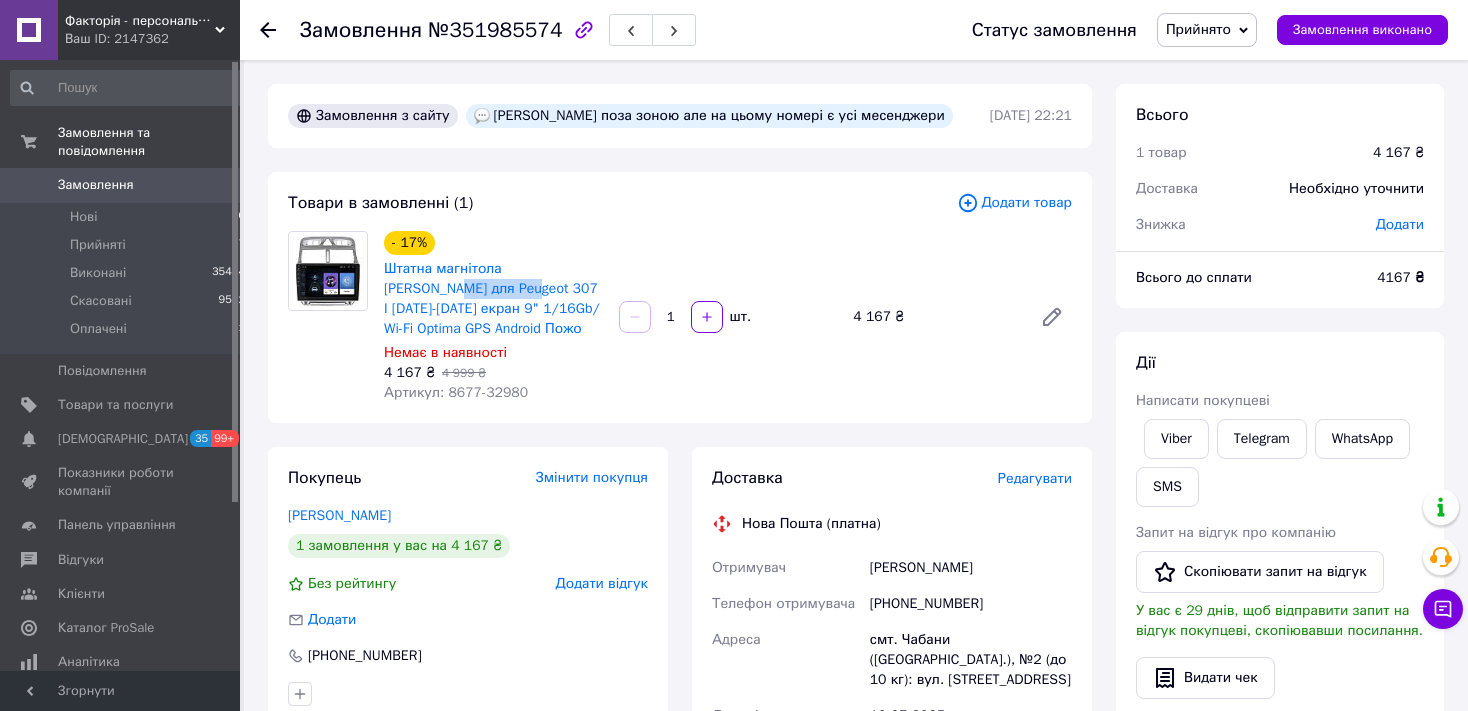 copy on "Peugeot 307" 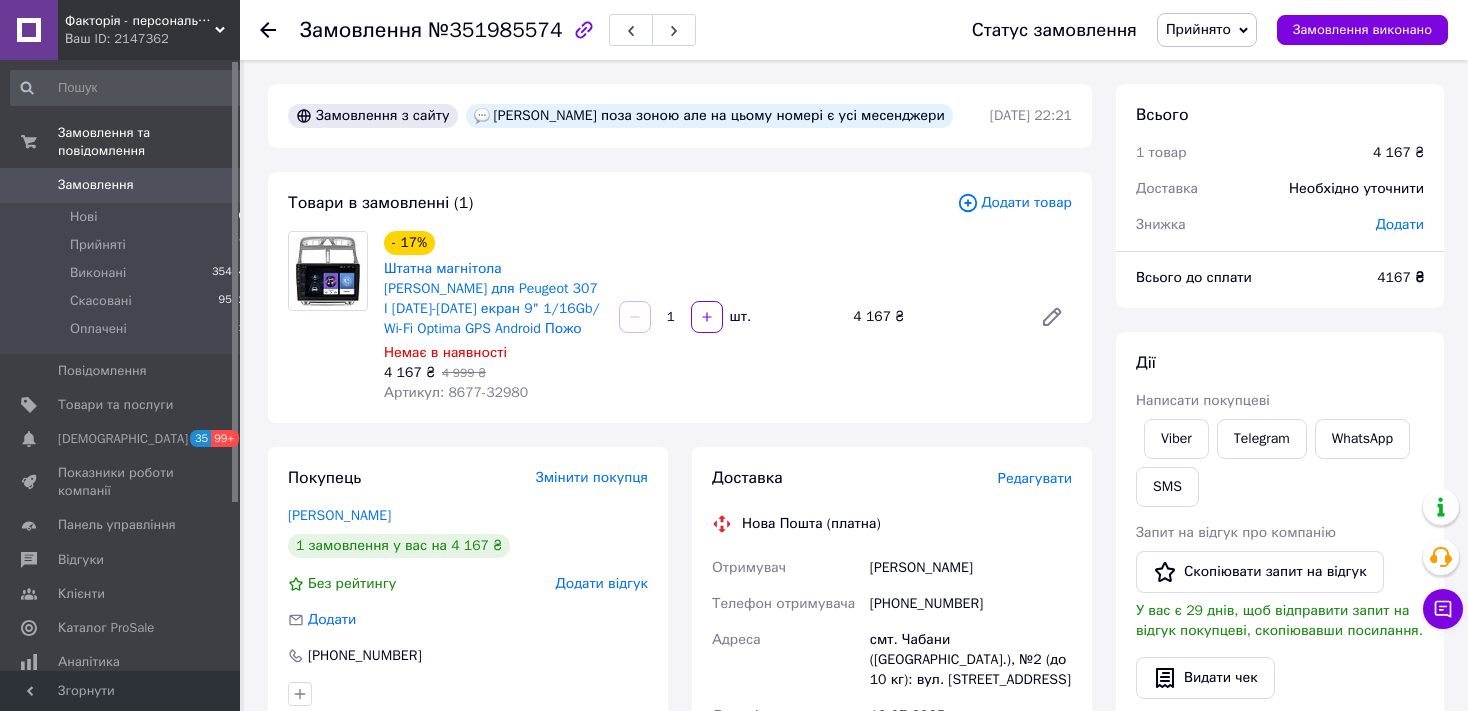 click on "Покупець Змінити покупця Гаврас Іван 1 замовлення у вас на 4 167 ₴ Без рейтингу   Додати відгук Додати +380689896051" at bounding box center [468, 586] 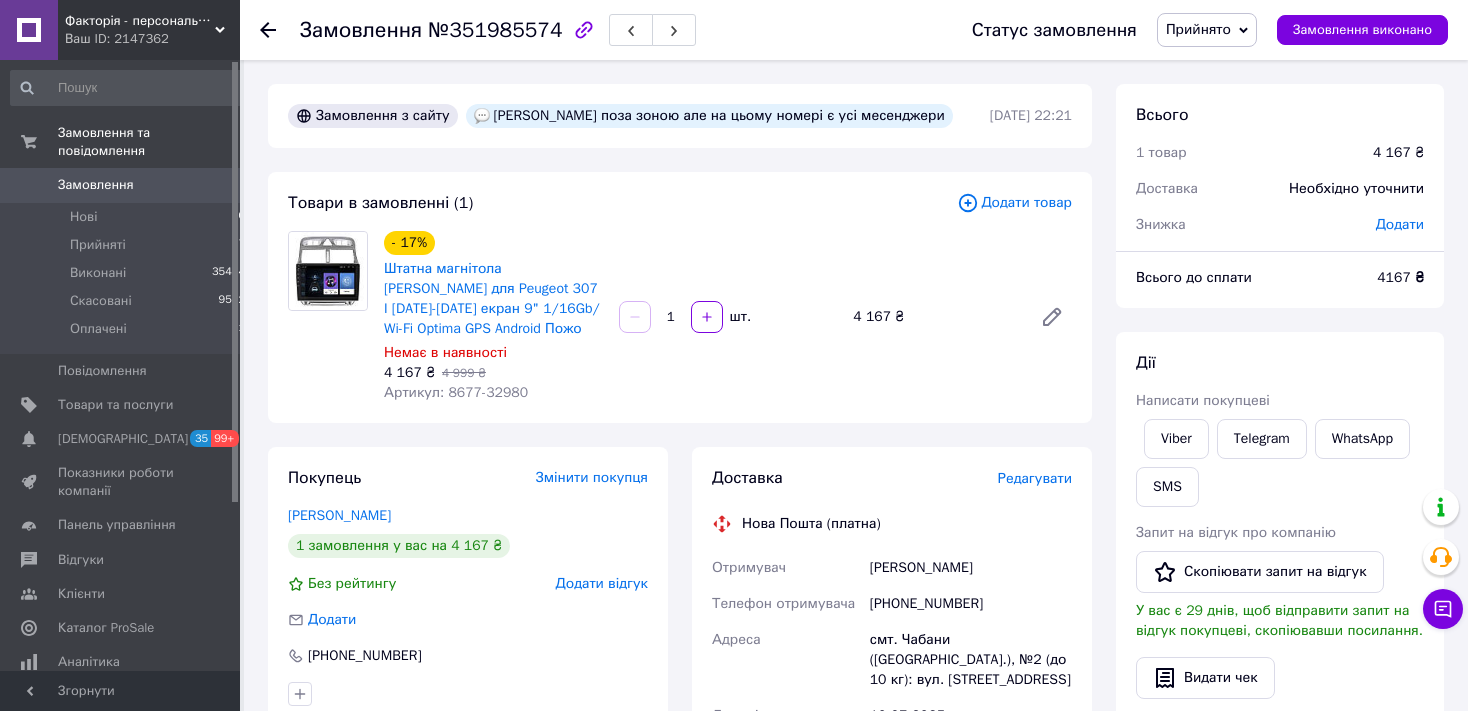 click on "Всього 1 товар 4 167 ₴ Доставка Необхідно уточнити Знижка Додати Всього до сплати 4167 ₴ Дії Написати покупцеві Viber Telegram WhatsApp SMS Запит на відгук про компанію   Скопіювати запит на відгук У вас є 29 днів, щоб відправити запит на відгук покупцеві, скопіювавши посилання.   Видати чек   Завантажити PDF   Друк PDF   Дублювати замовлення Мітки Особисті нотатки, які бачите лише ви. З їх допомогою можна фільтрувати замовлення Примітки Залишилося 300 символів Очистити Зберегти" at bounding box center (1280, 722) 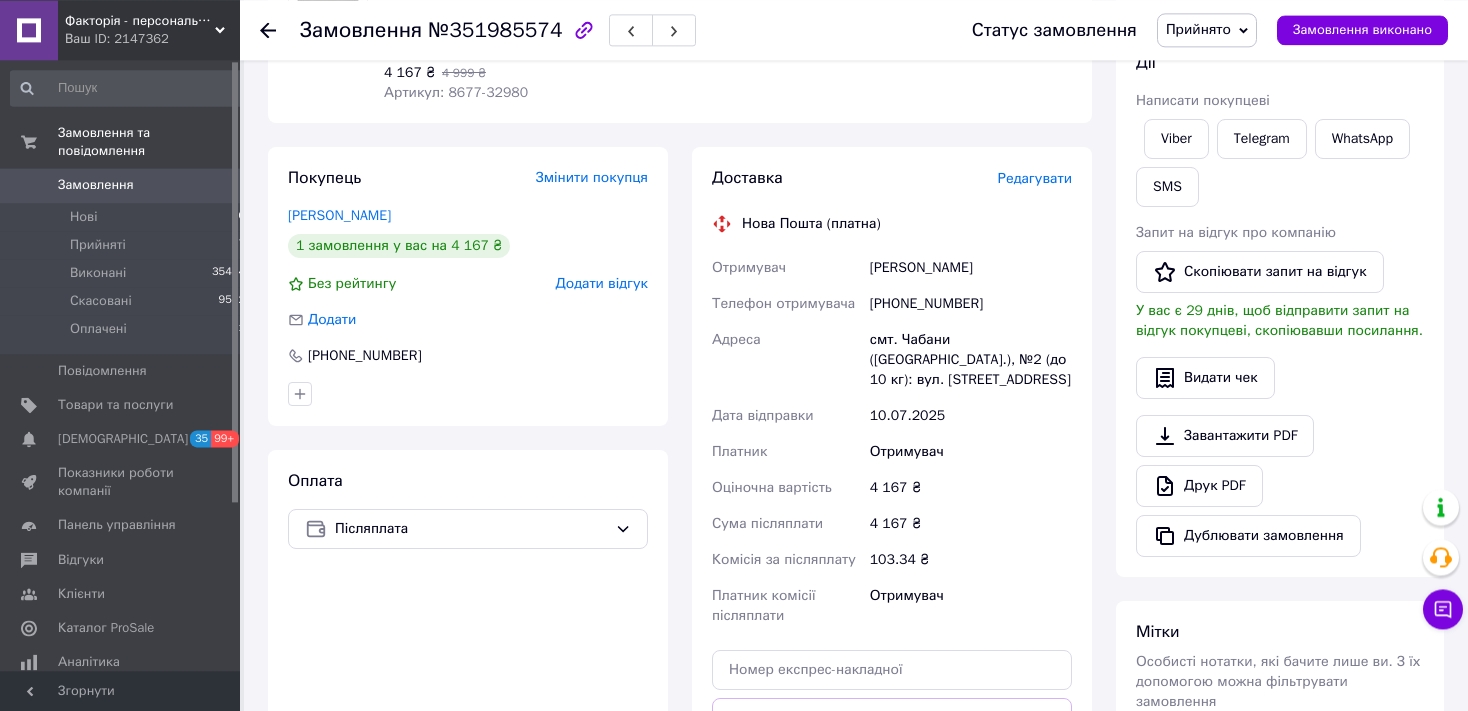 scroll, scrollTop: 316, scrollLeft: 0, axis: vertical 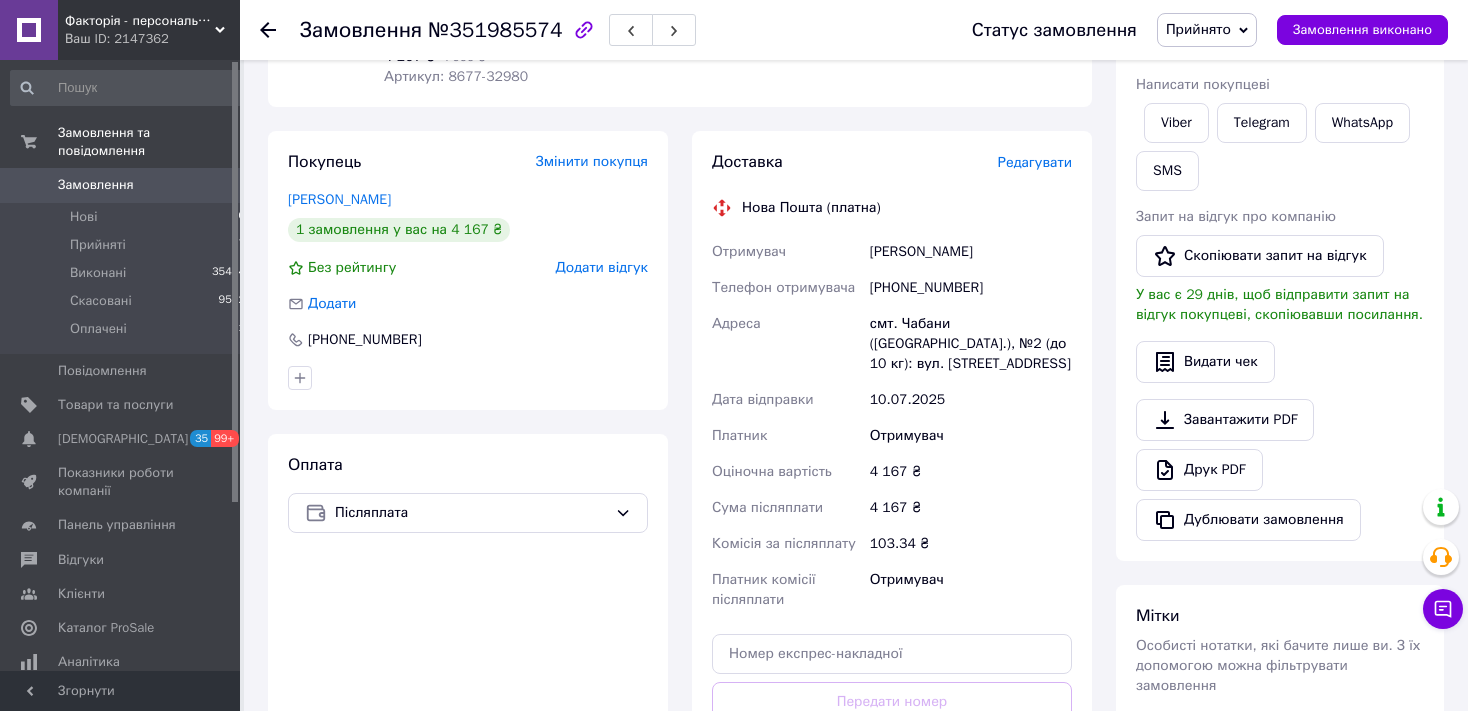 click on "Замовлення" at bounding box center [96, 185] 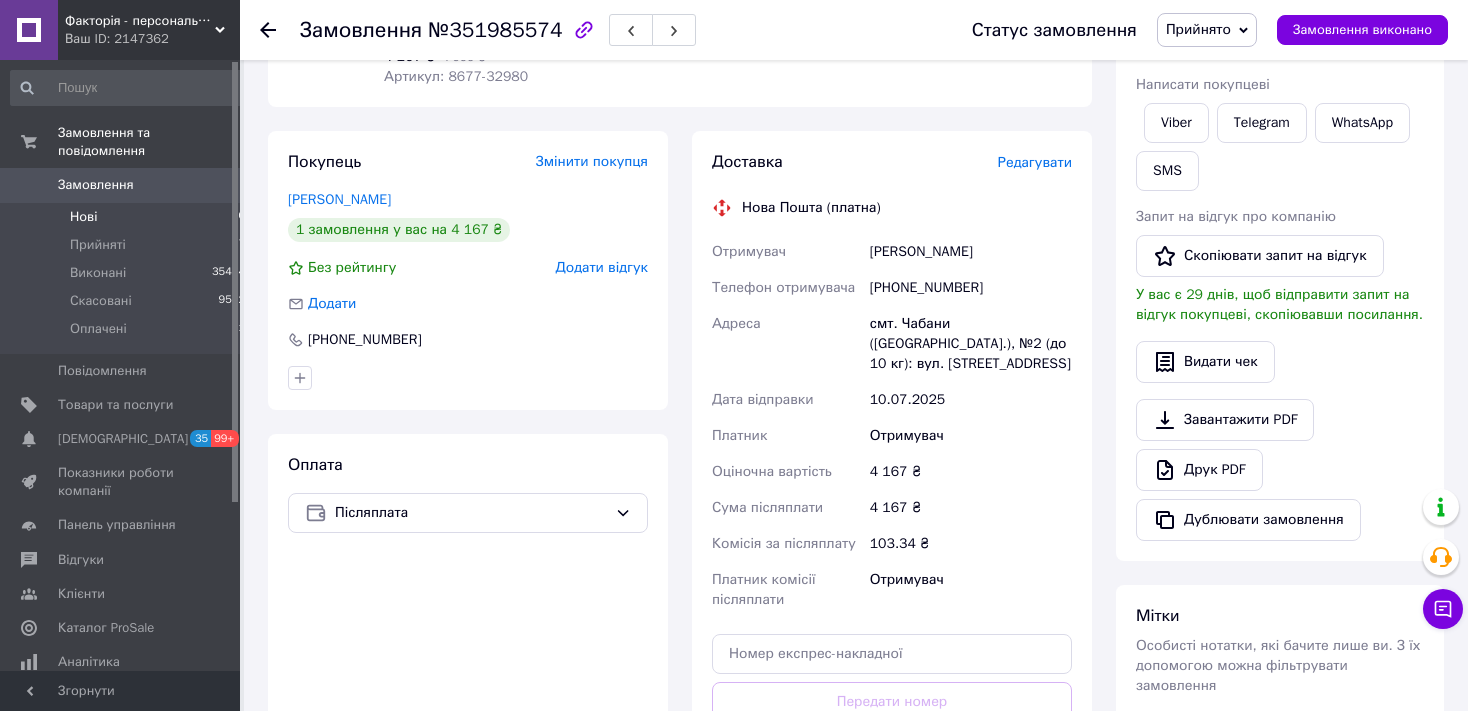 scroll, scrollTop: 0, scrollLeft: 0, axis: both 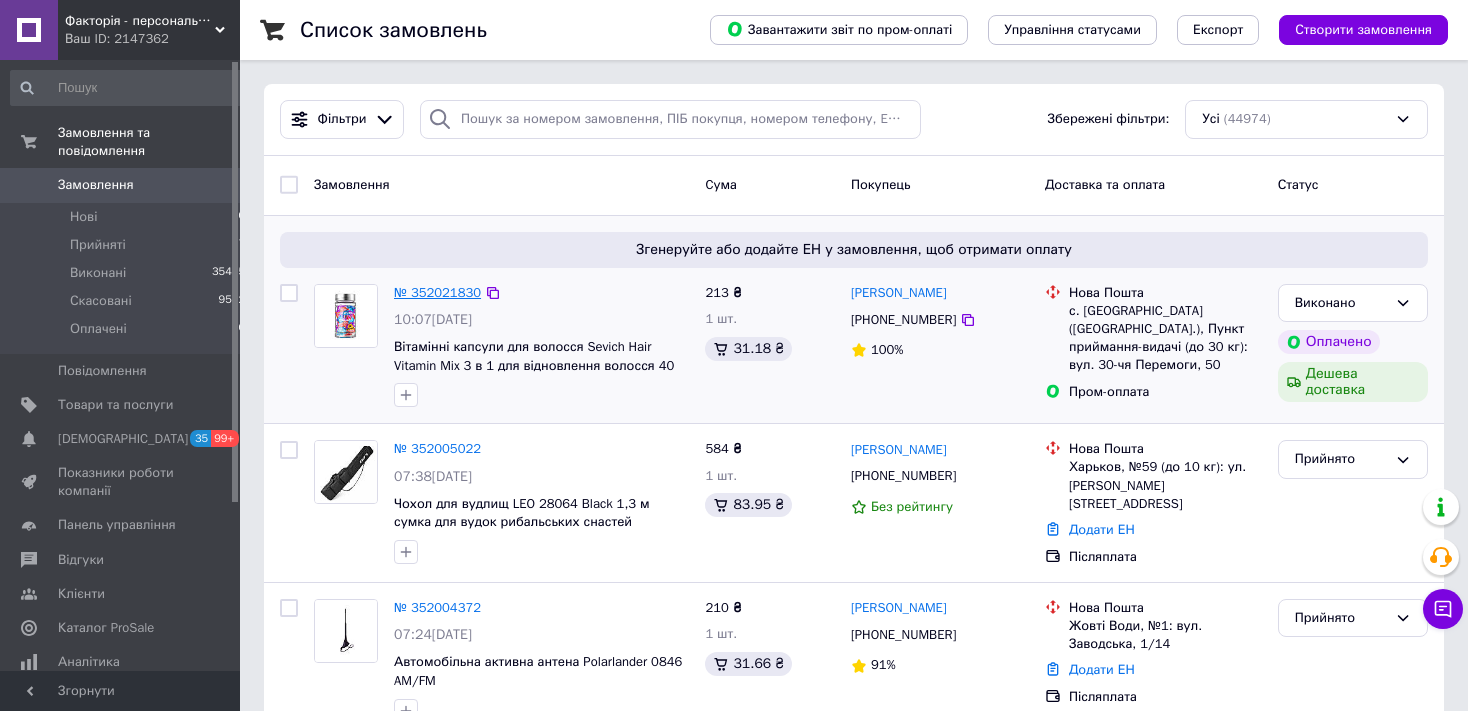 click on "№ 352021830" at bounding box center (437, 292) 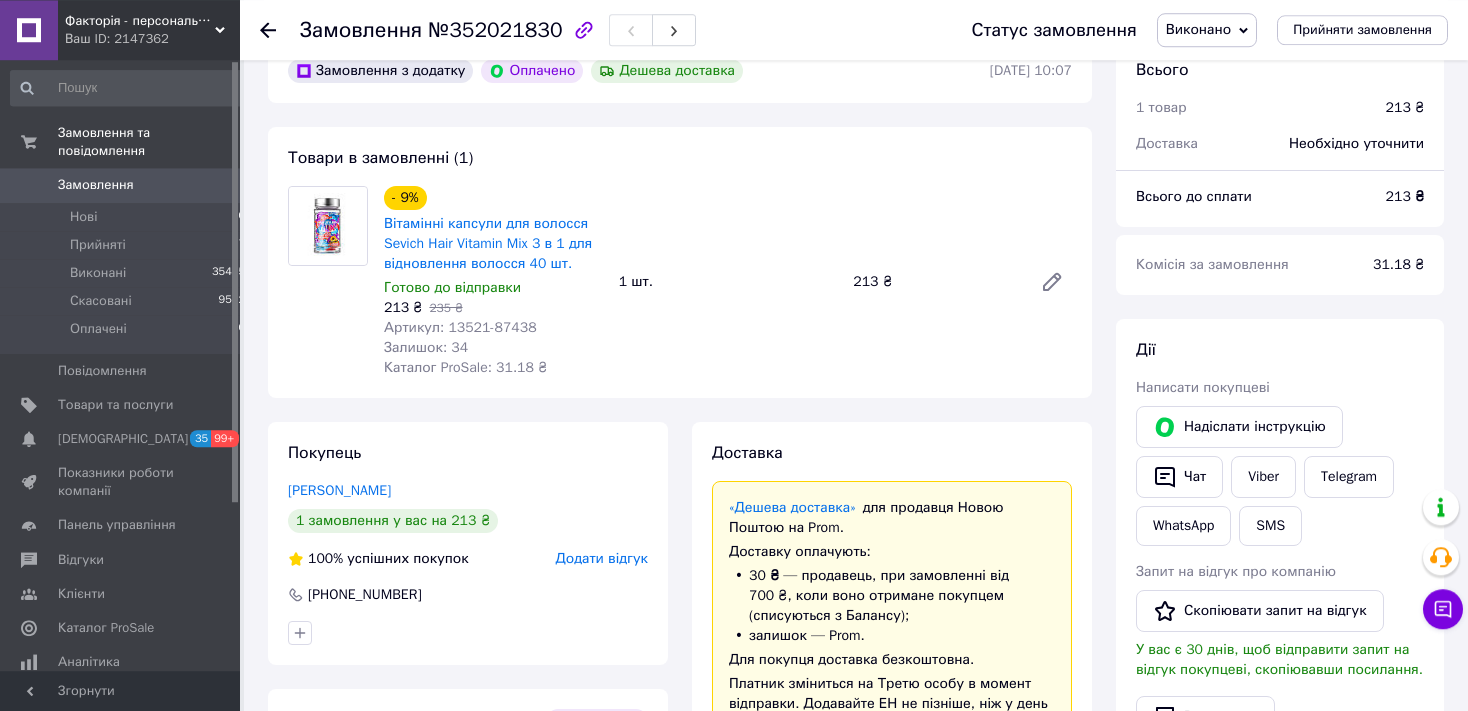 scroll, scrollTop: 588, scrollLeft: 0, axis: vertical 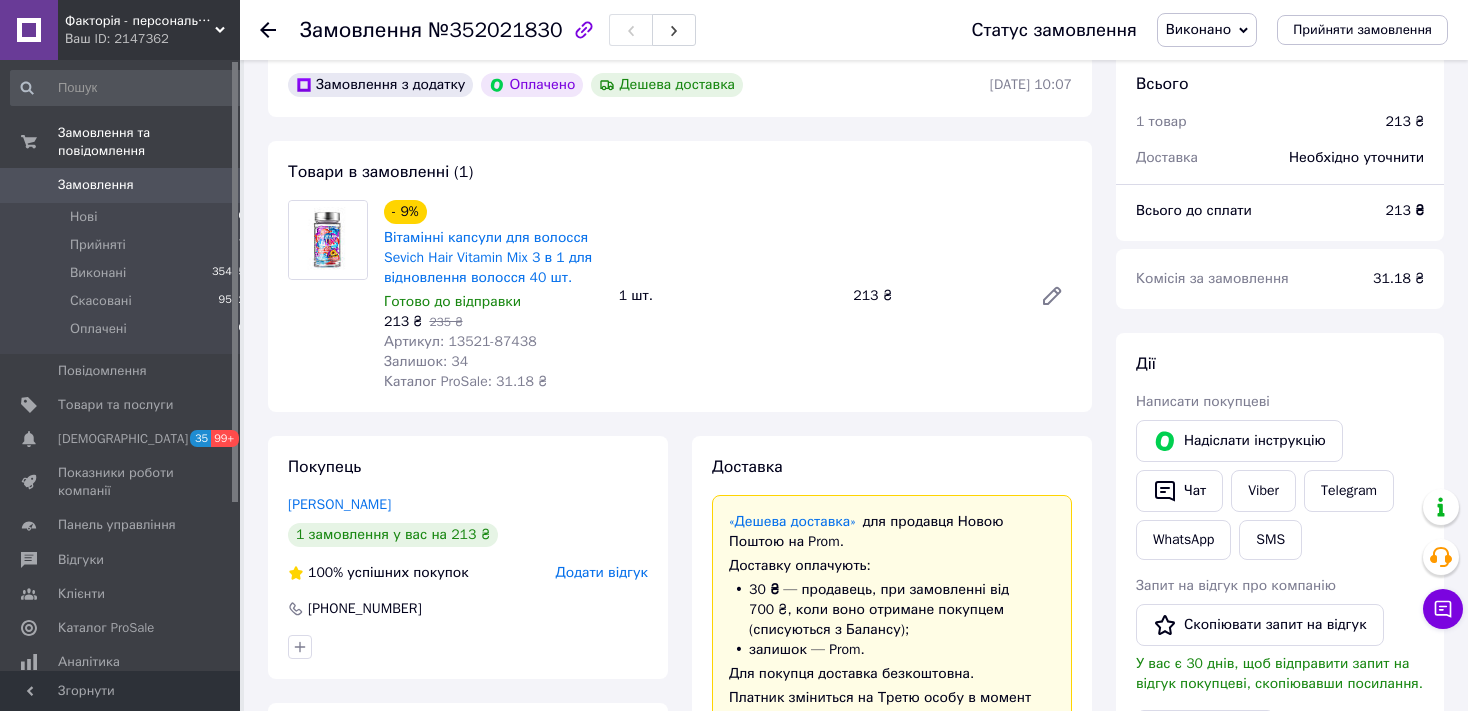 click on "Виконано" at bounding box center [1198, 29] 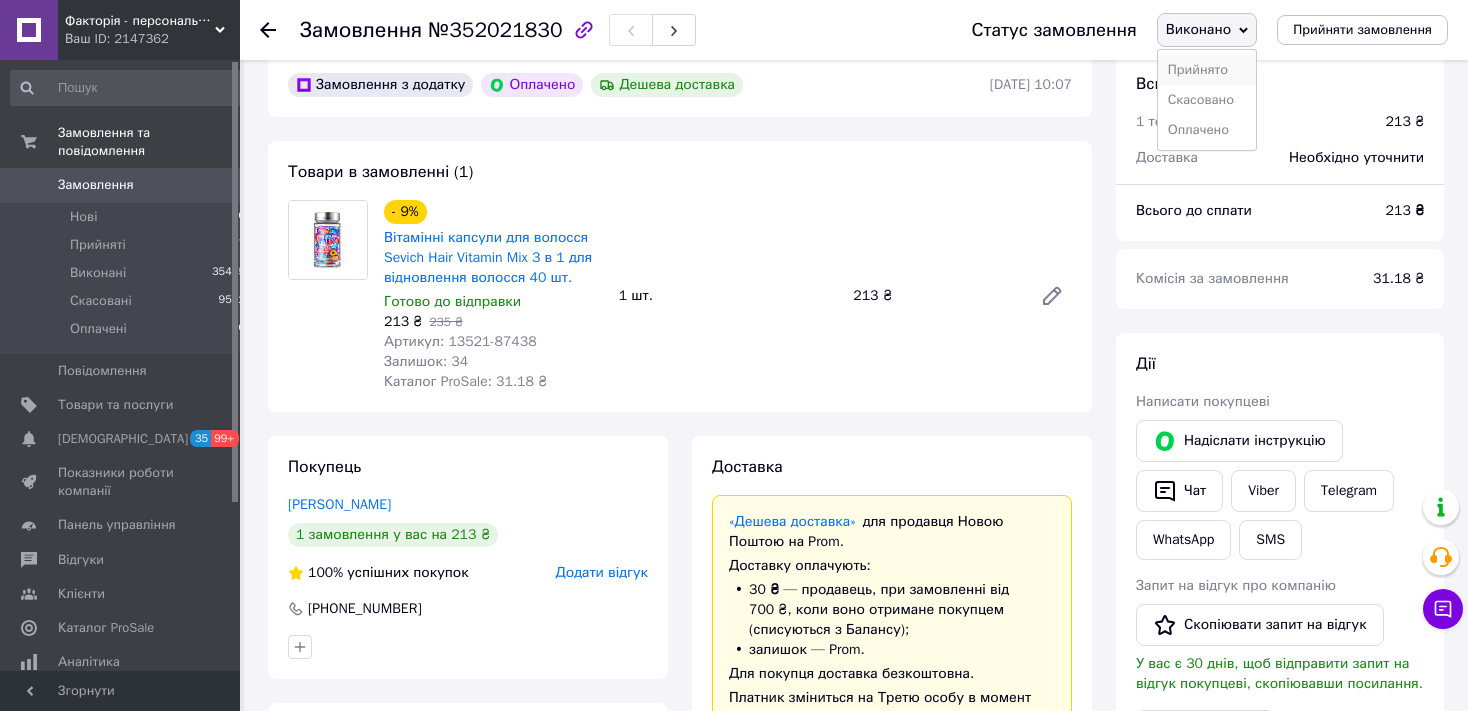 click on "Прийнято" at bounding box center [1207, 70] 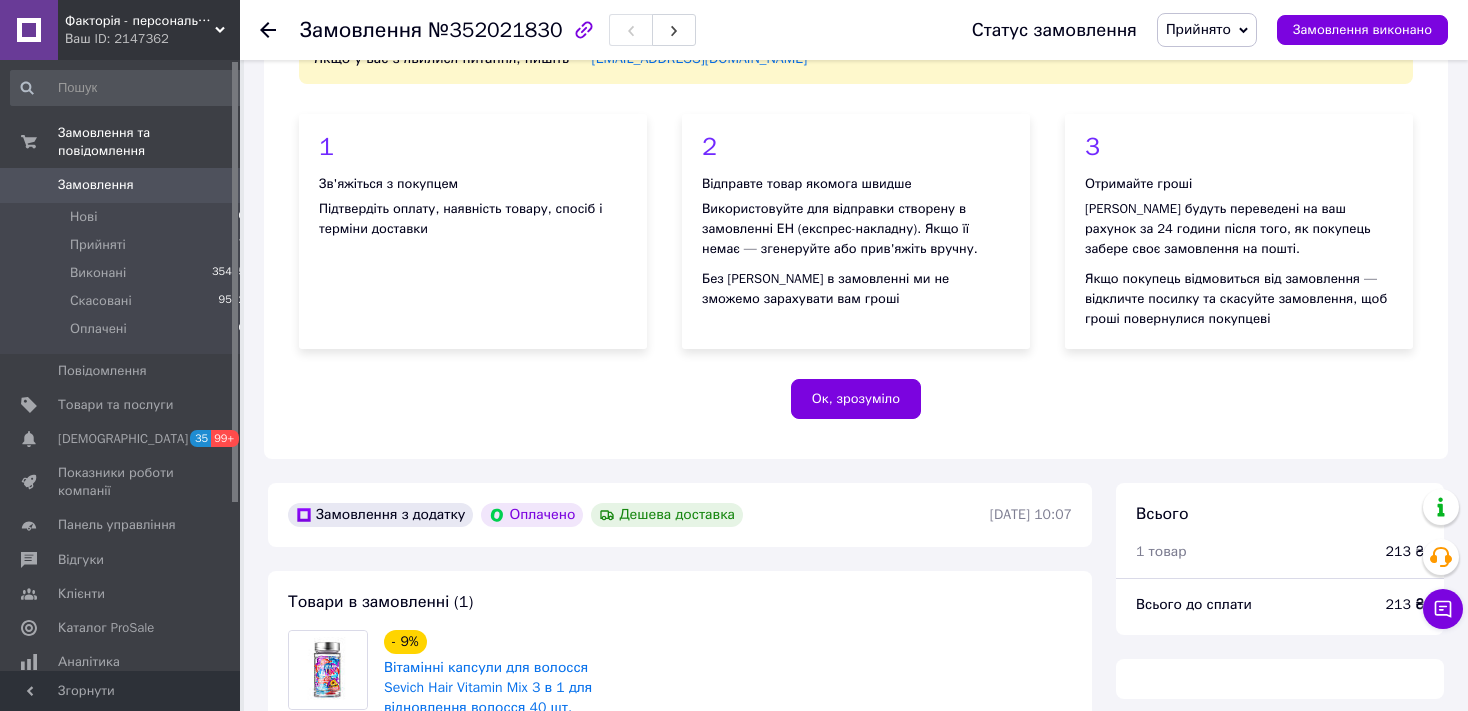 scroll, scrollTop: 588, scrollLeft: 0, axis: vertical 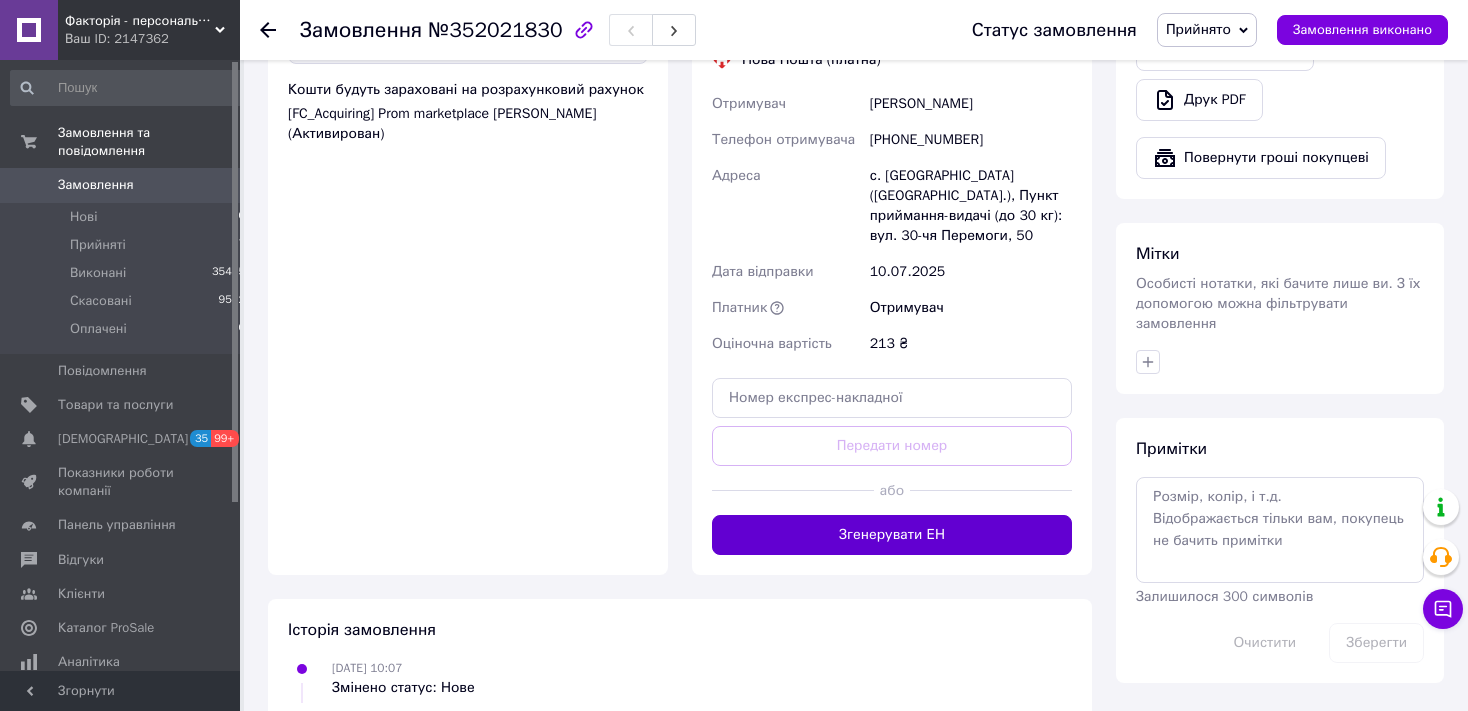 click on "Згенерувати ЕН" at bounding box center (892, 535) 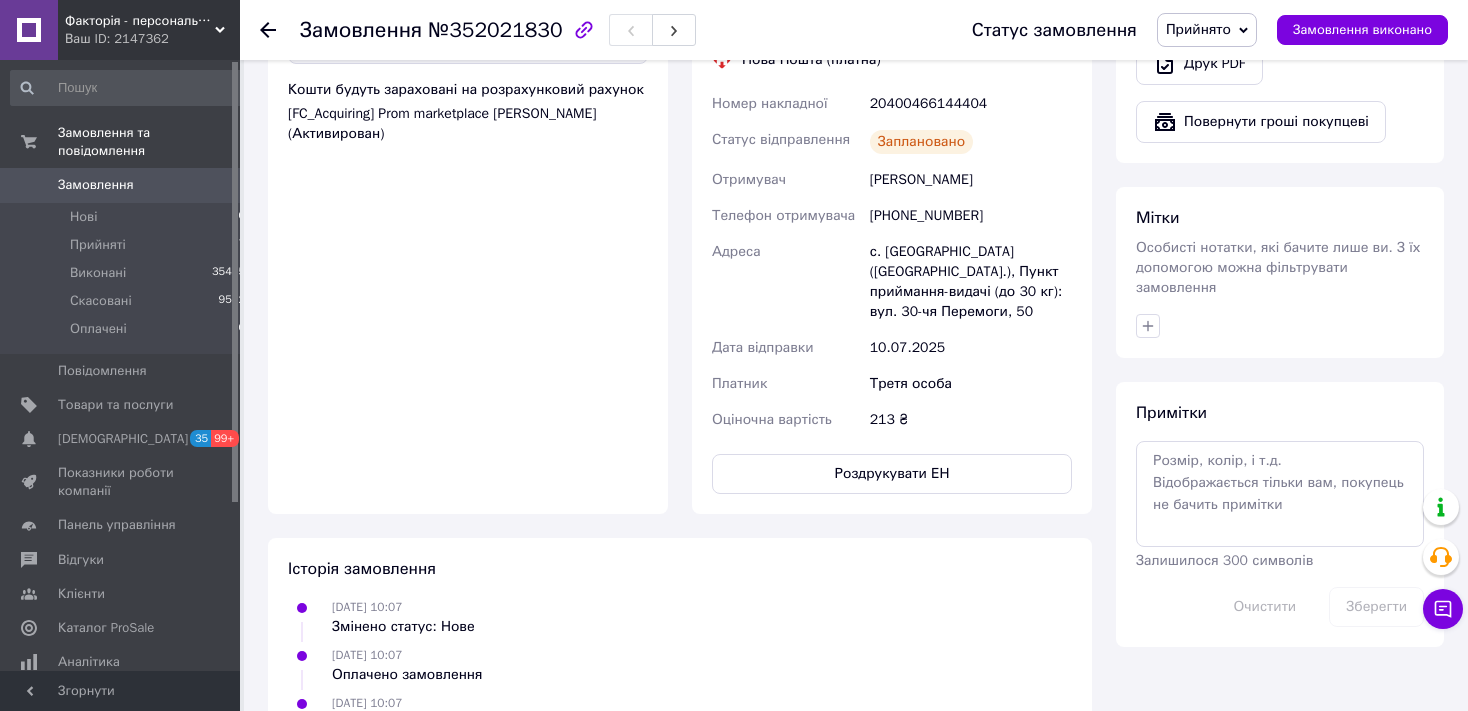 click on "20400466144404" at bounding box center [971, 104] 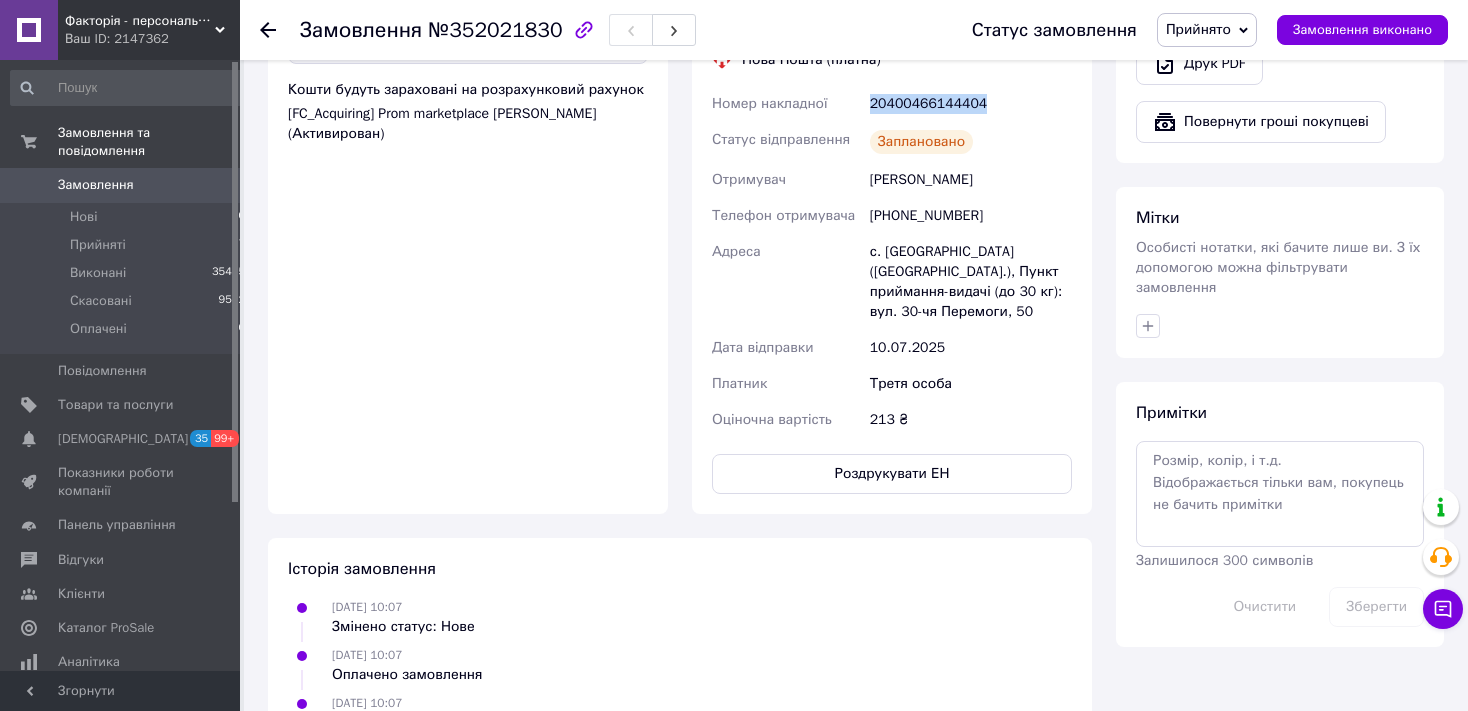 click on "20400466144404" at bounding box center [971, 104] 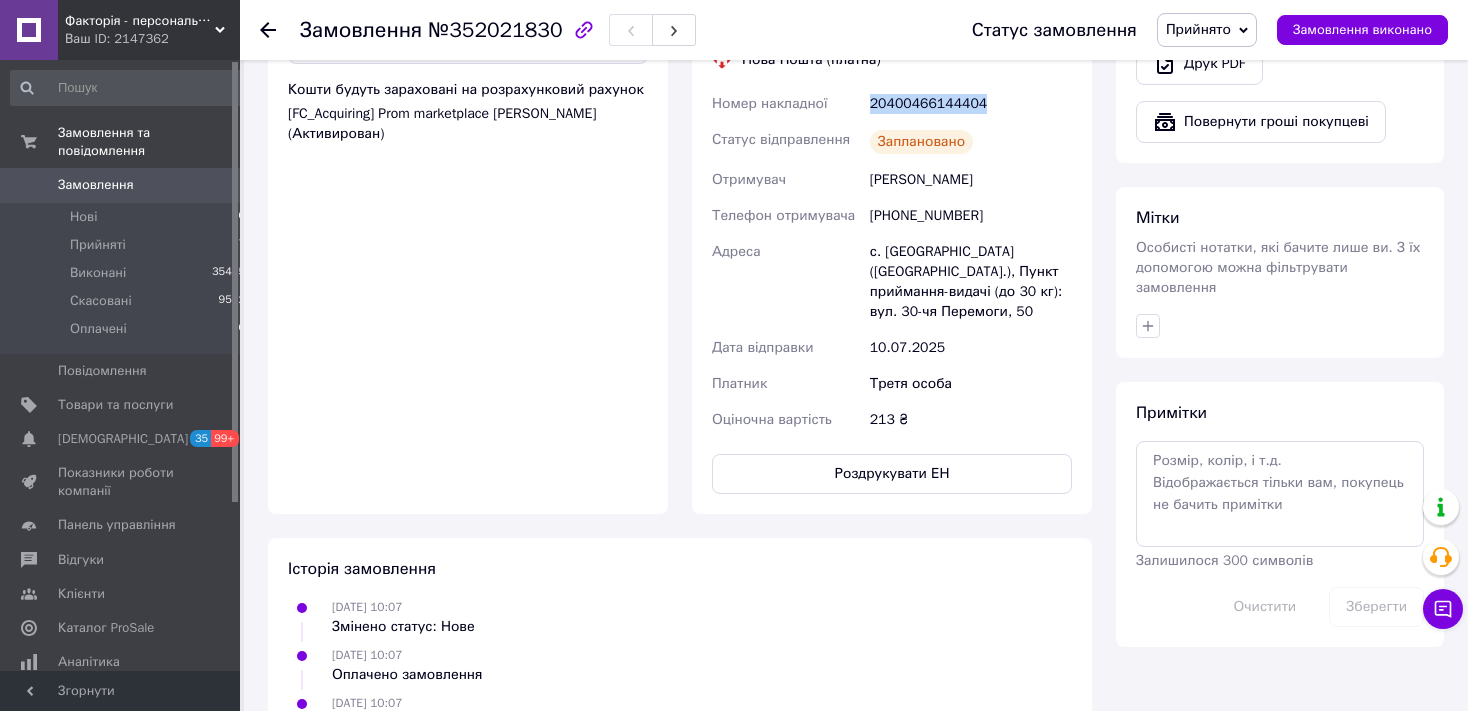 click on "Замовлення 0" at bounding box center (128, 185) 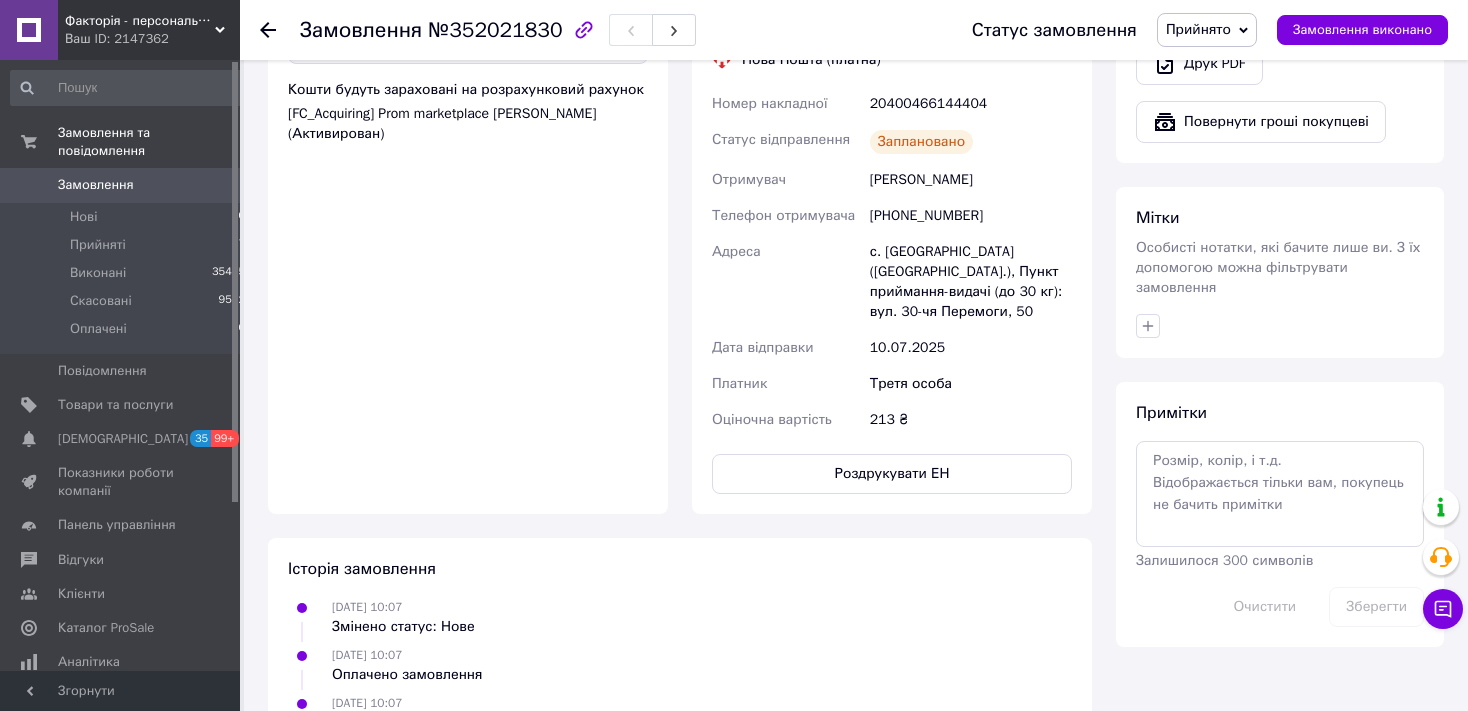 scroll, scrollTop: 0, scrollLeft: 0, axis: both 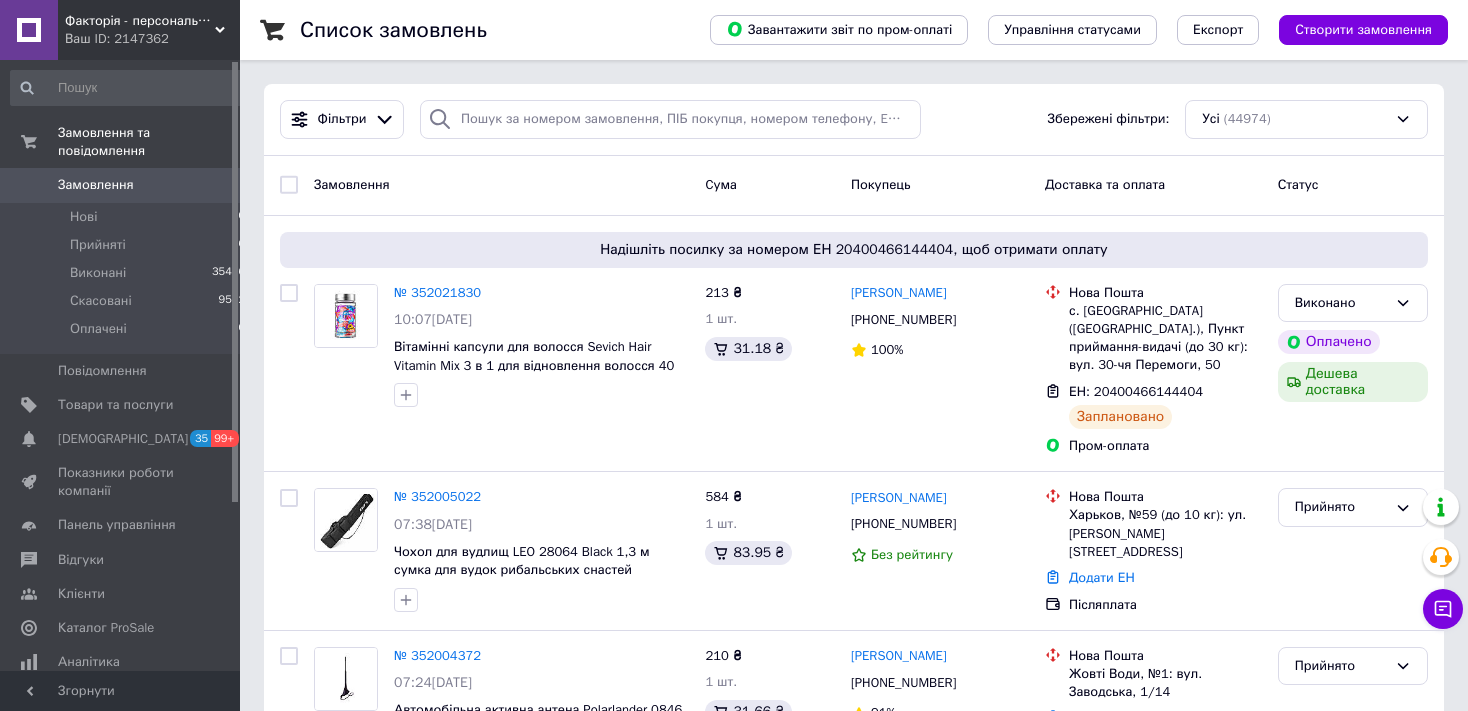 click on "Замовлення 0" at bounding box center [128, 185] 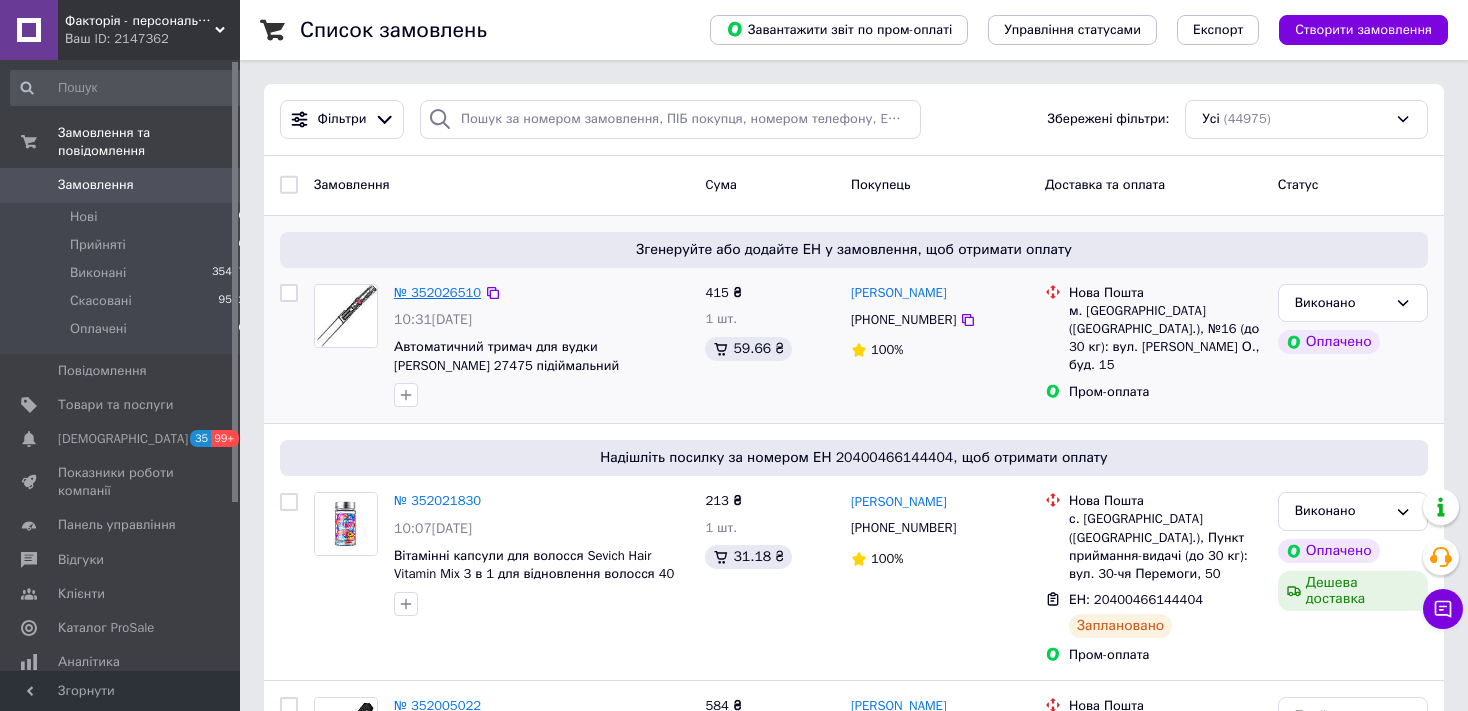 click on "№ 352026510" at bounding box center [437, 292] 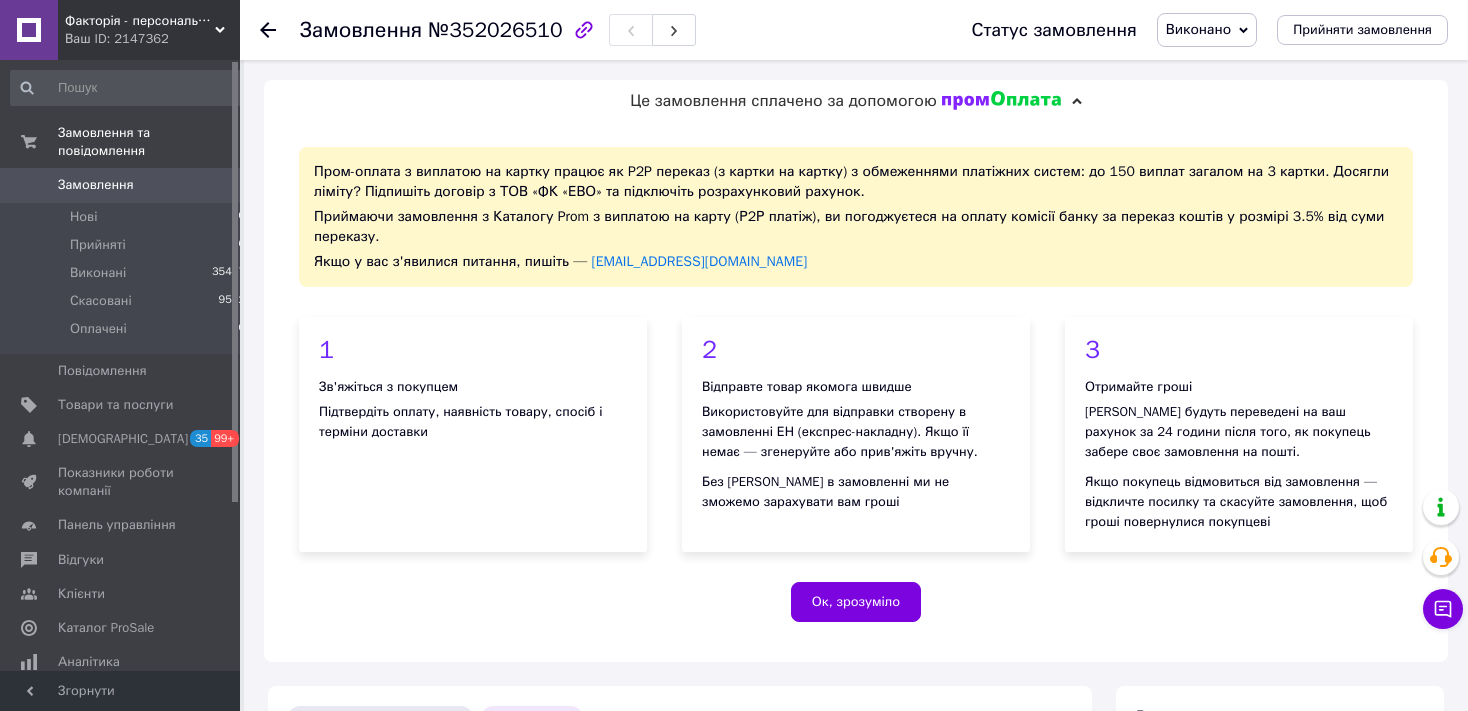 click on "Виконано" at bounding box center (1198, 29) 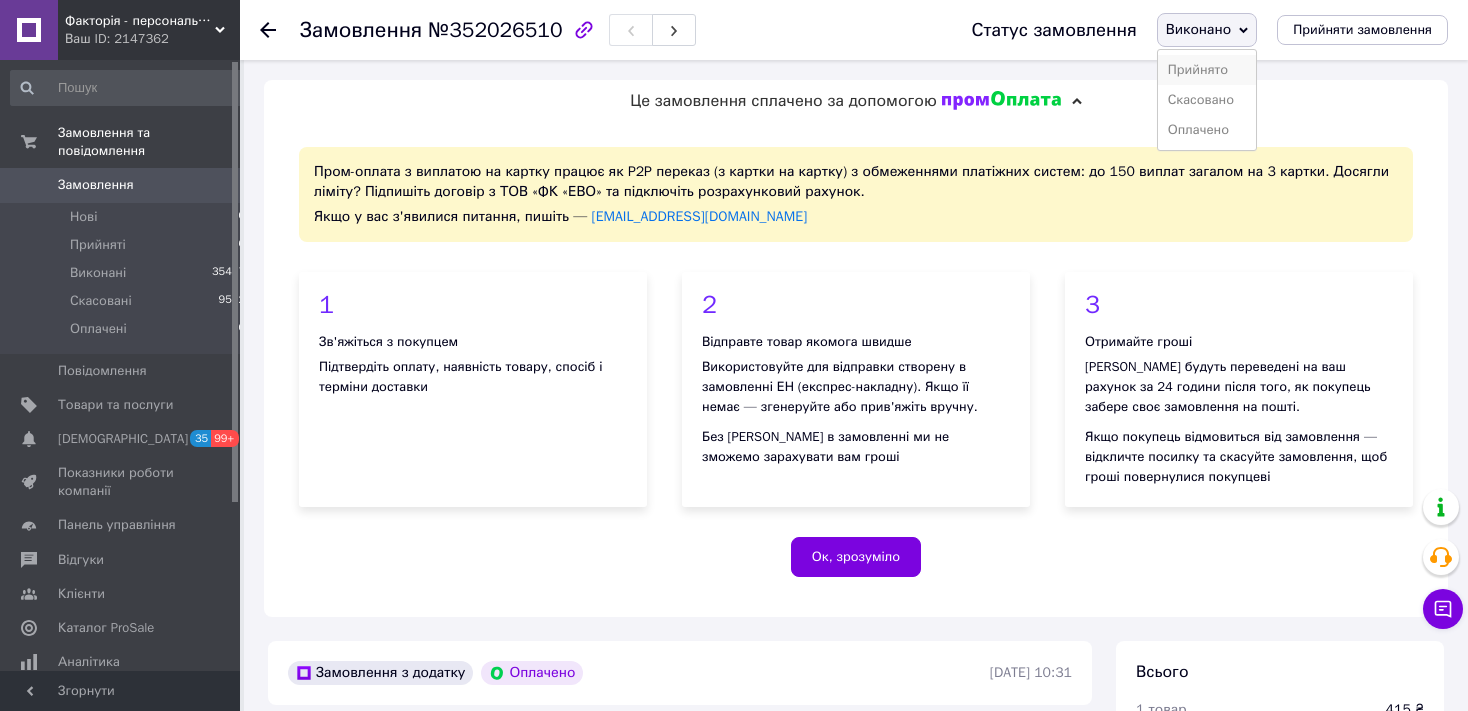 click on "Прийнято" at bounding box center (1207, 70) 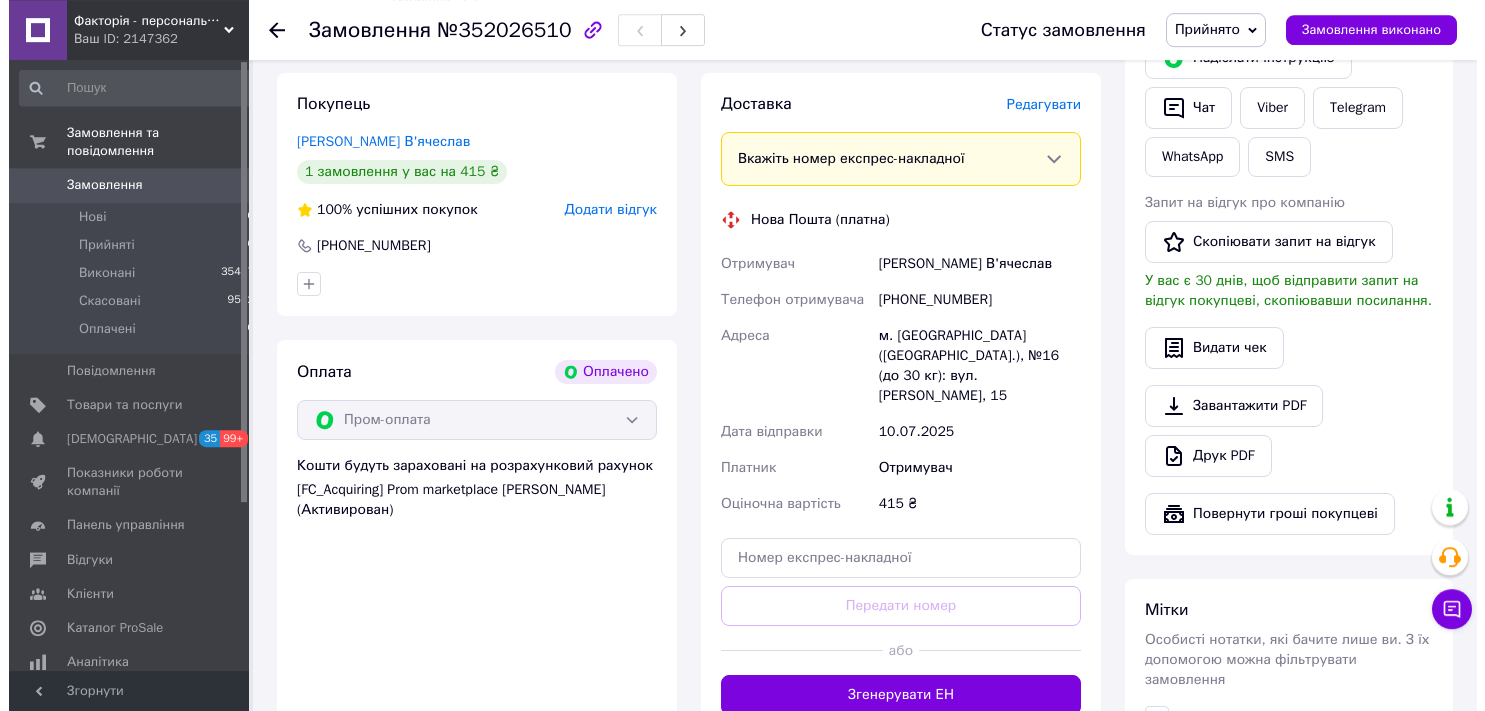 scroll, scrollTop: 950, scrollLeft: 0, axis: vertical 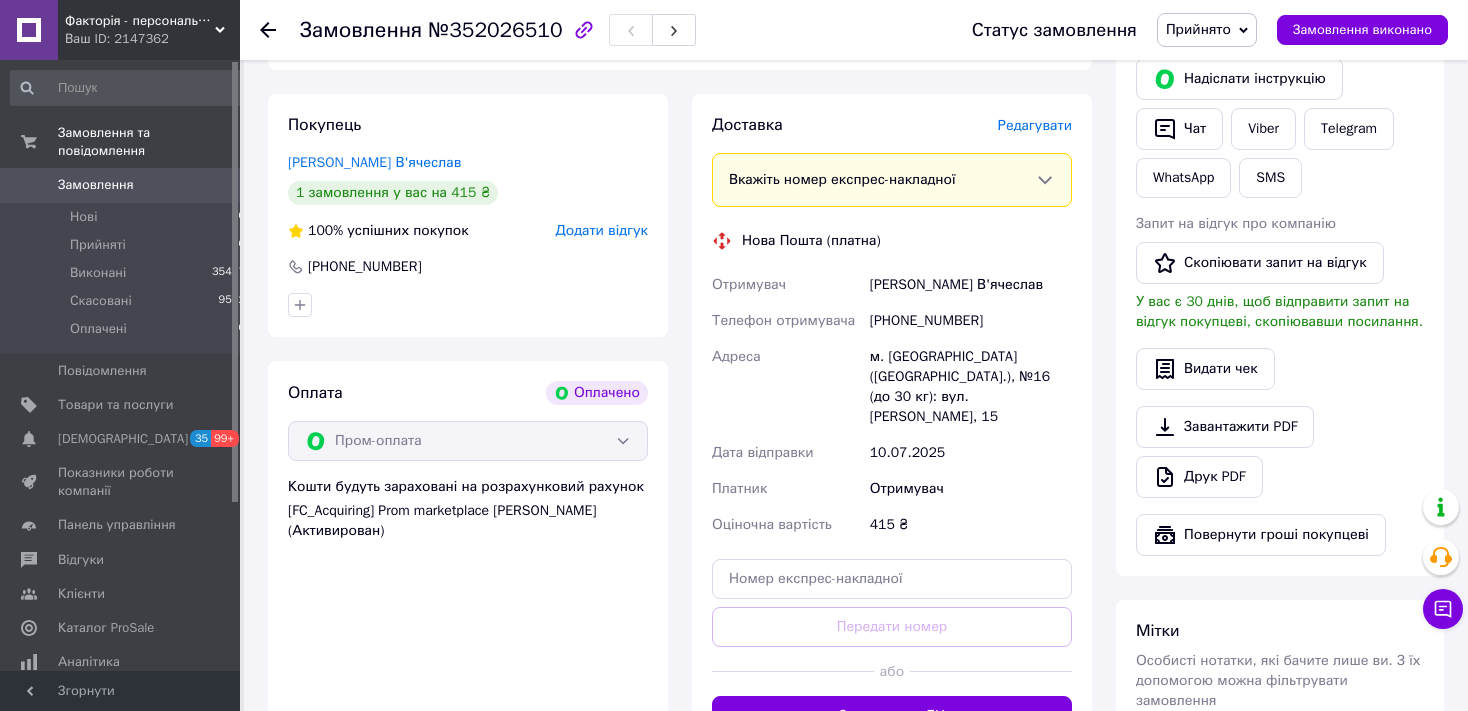 click on "Редагувати" at bounding box center [1035, 125] 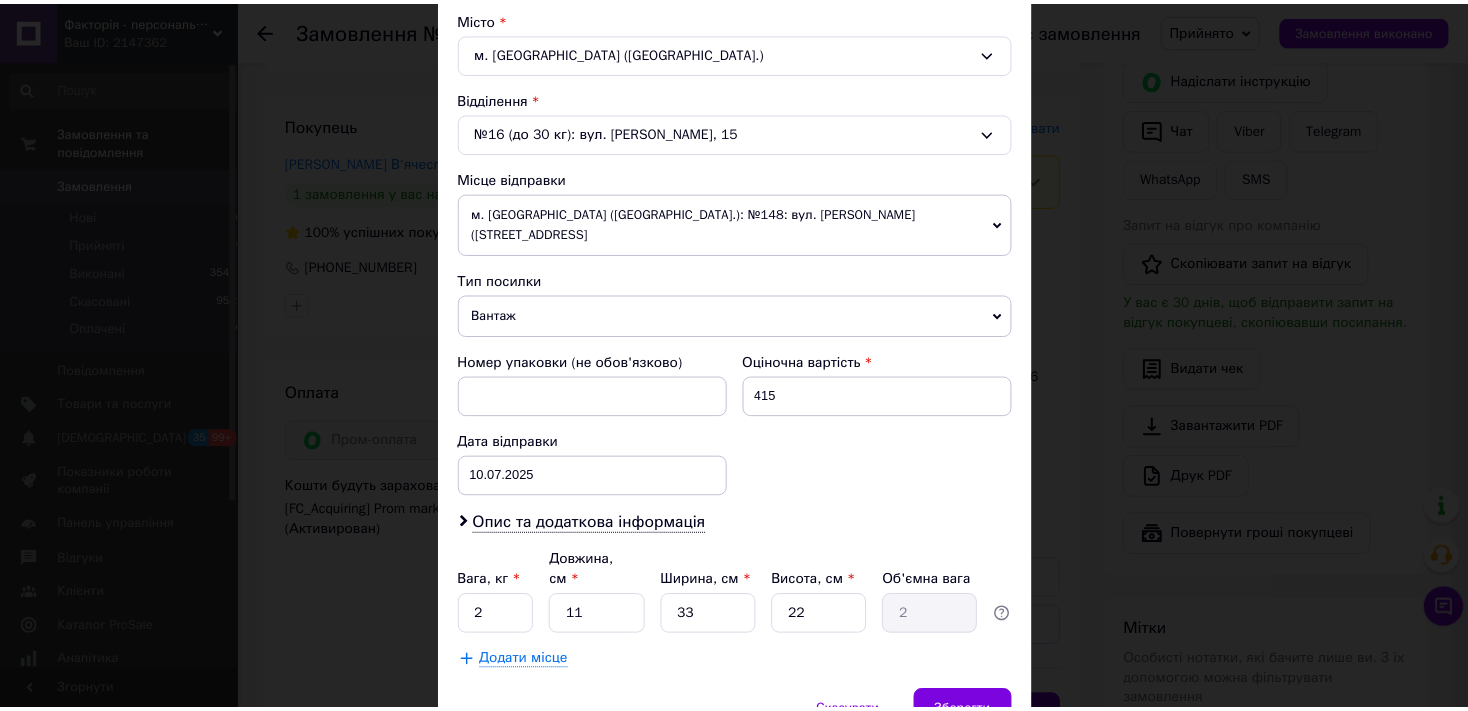 scroll, scrollTop: 552, scrollLeft: 0, axis: vertical 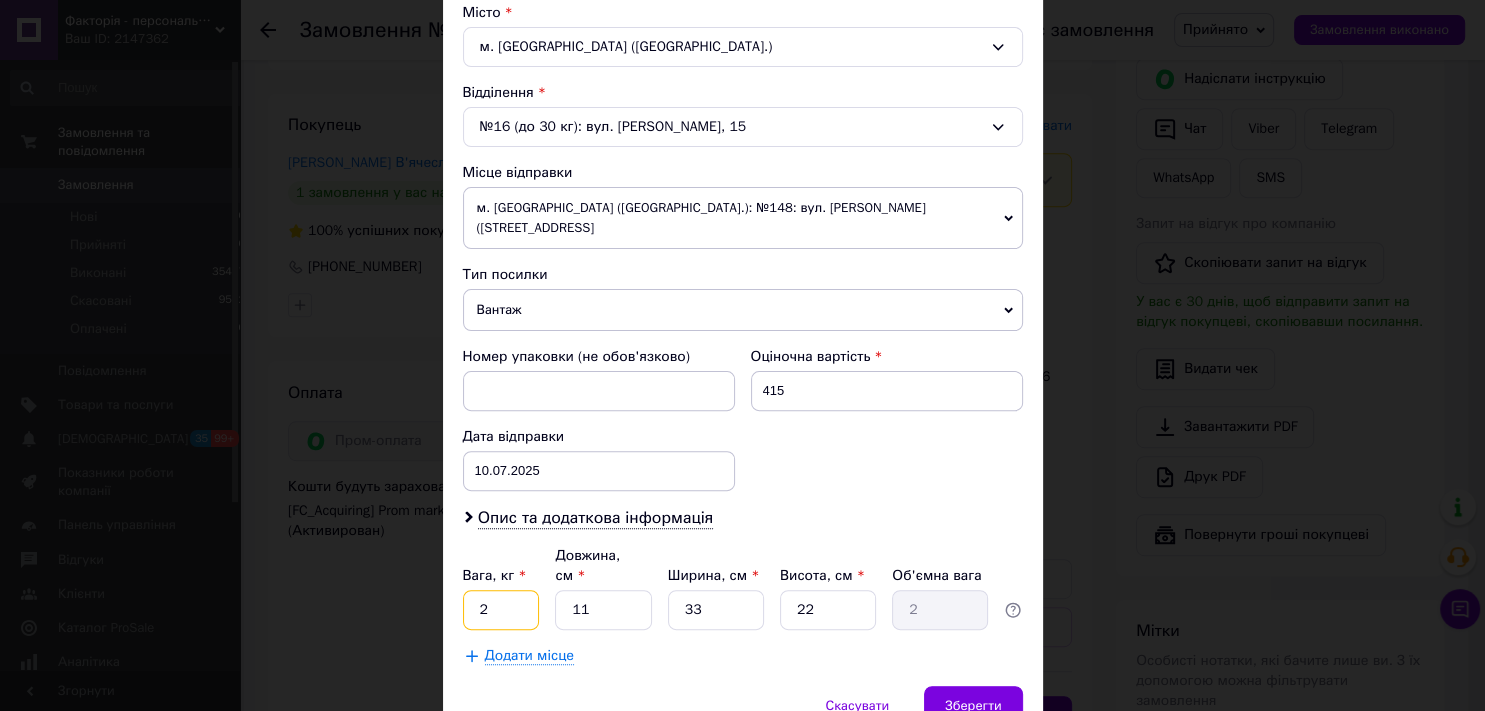 drag, startPoint x: 488, startPoint y: 589, endPoint x: 460, endPoint y: 590, distance: 28.01785 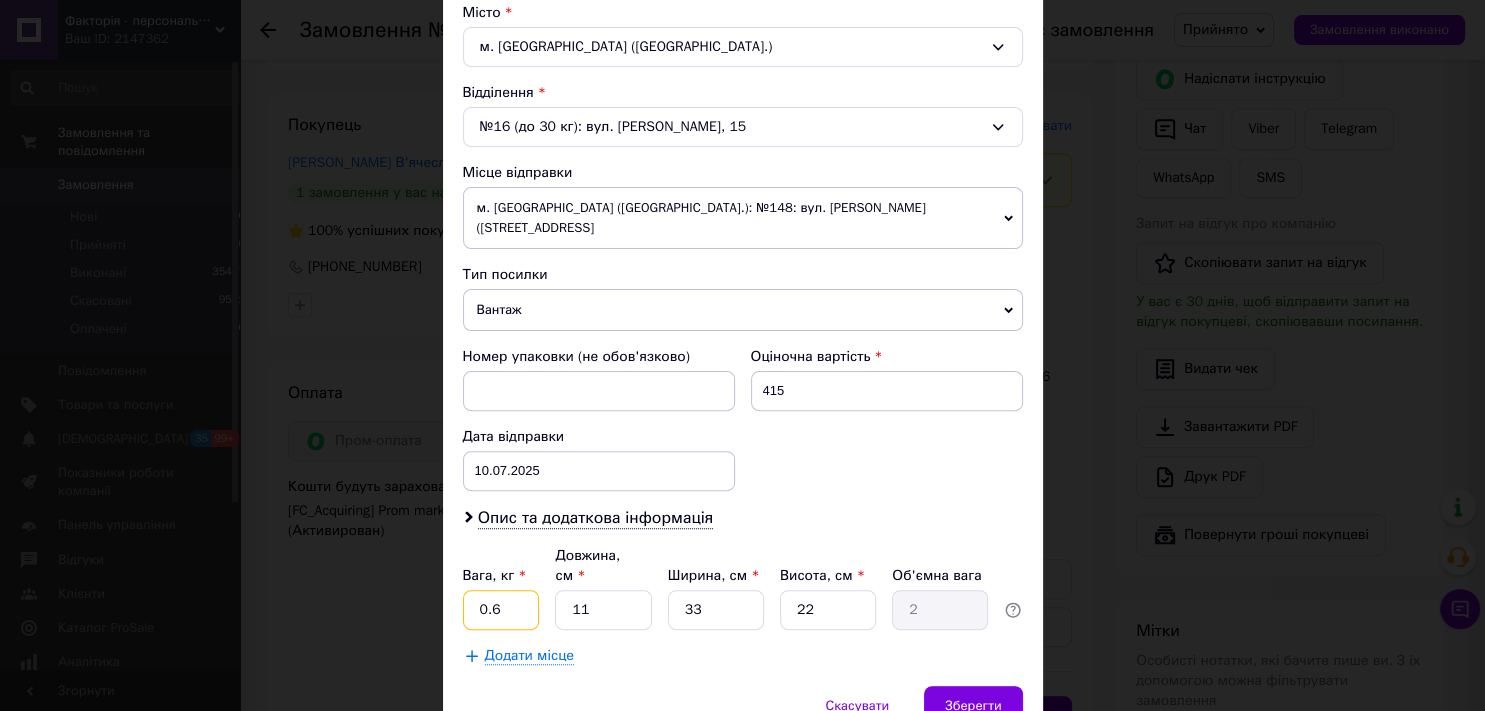 type on "0.6" 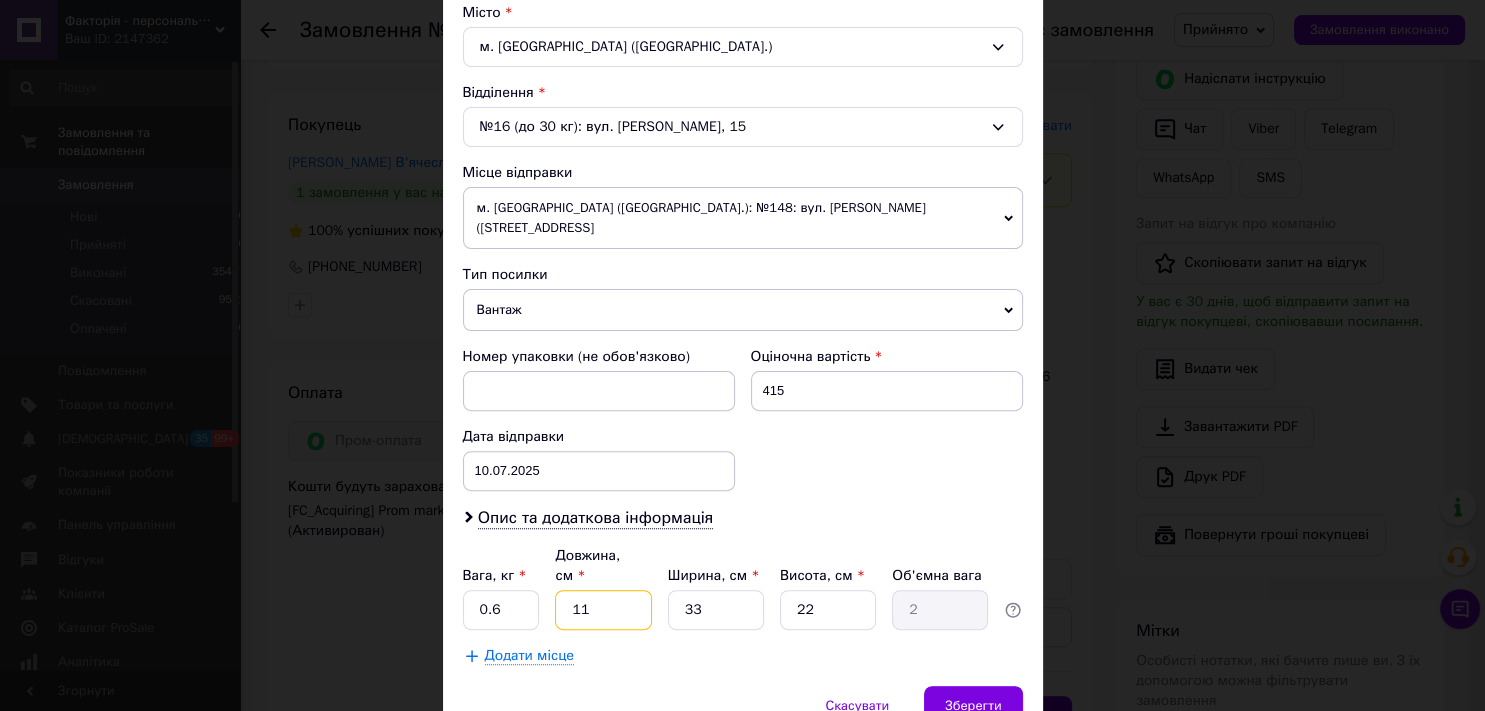 type on "4" 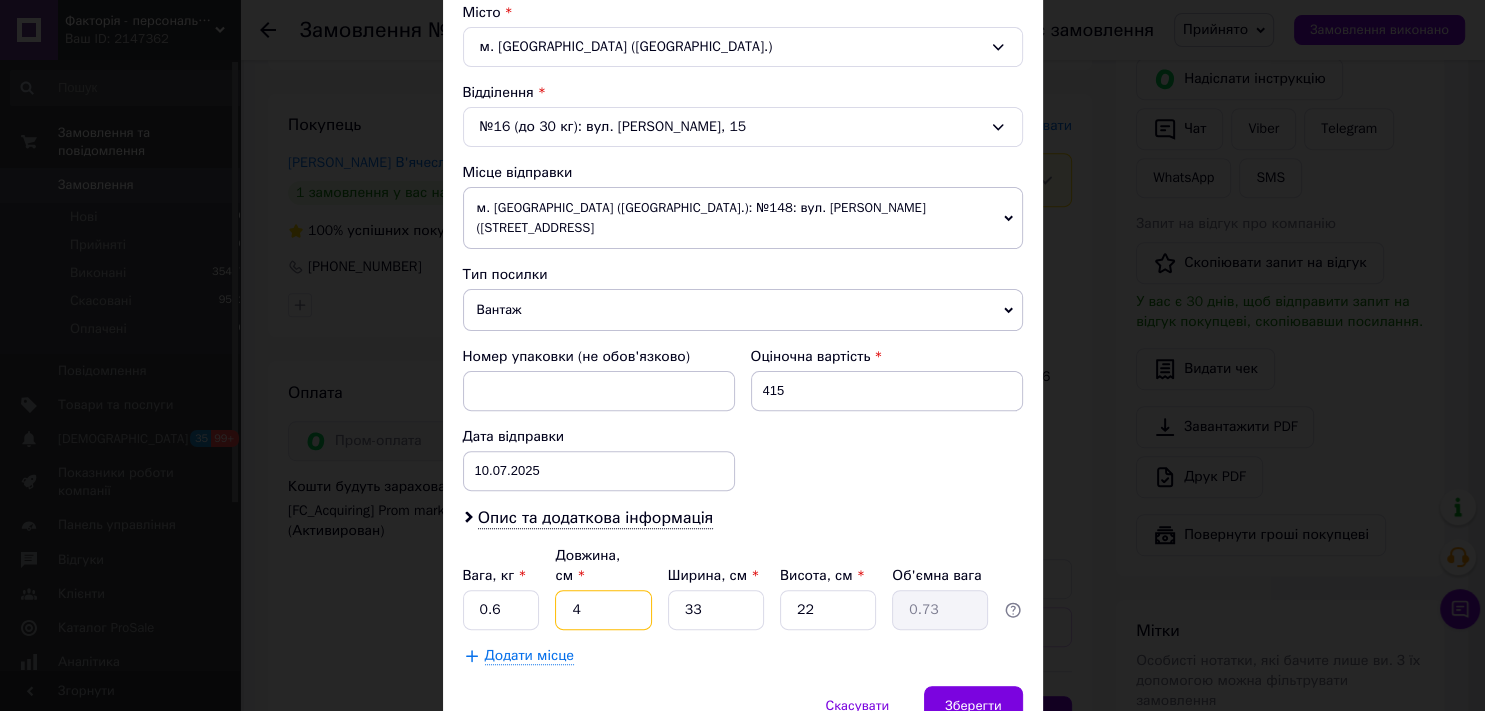 type on "47" 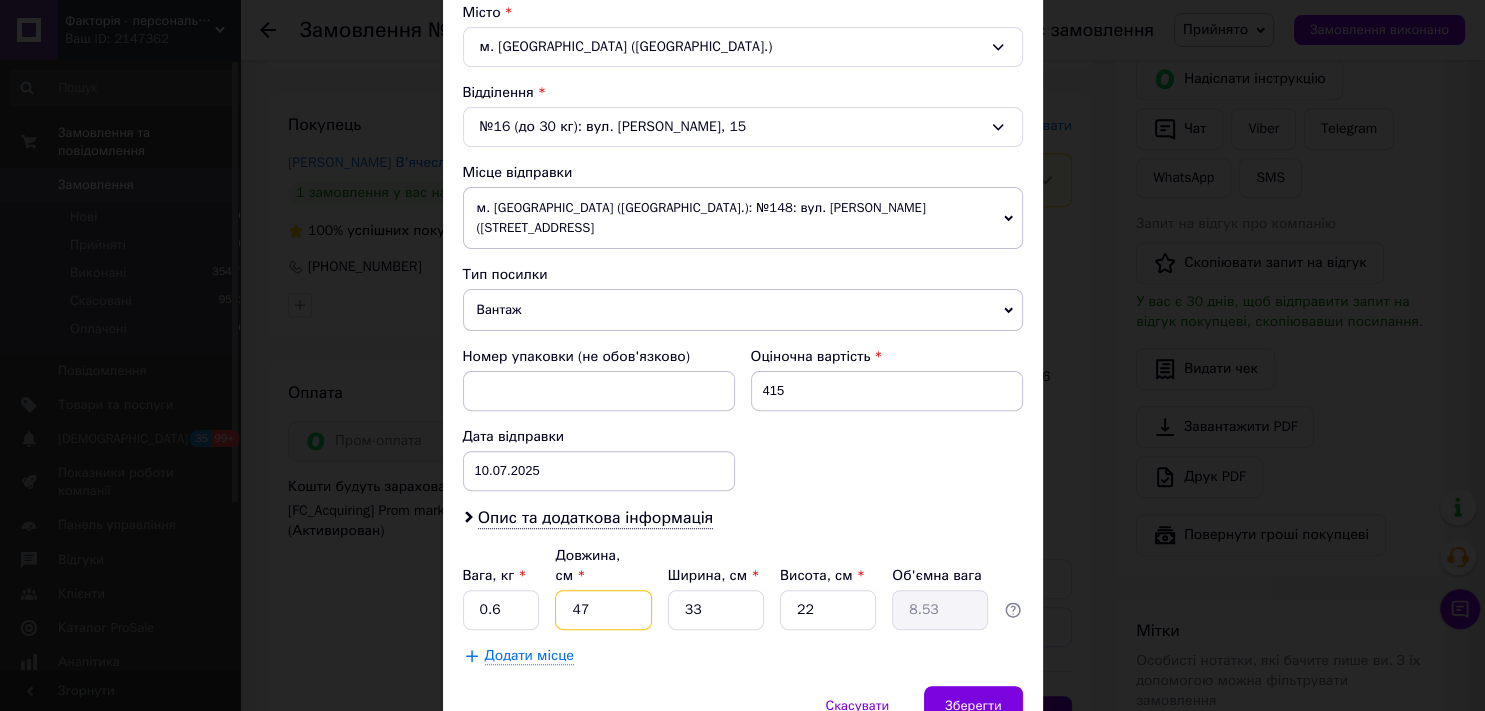 type on "47" 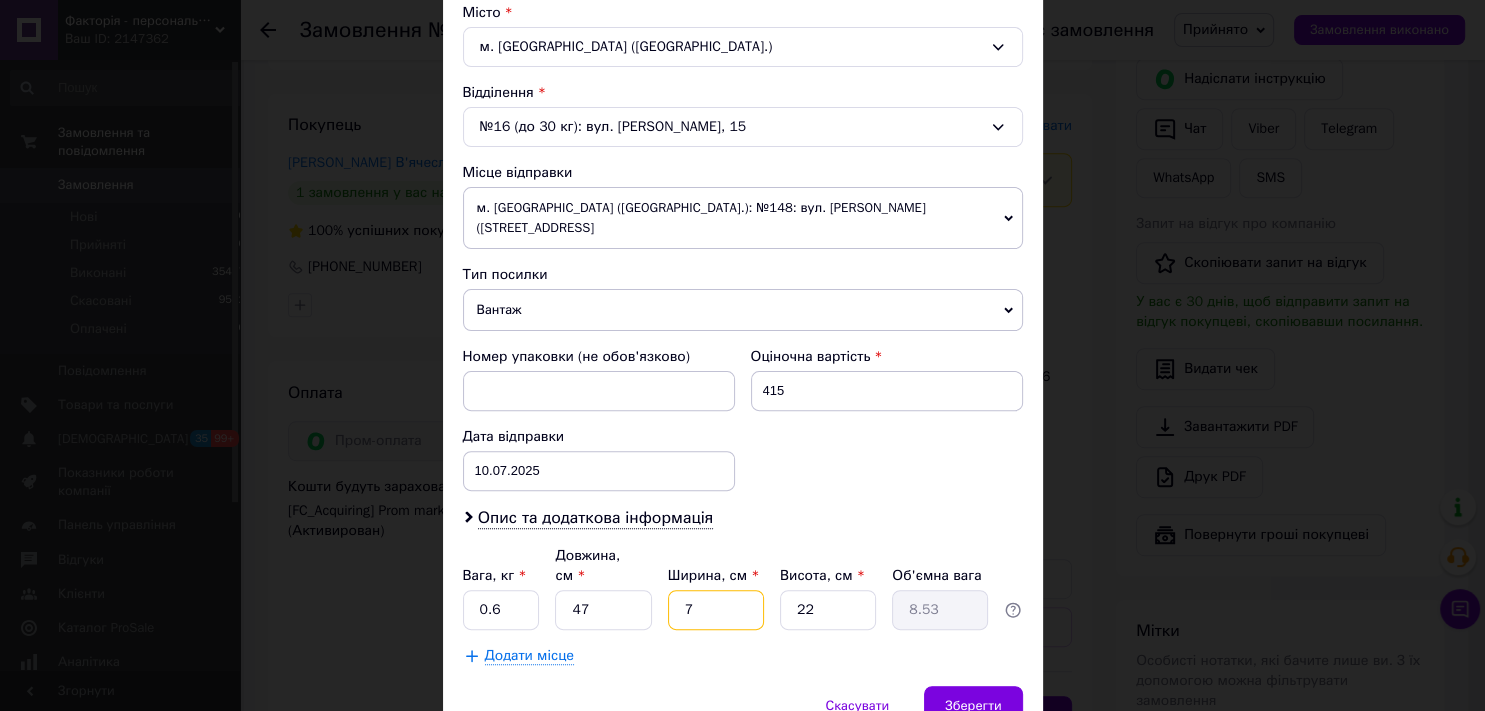 type on "78" 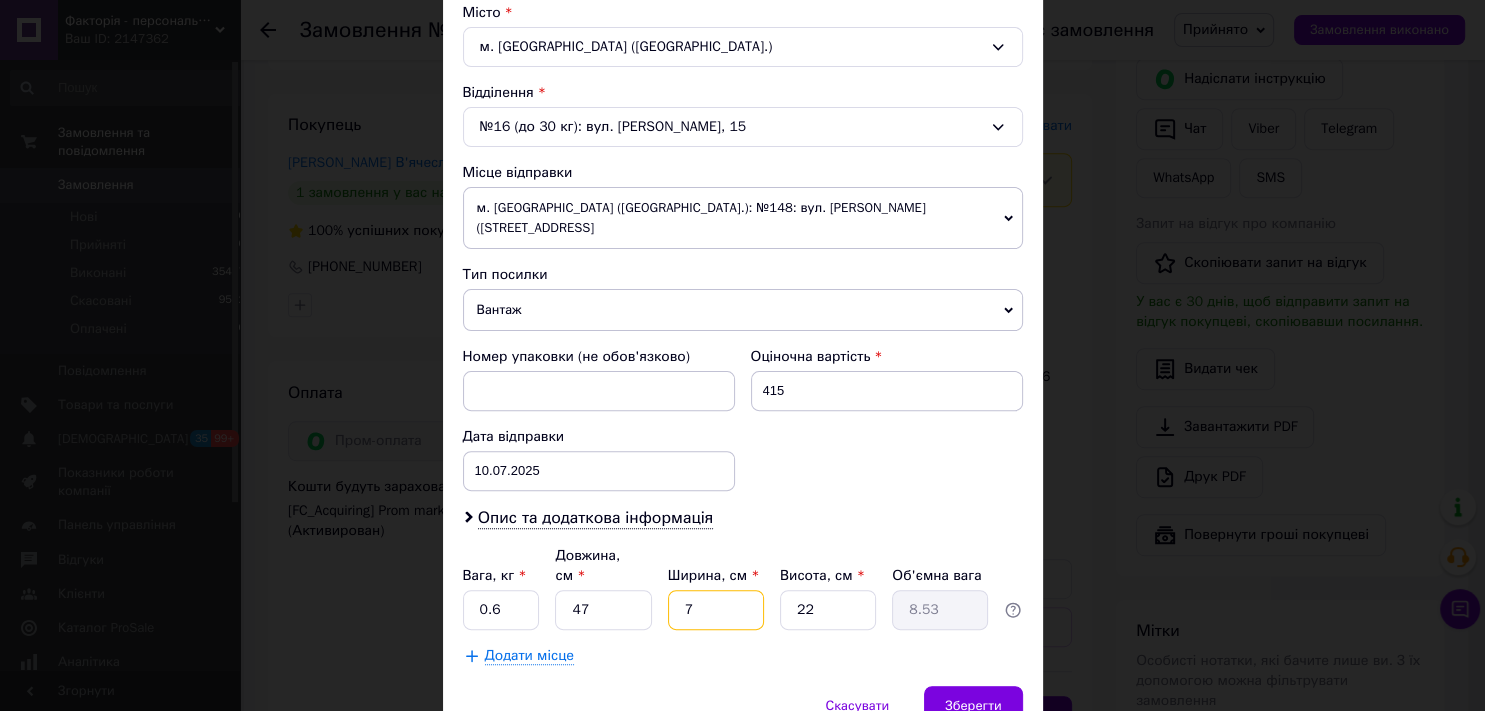 type on "20.16" 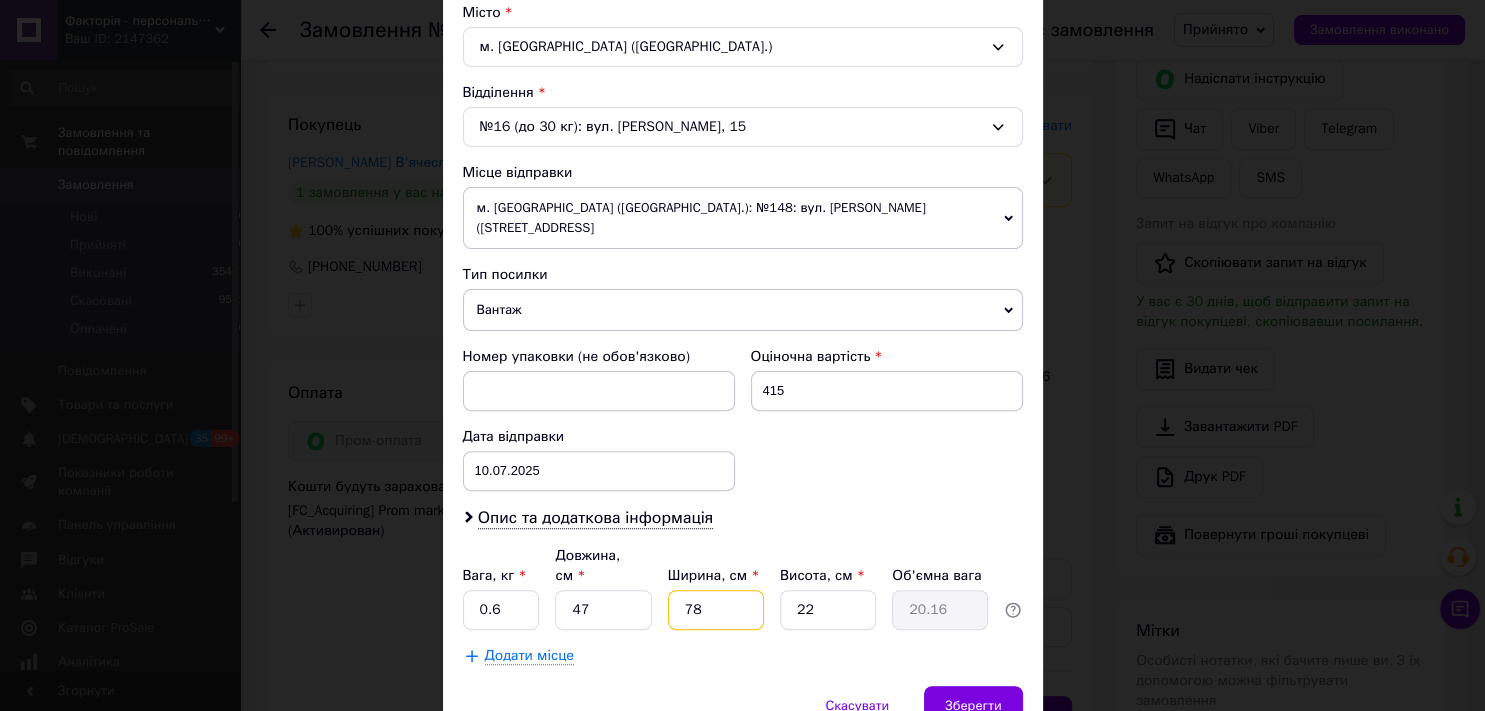 type on "78" 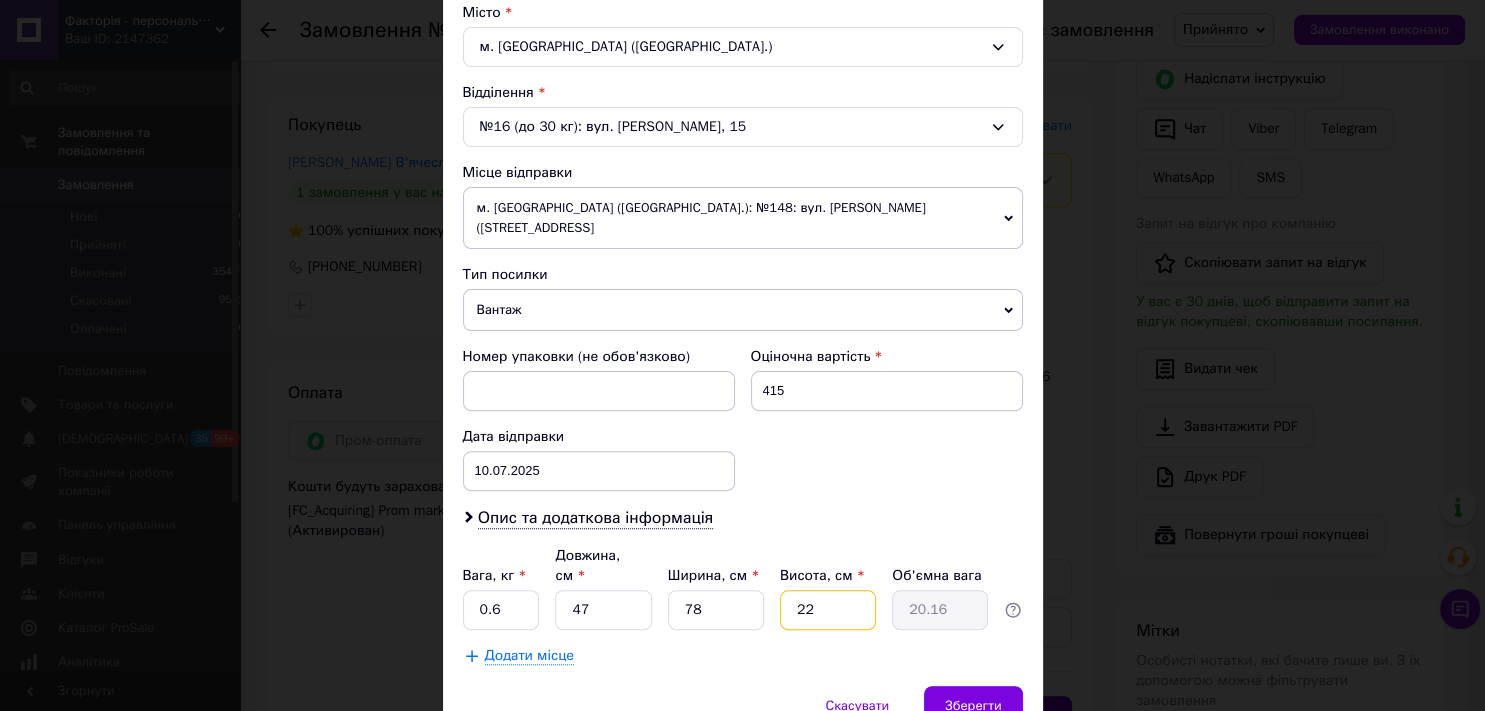 type on "8" 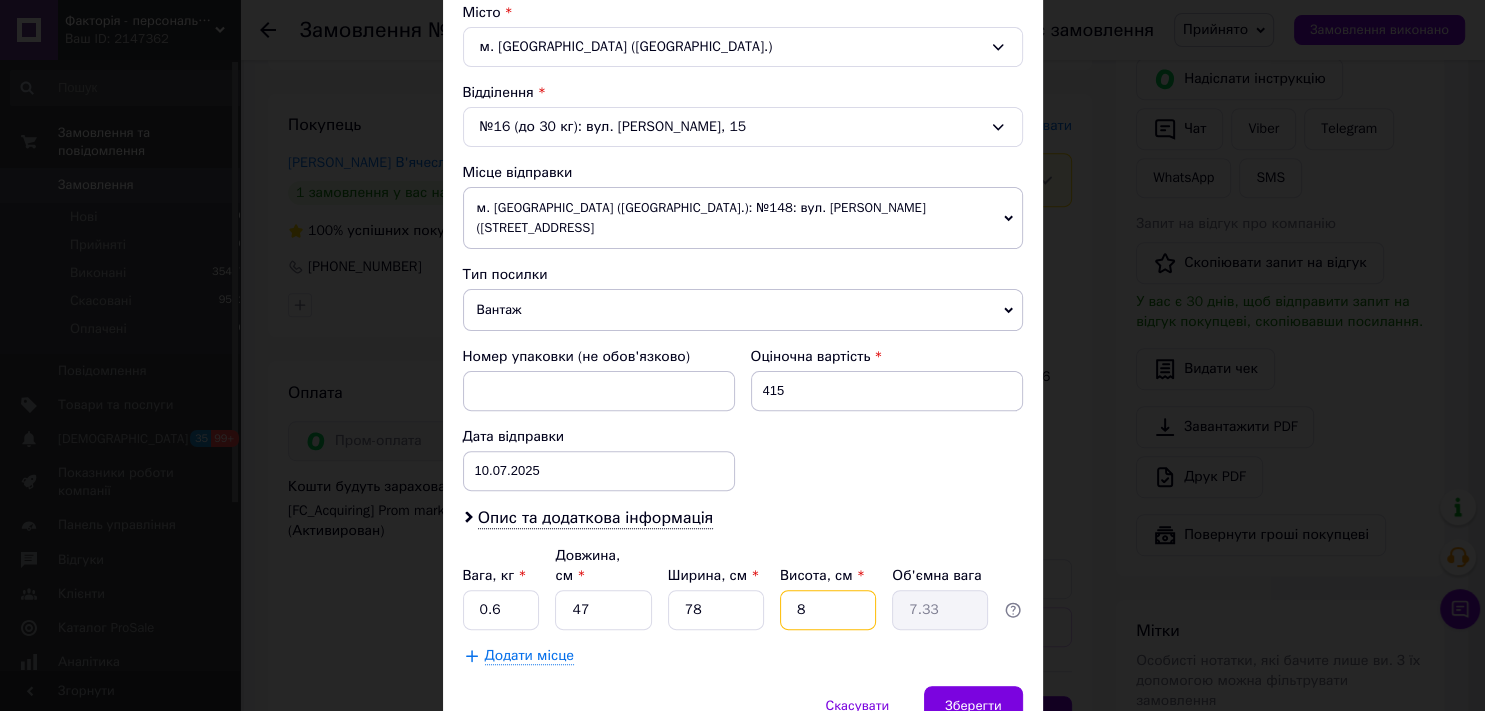 type on "8" 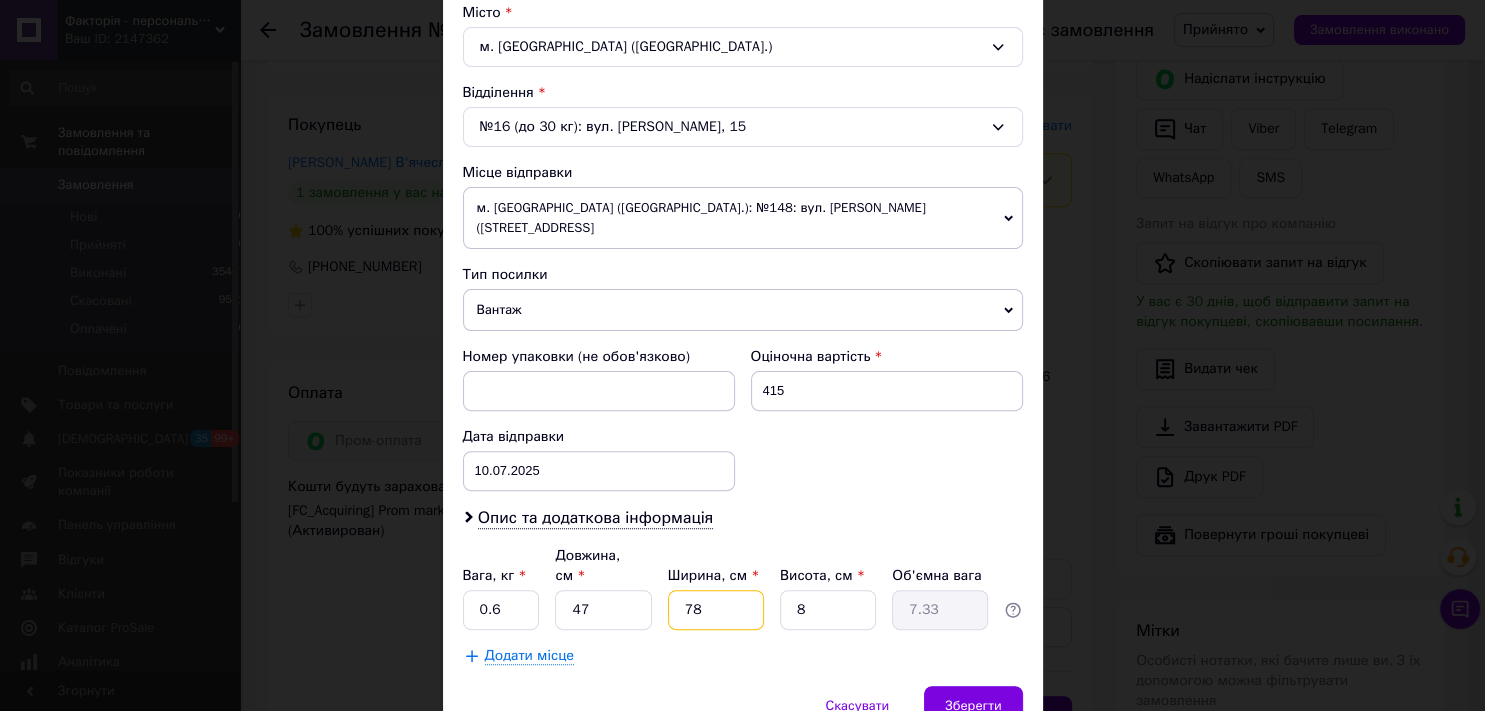 drag, startPoint x: 697, startPoint y: 594, endPoint x: 674, endPoint y: 593, distance: 23.021729 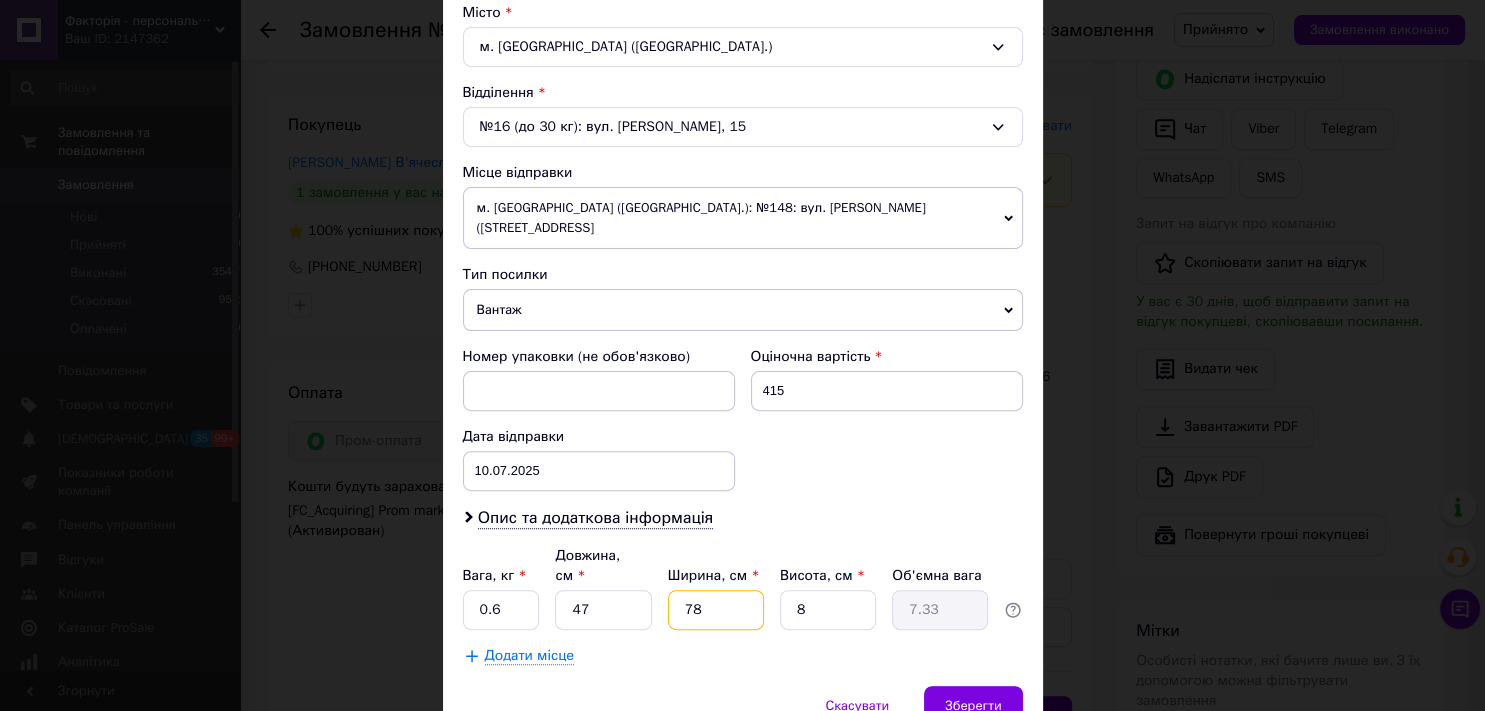 click on "78" at bounding box center (716, 610) 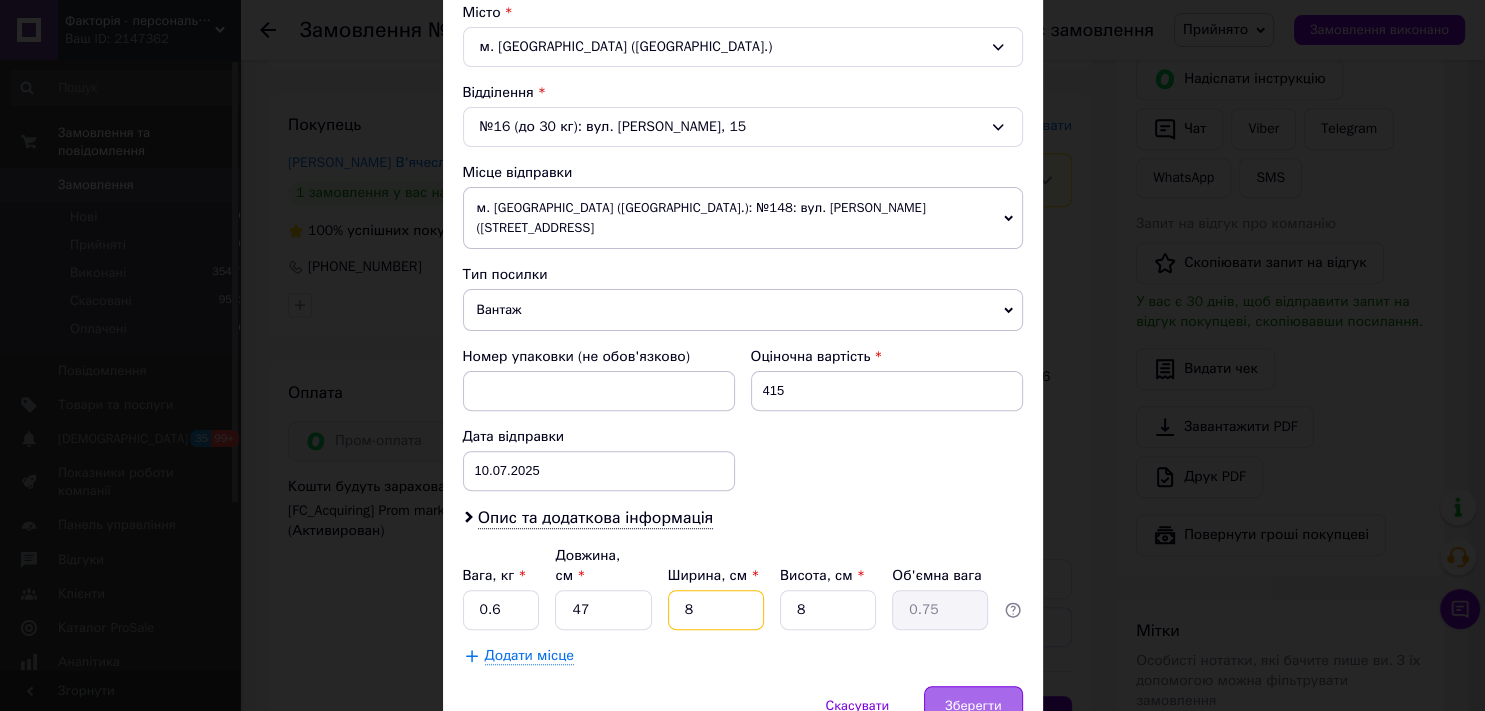 type on "8" 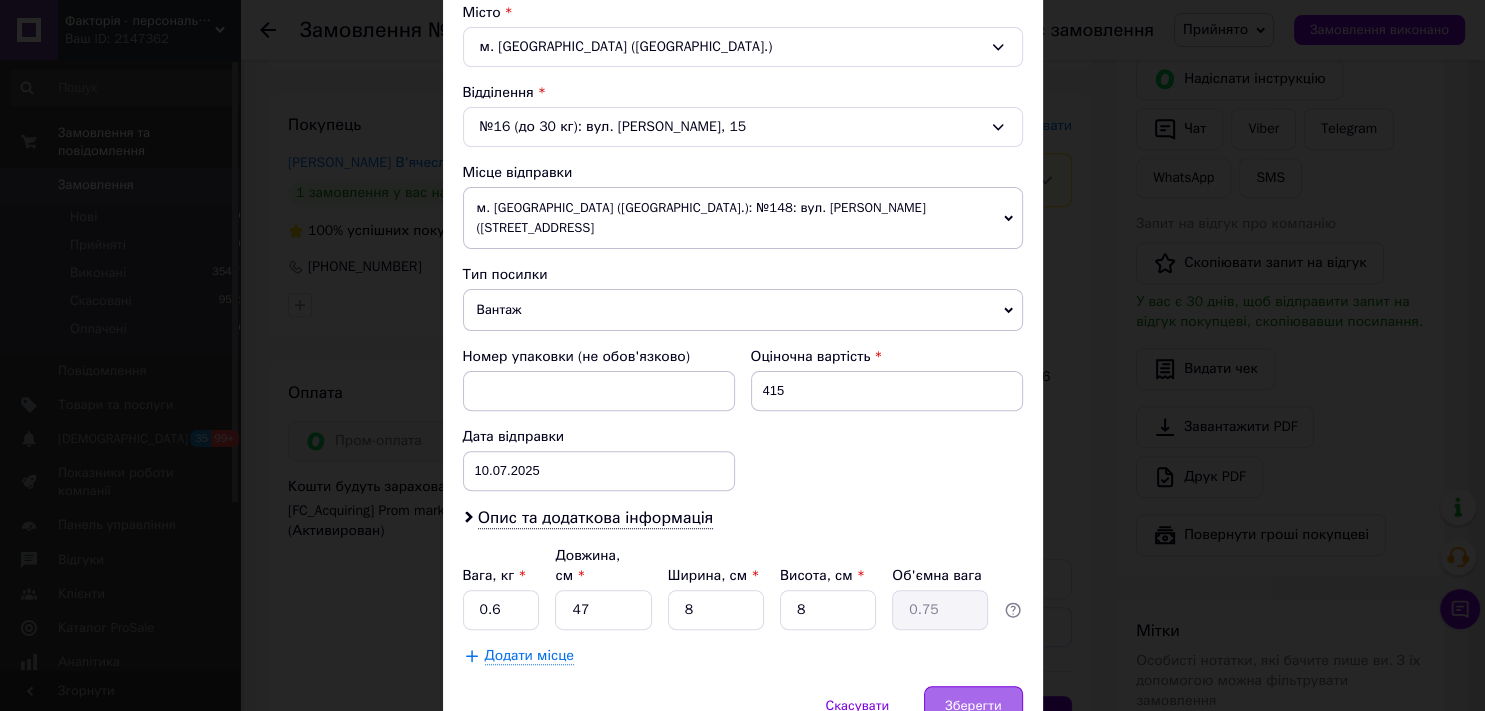 click on "Зберегти" at bounding box center (973, 706) 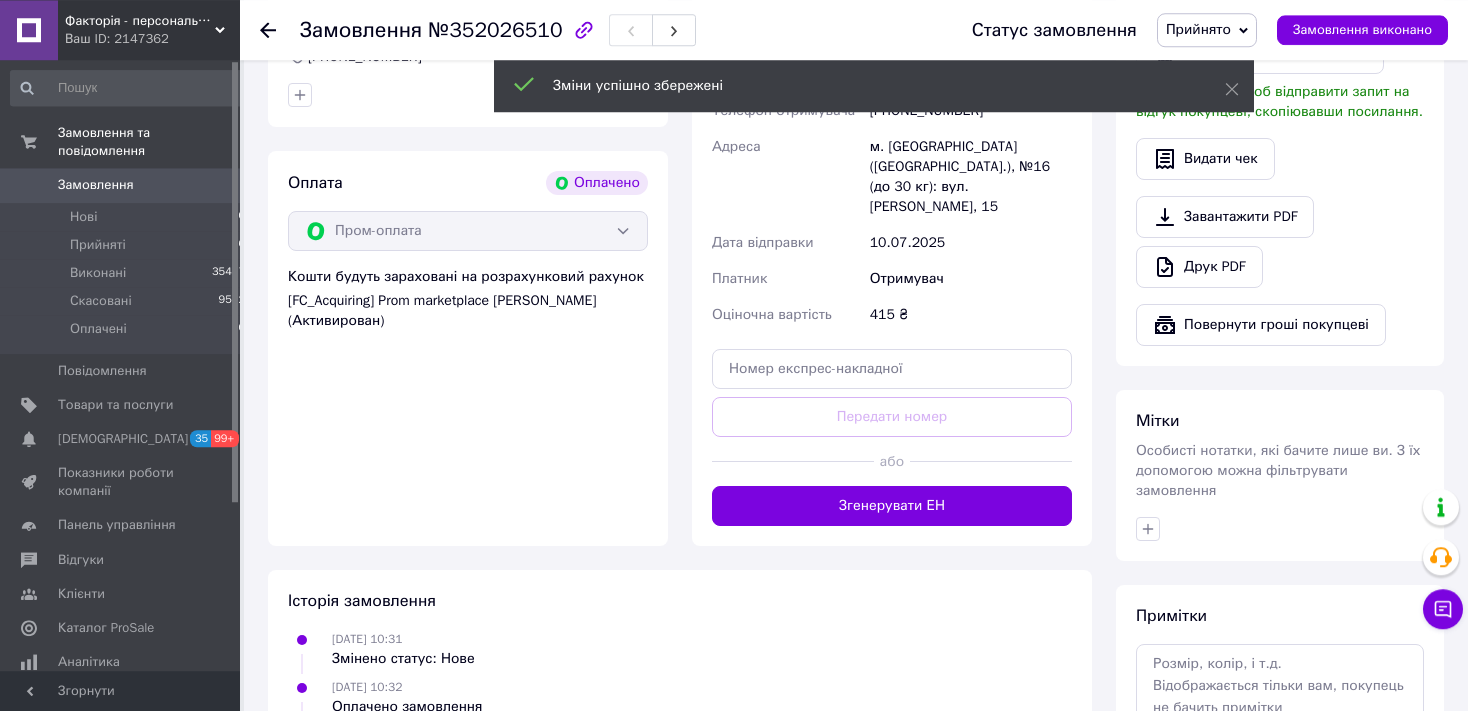 scroll, scrollTop: 1161, scrollLeft: 0, axis: vertical 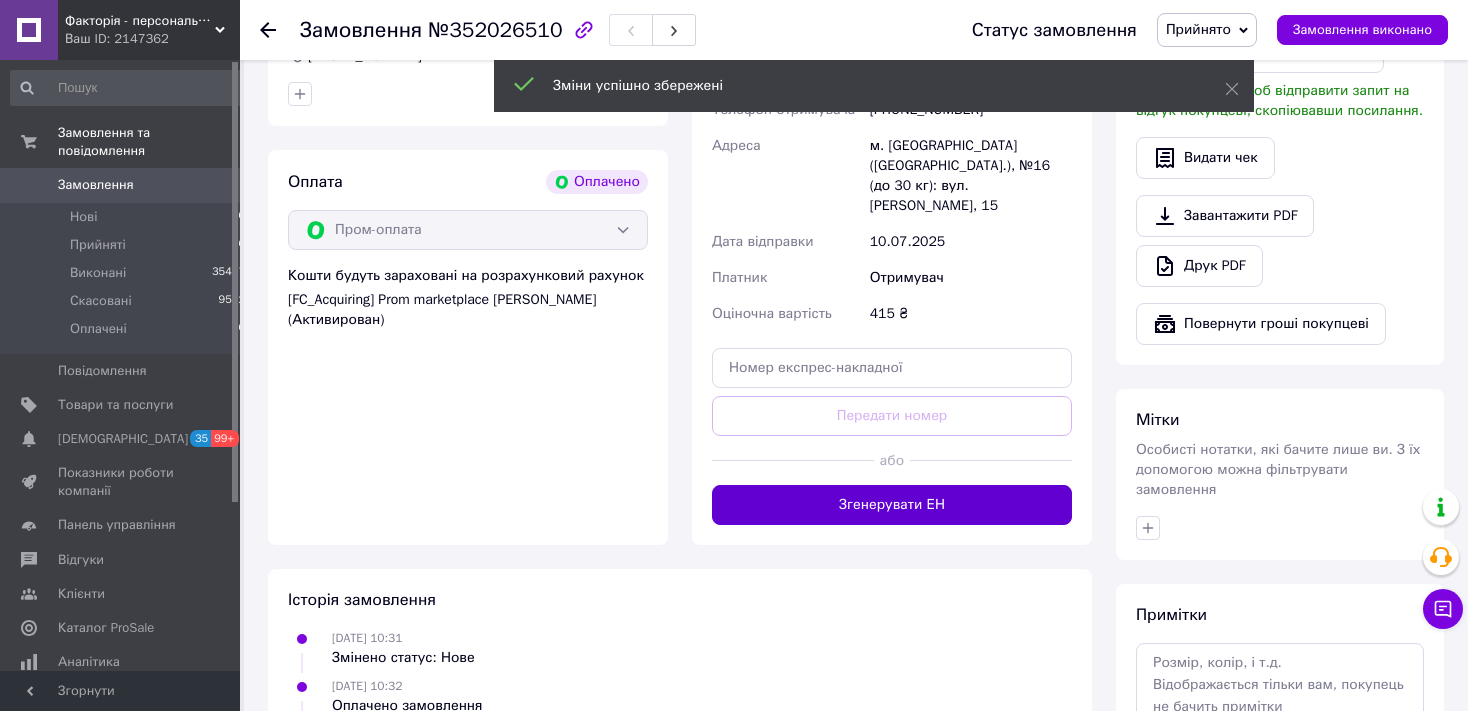 click on "Згенерувати ЕН" at bounding box center [892, 505] 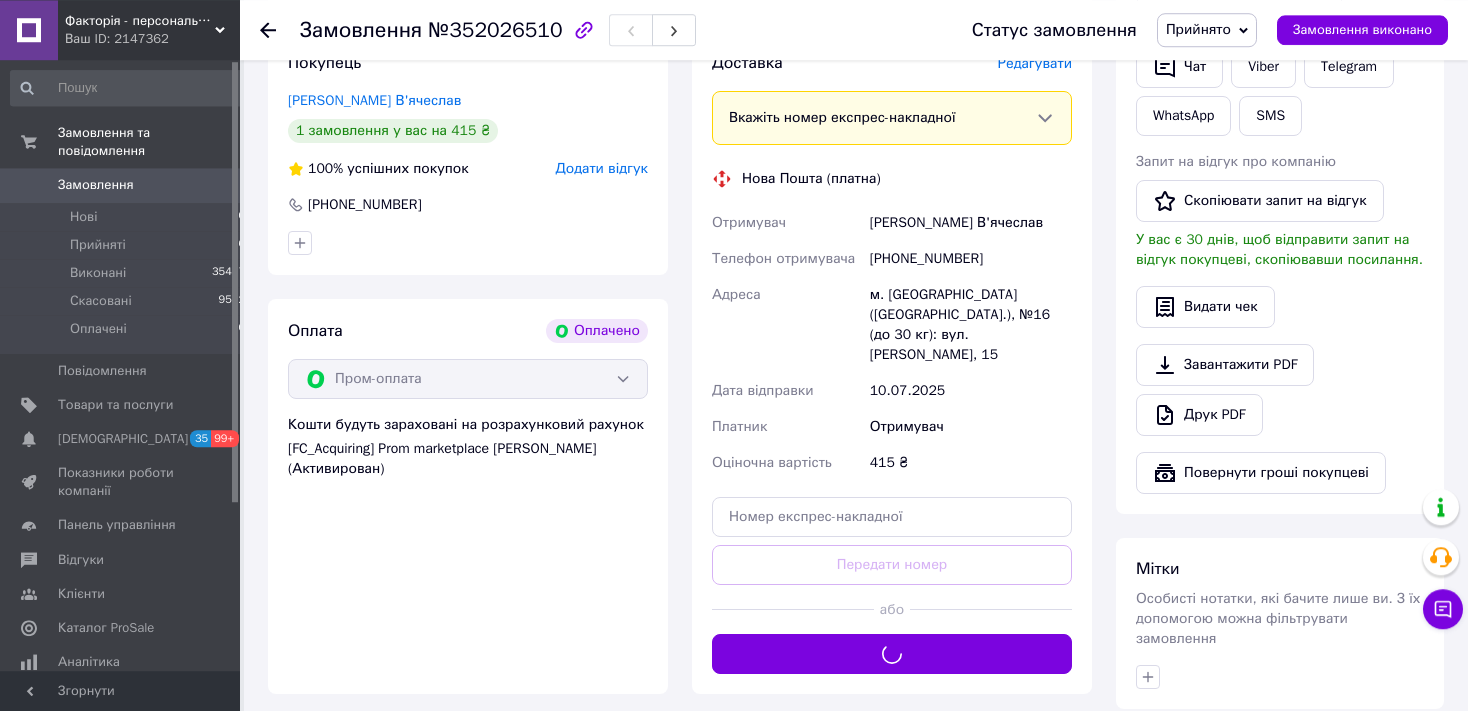 scroll, scrollTop: 950, scrollLeft: 0, axis: vertical 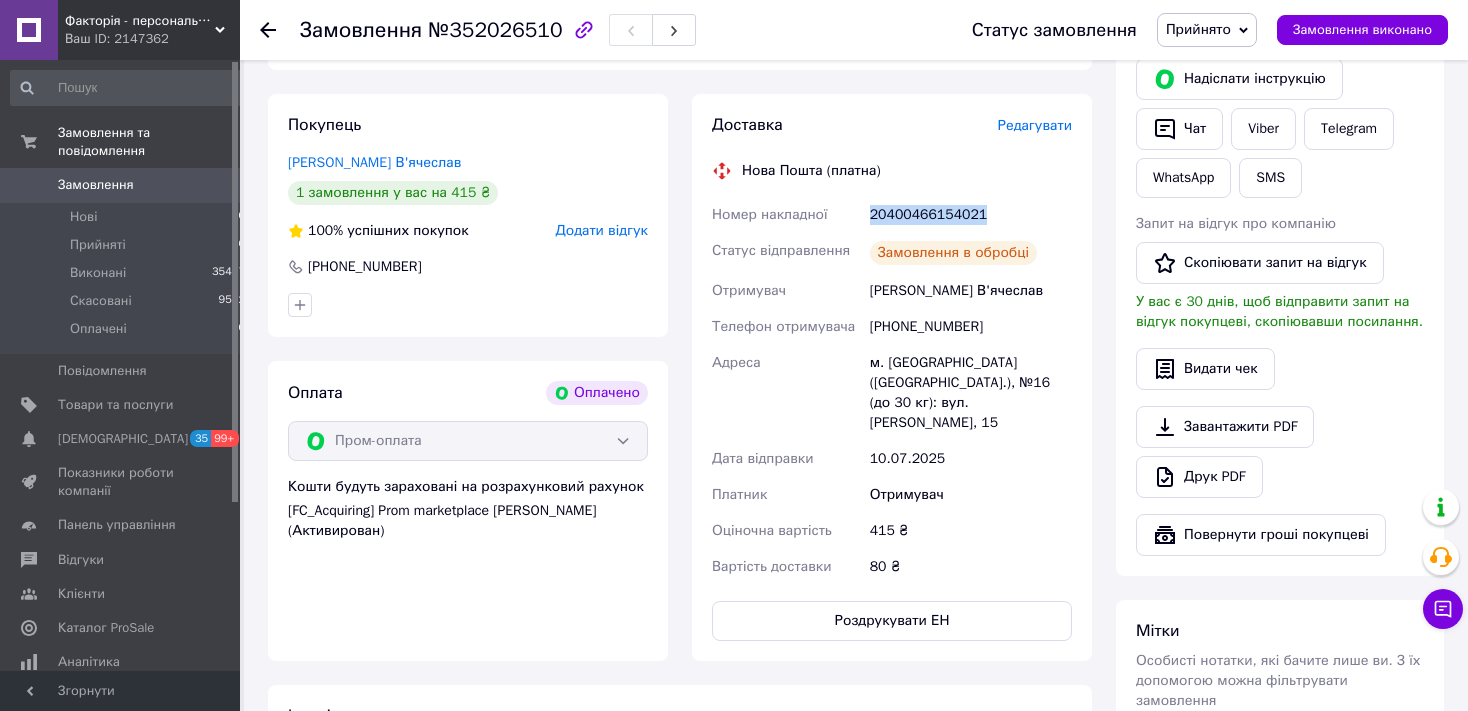 click on "20400466154021" at bounding box center [971, 215] 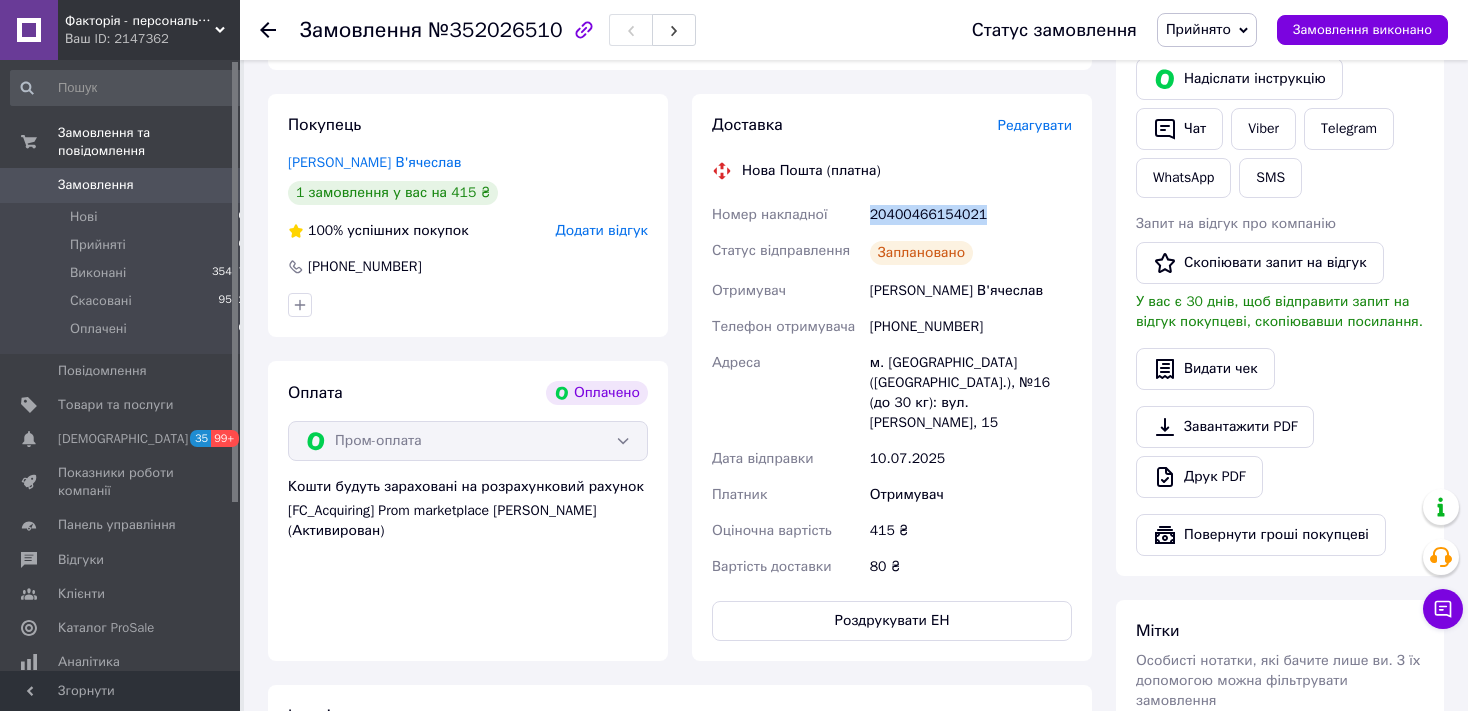 copy on "20400466154021" 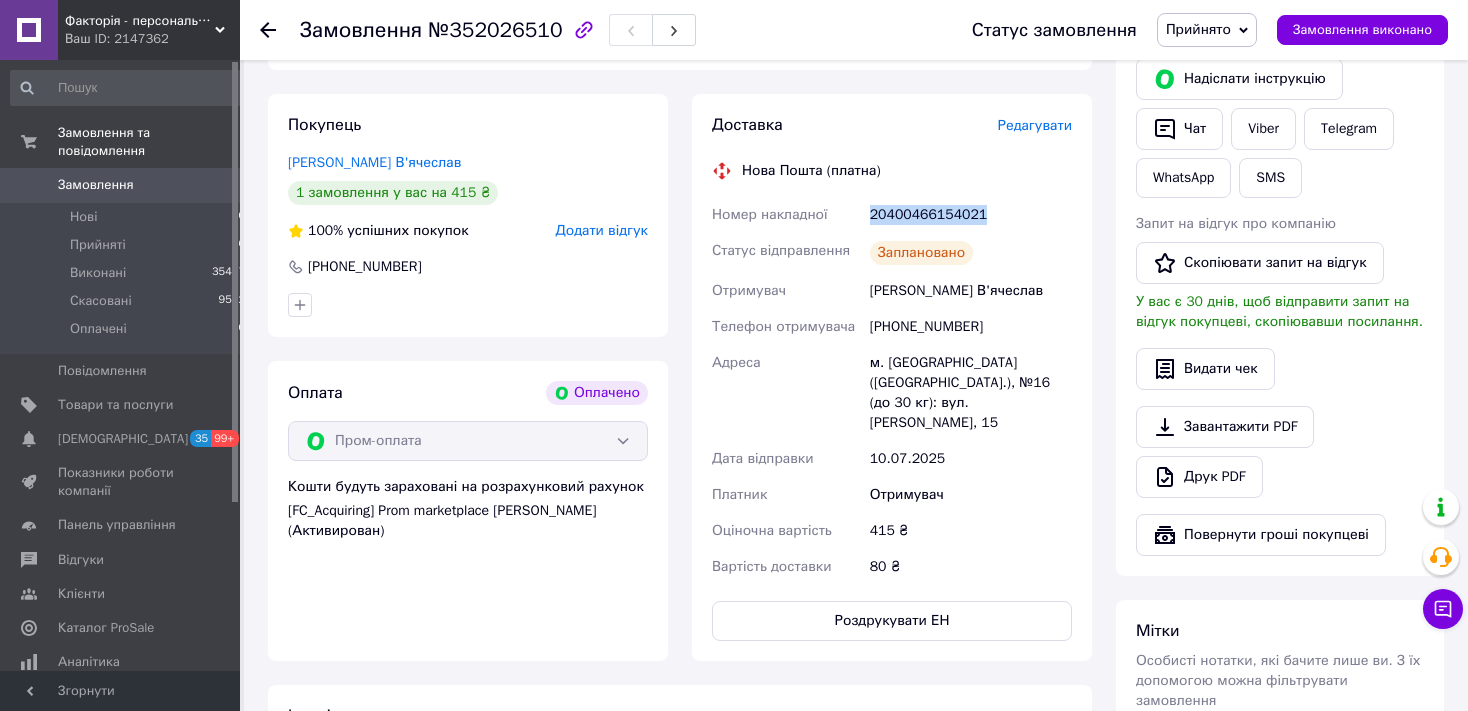 click on "Замовлення 0" at bounding box center (128, 185) 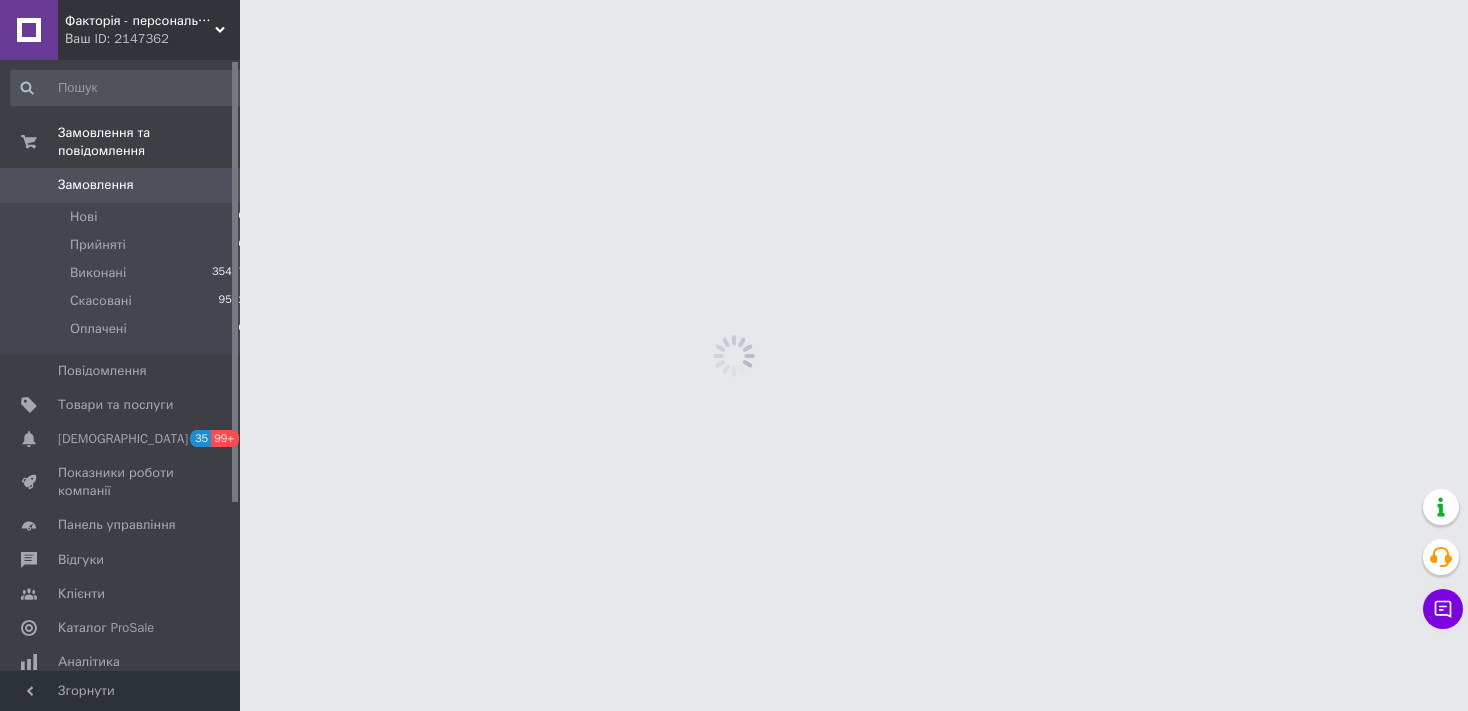 scroll, scrollTop: 0, scrollLeft: 0, axis: both 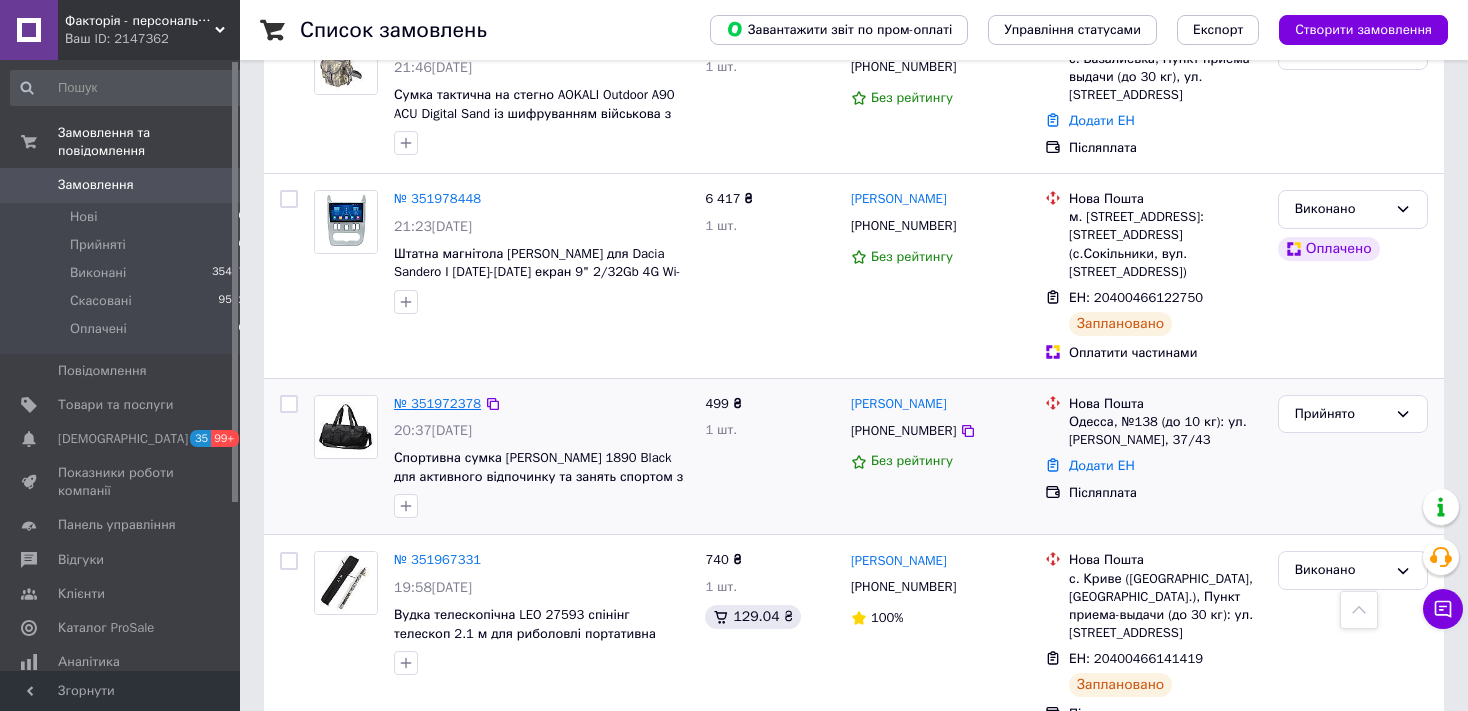 click on "№ 351972378" at bounding box center [437, 403] 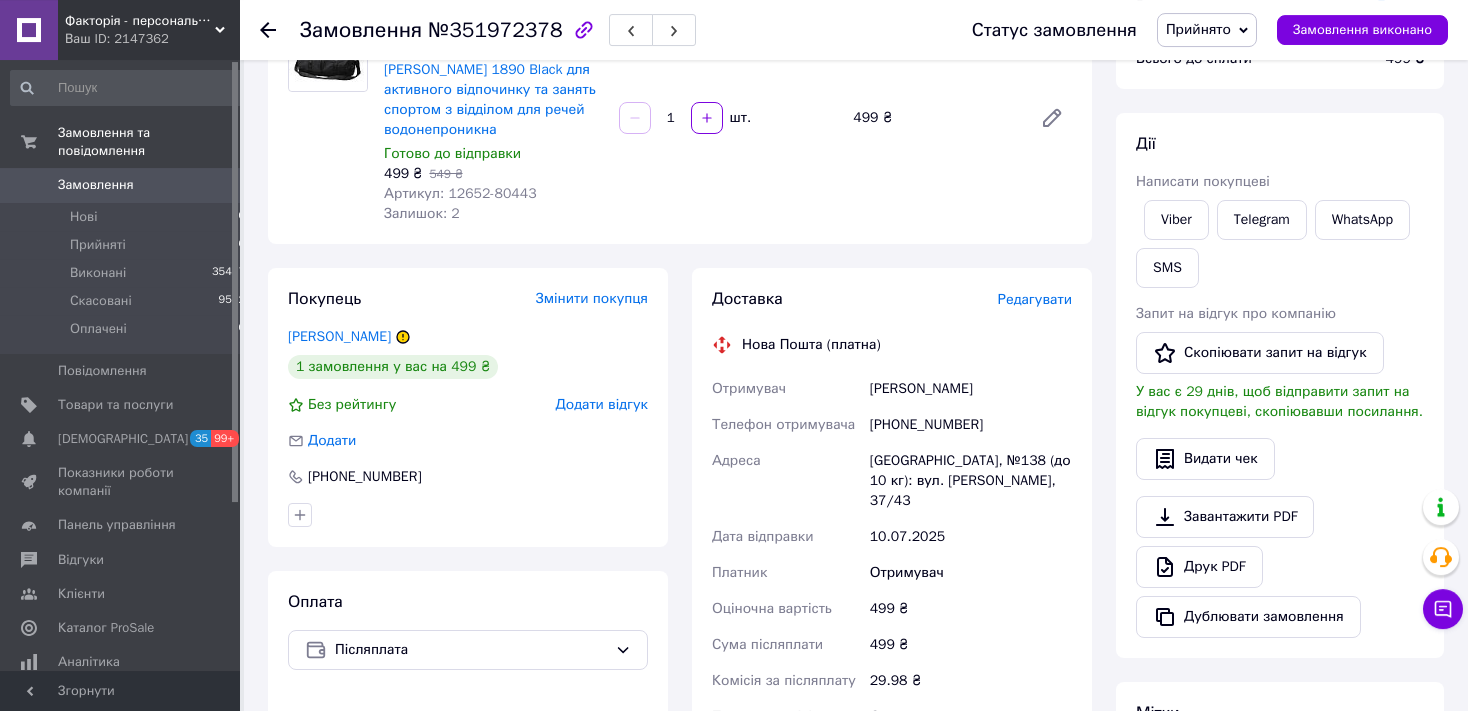 scroll, scrollTop: 105, scrollLeft: 0, axis: vertical 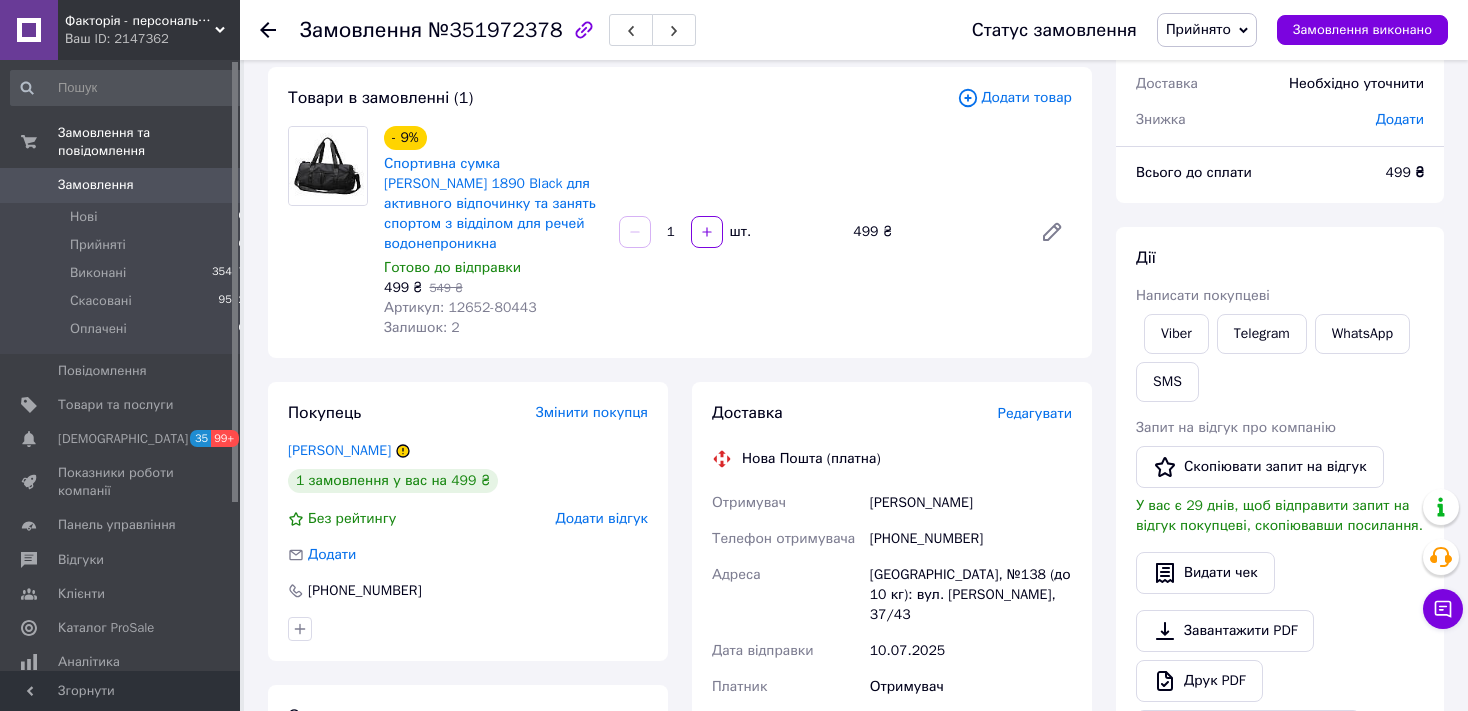 click on "Viber Telegram WhatsApp SMS" at bounding box center (1280, 358) 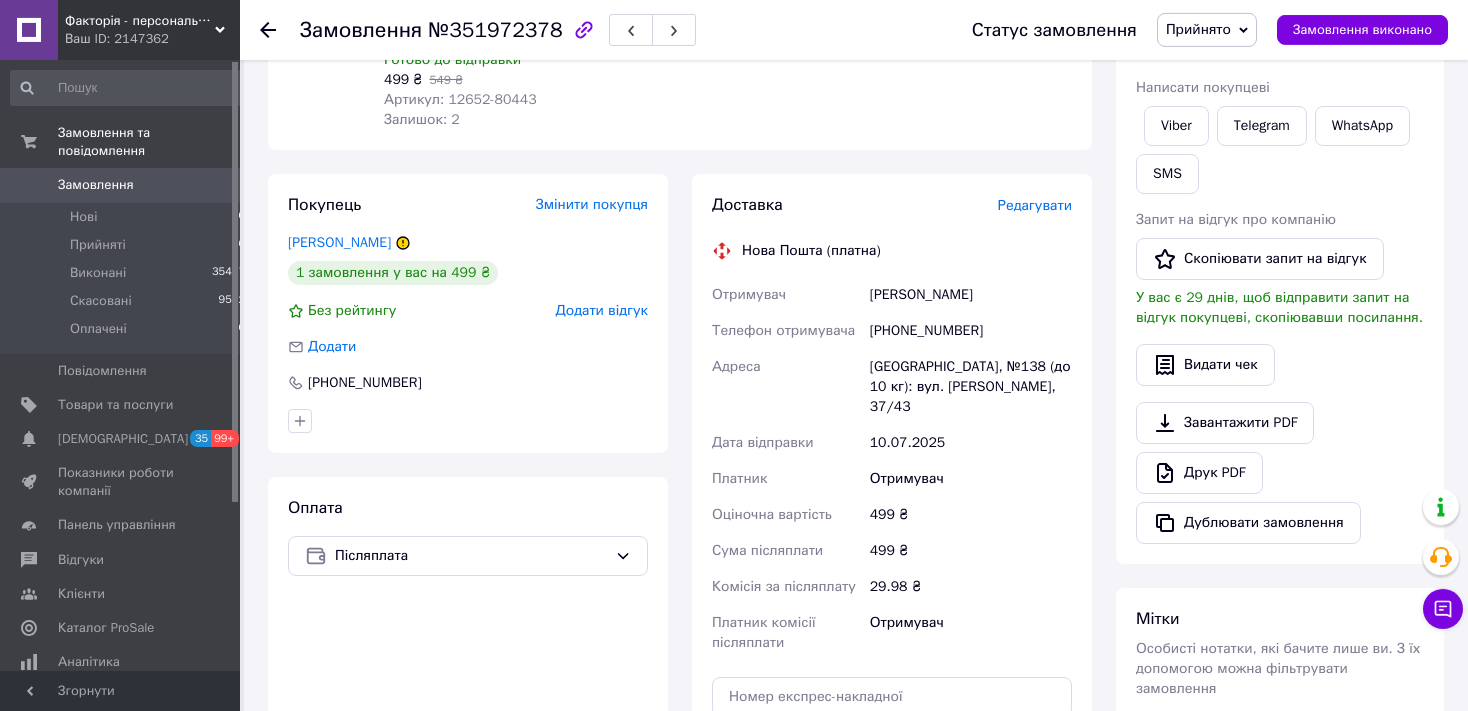 scroll, scrollTop: 316, scrollLeft: 0, axis: vertical 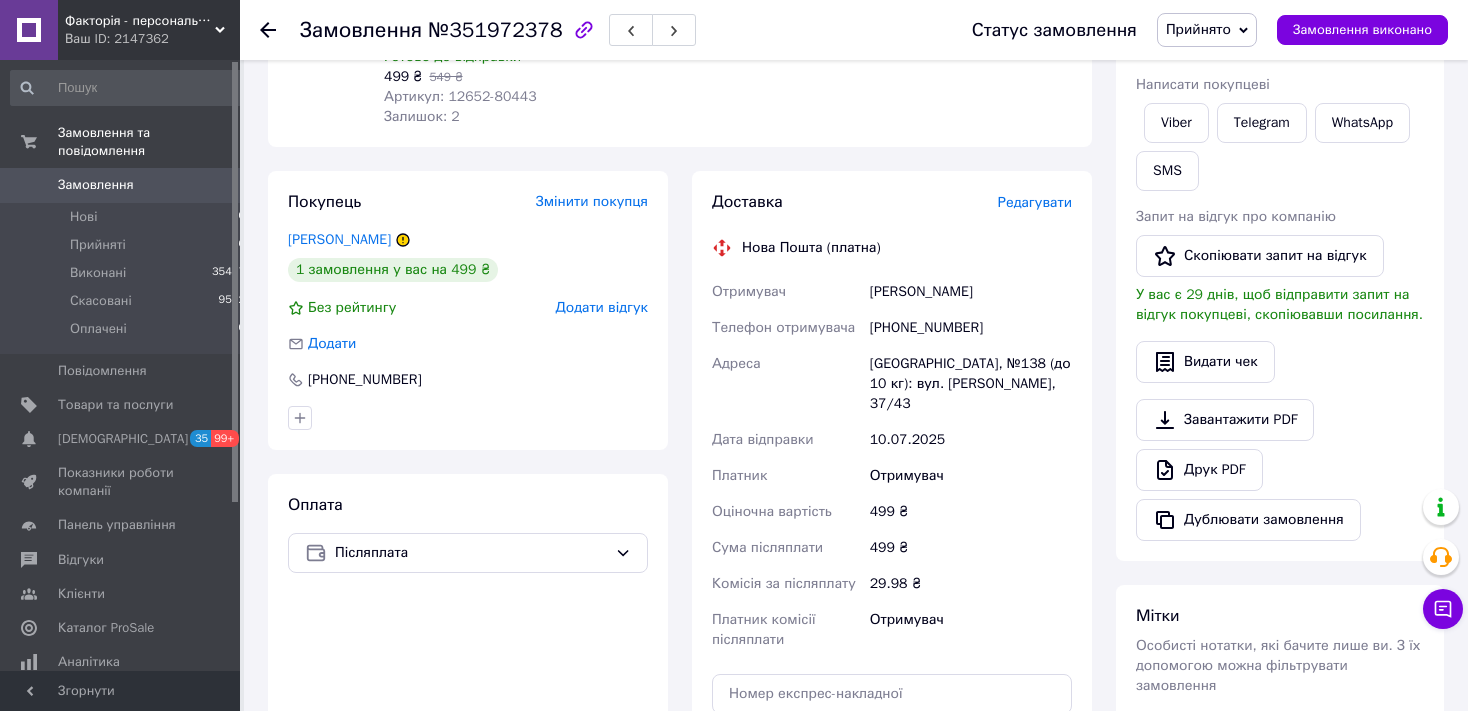 click 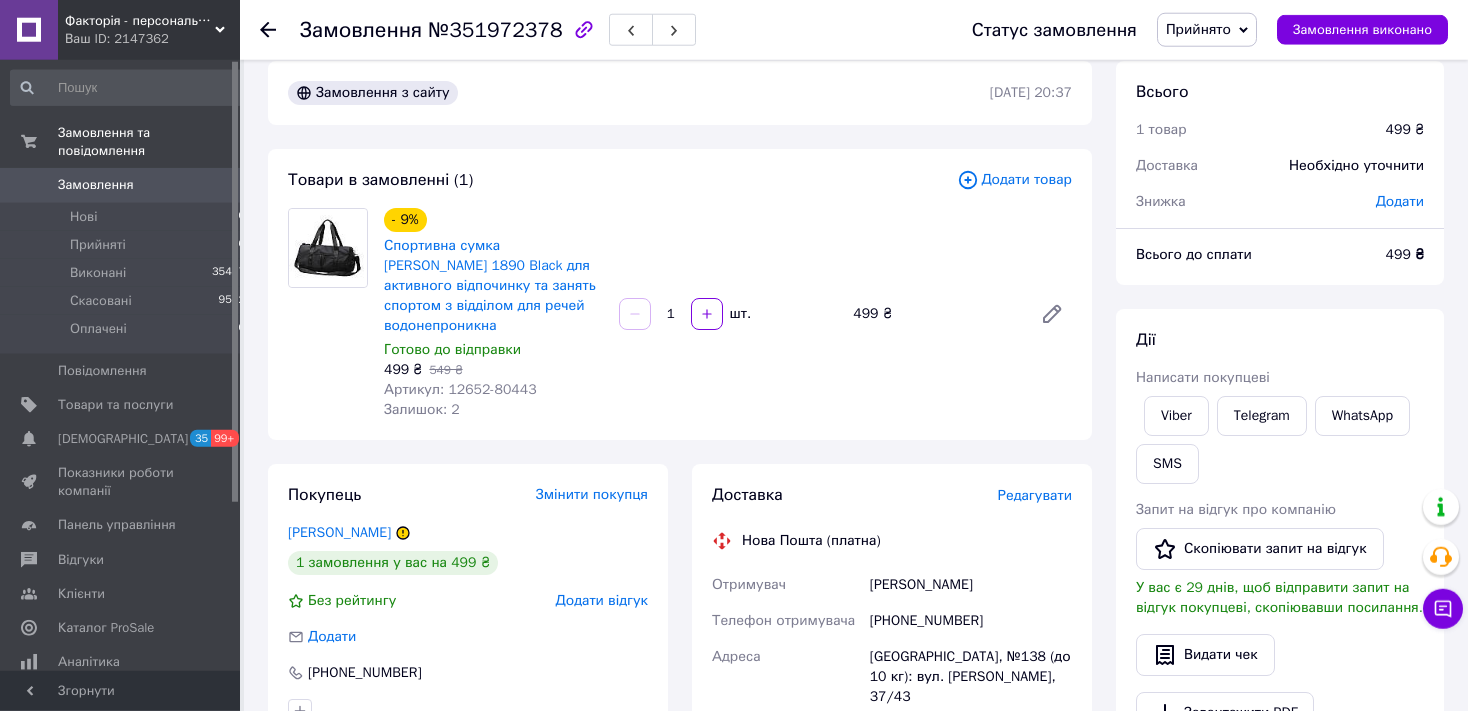 scroll, scrollTop: 0, scrollLeft: 0, axis: both 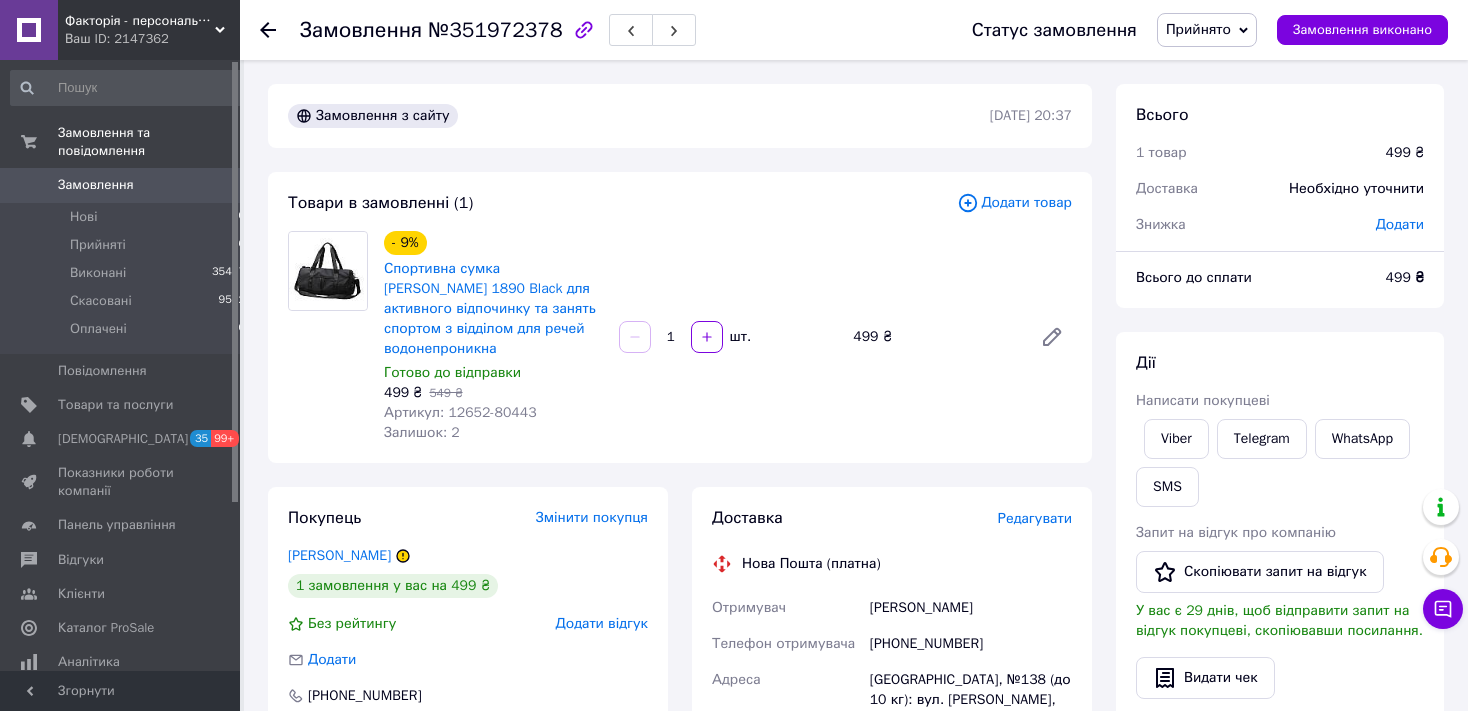 click on "Замовлення" at bounding box center [121, 185] 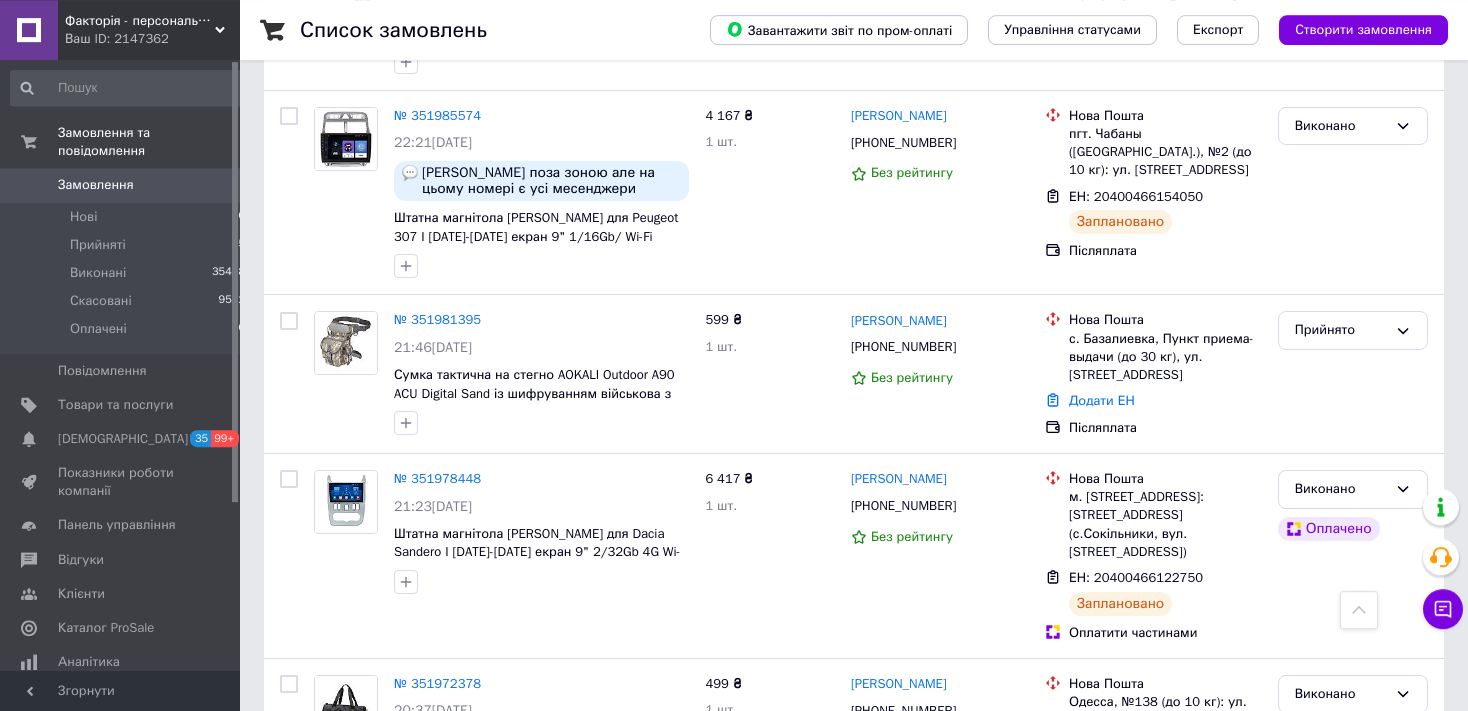 scroll, scrollTop: 1161, scrollLeft: 0, axis: vertical 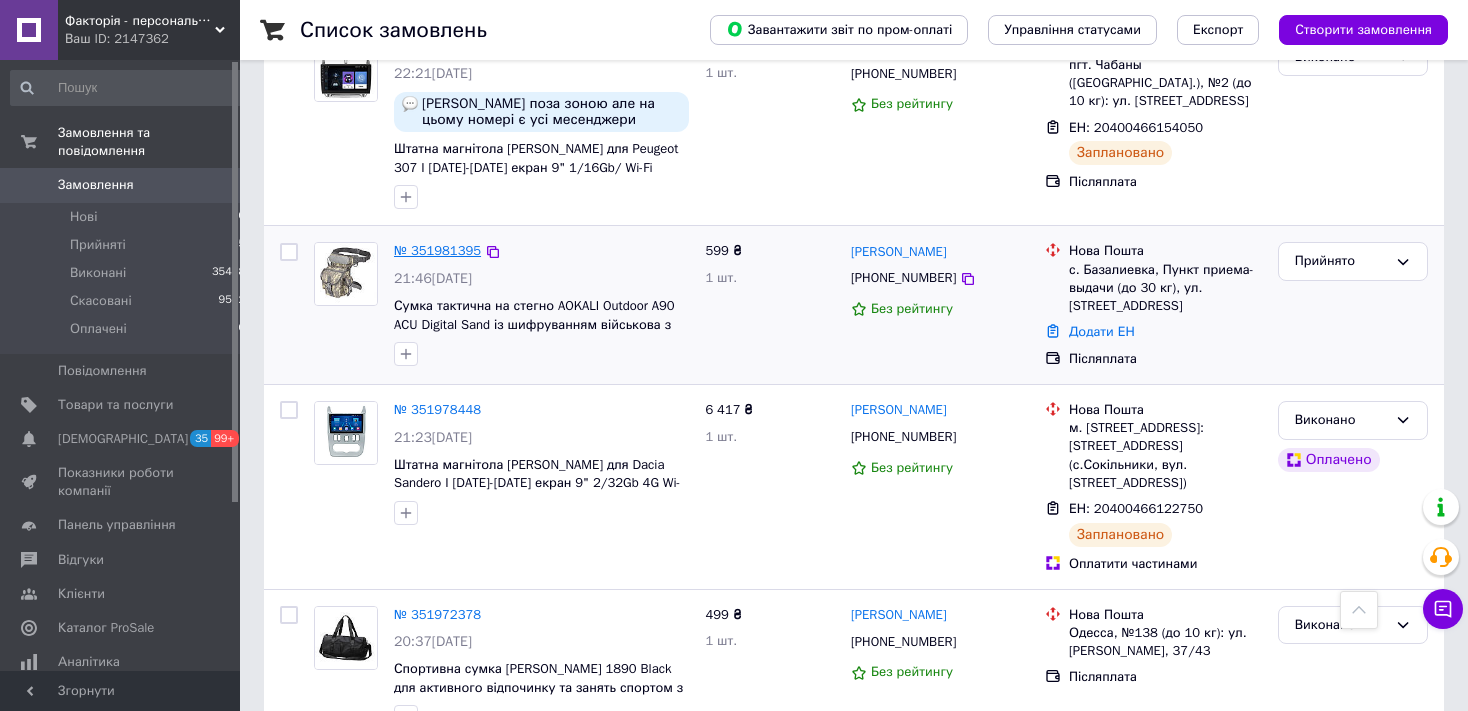 click on "№ 351981395" at bounding box center (437, 250) 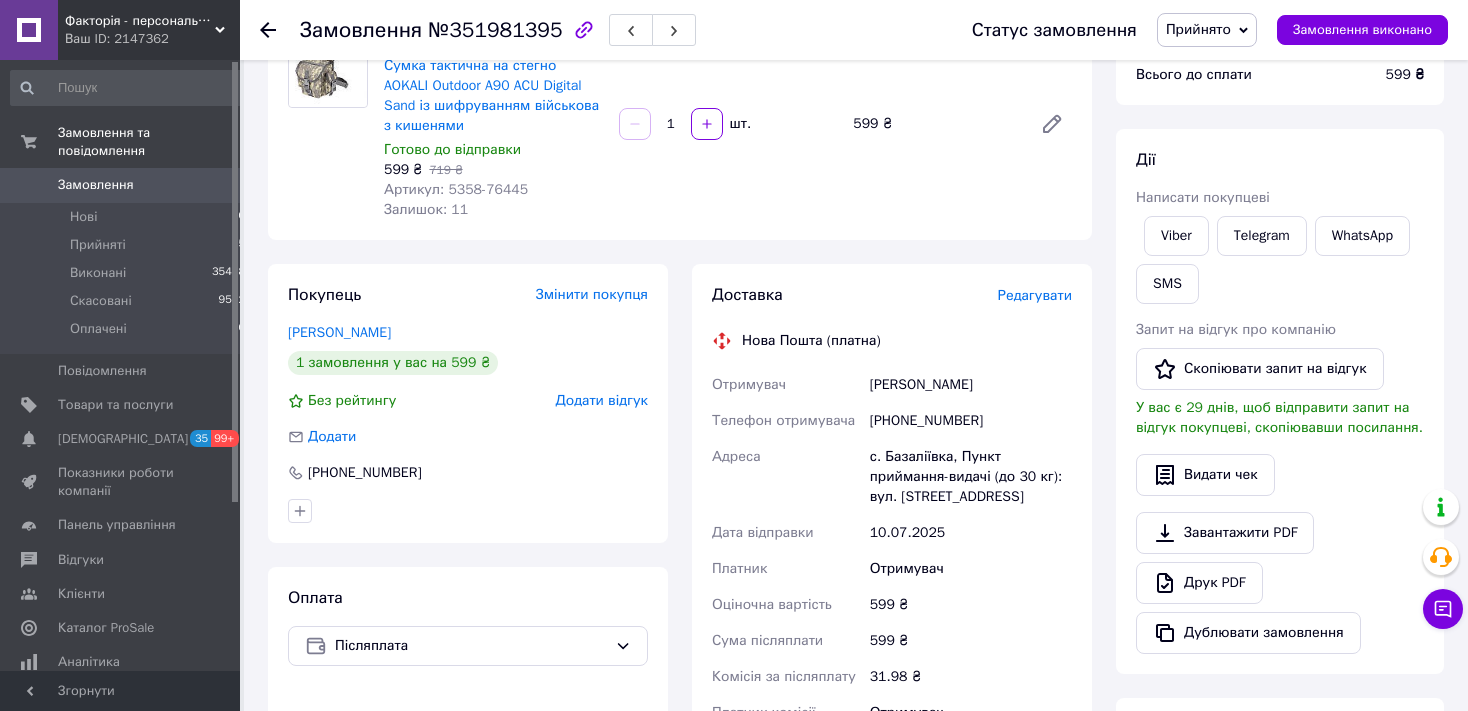 click on "Замовлення" at bounding box center [121, 185] 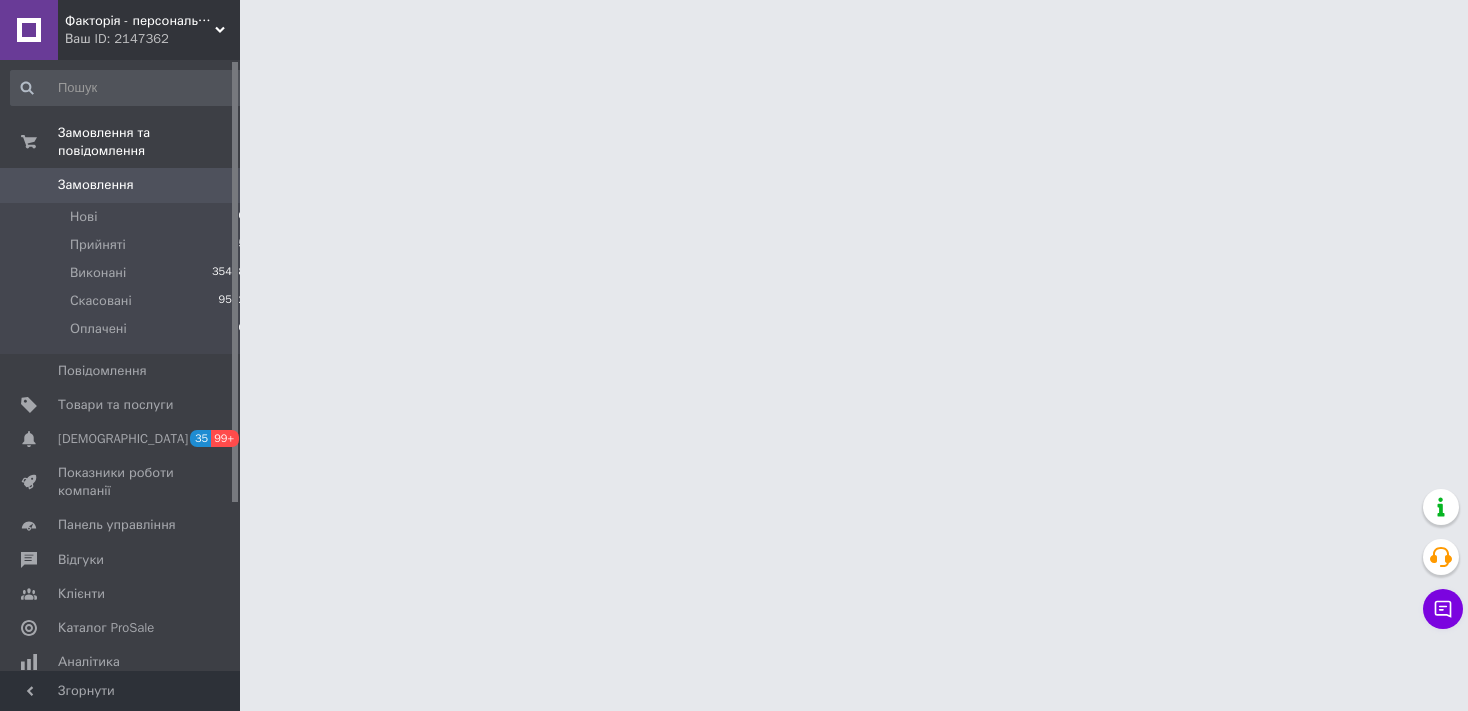 scroll, scrollTop: 0, scrollLeft: 0, axis: both 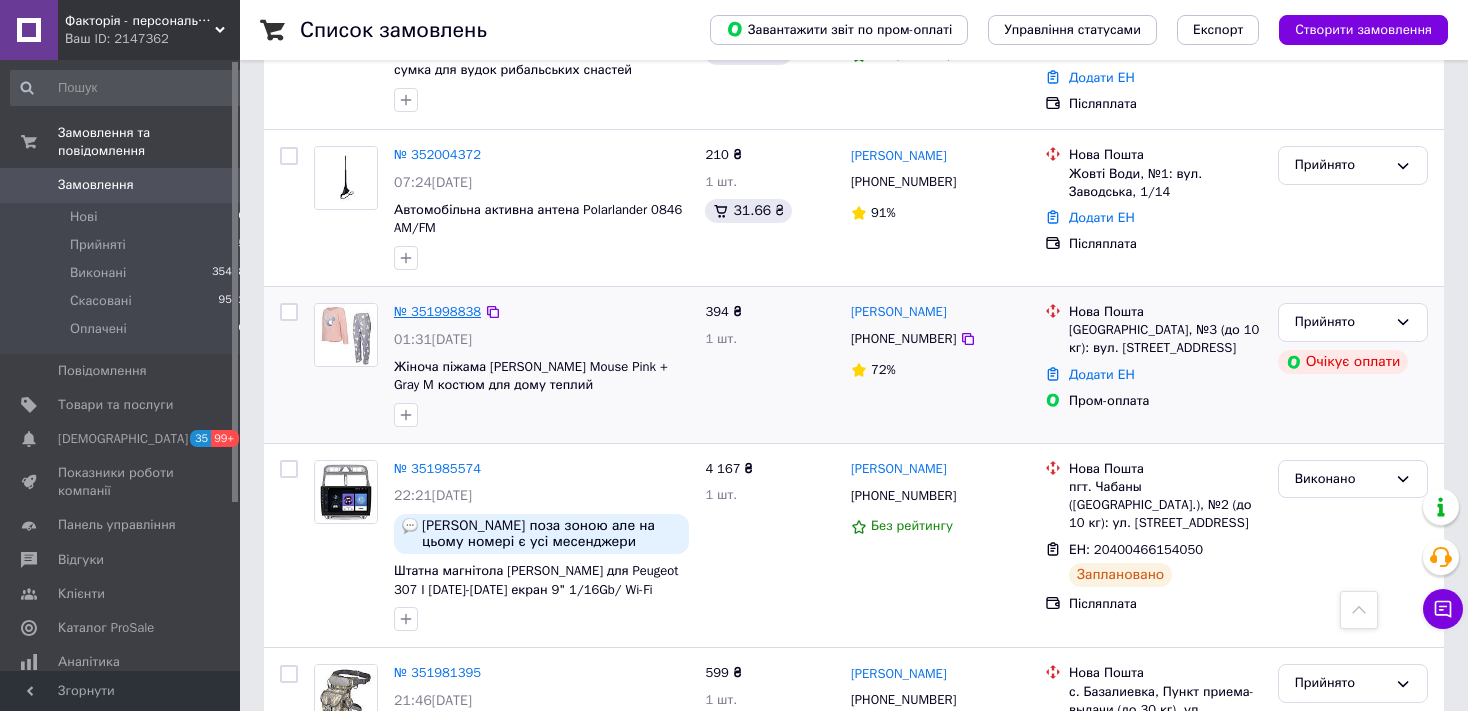 click on "№ 351998838" at bounding box center [437, 311] 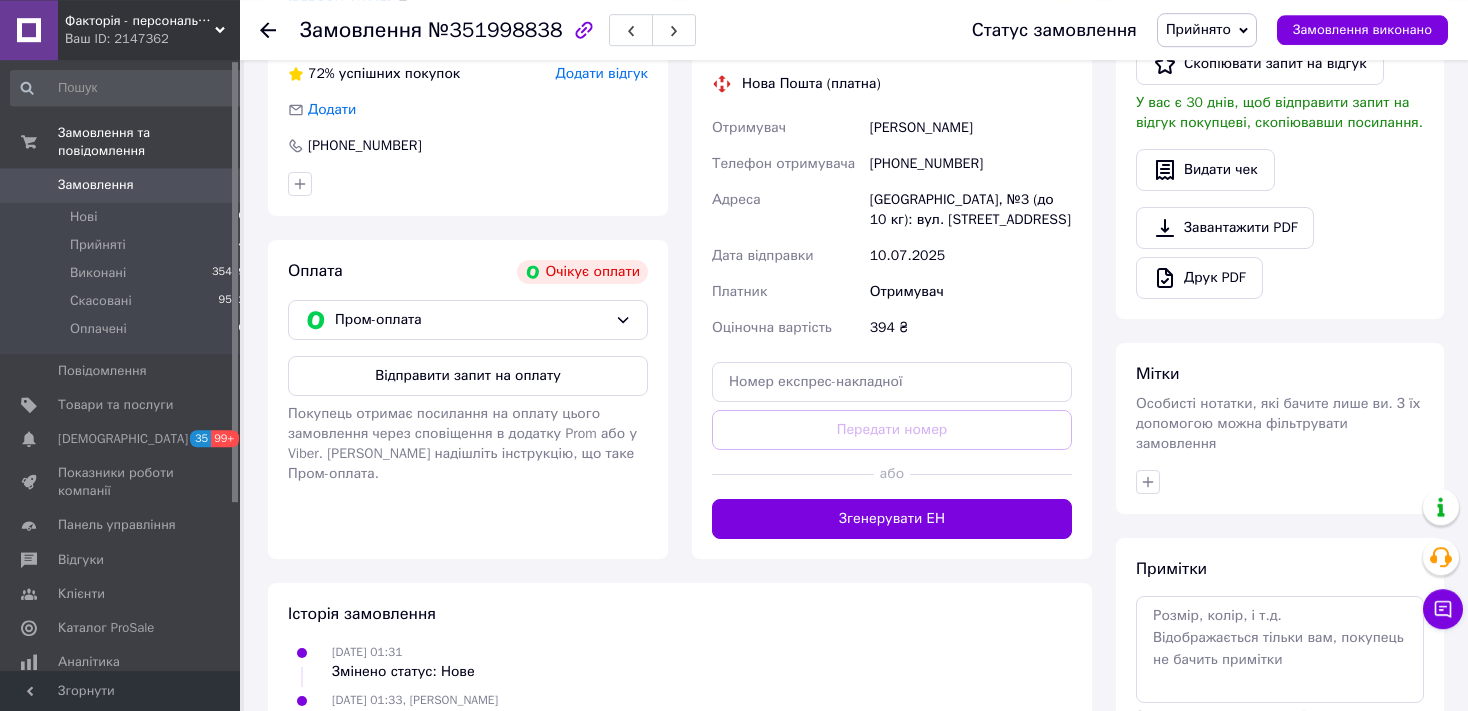 scroll, scrollTop: 528, scrollLeft: 0, axis: vertical 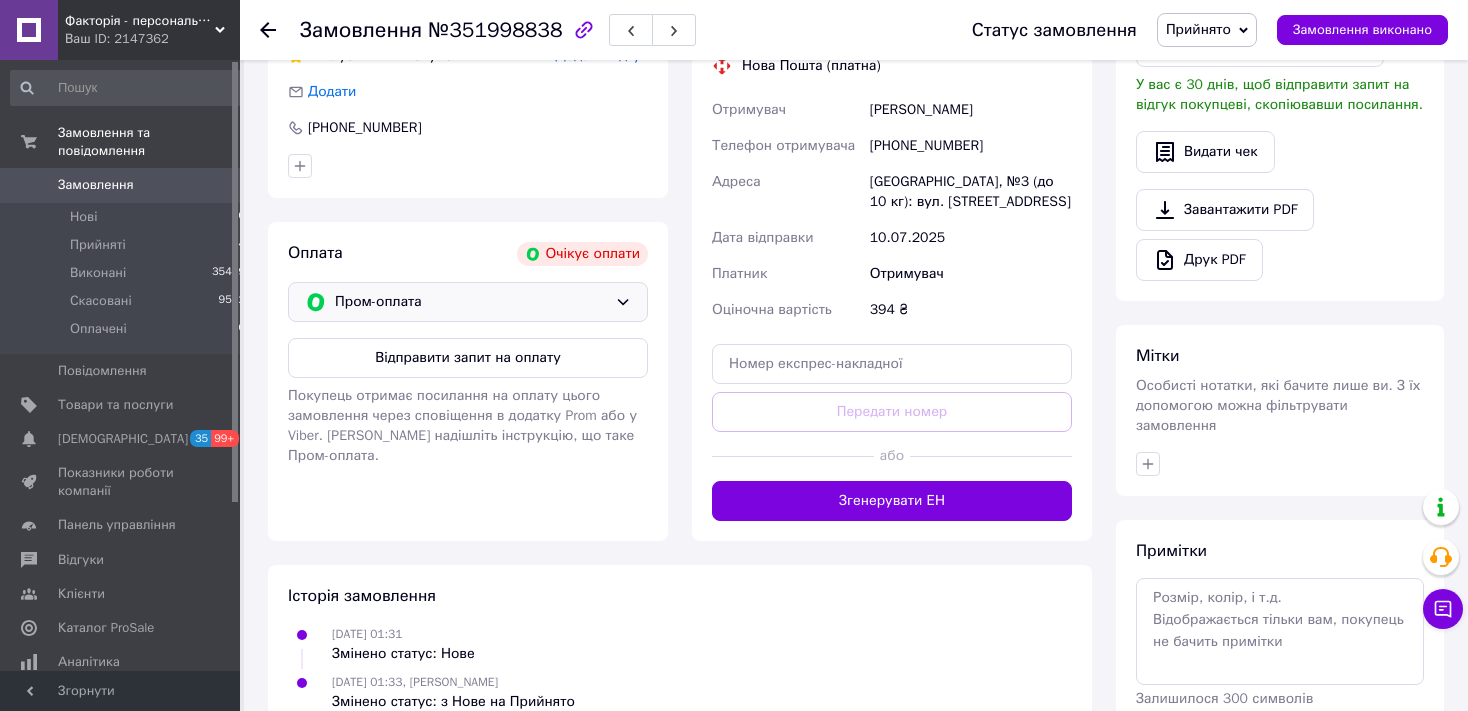 click on "Пром-оплата" at bounding box center (471, 302) 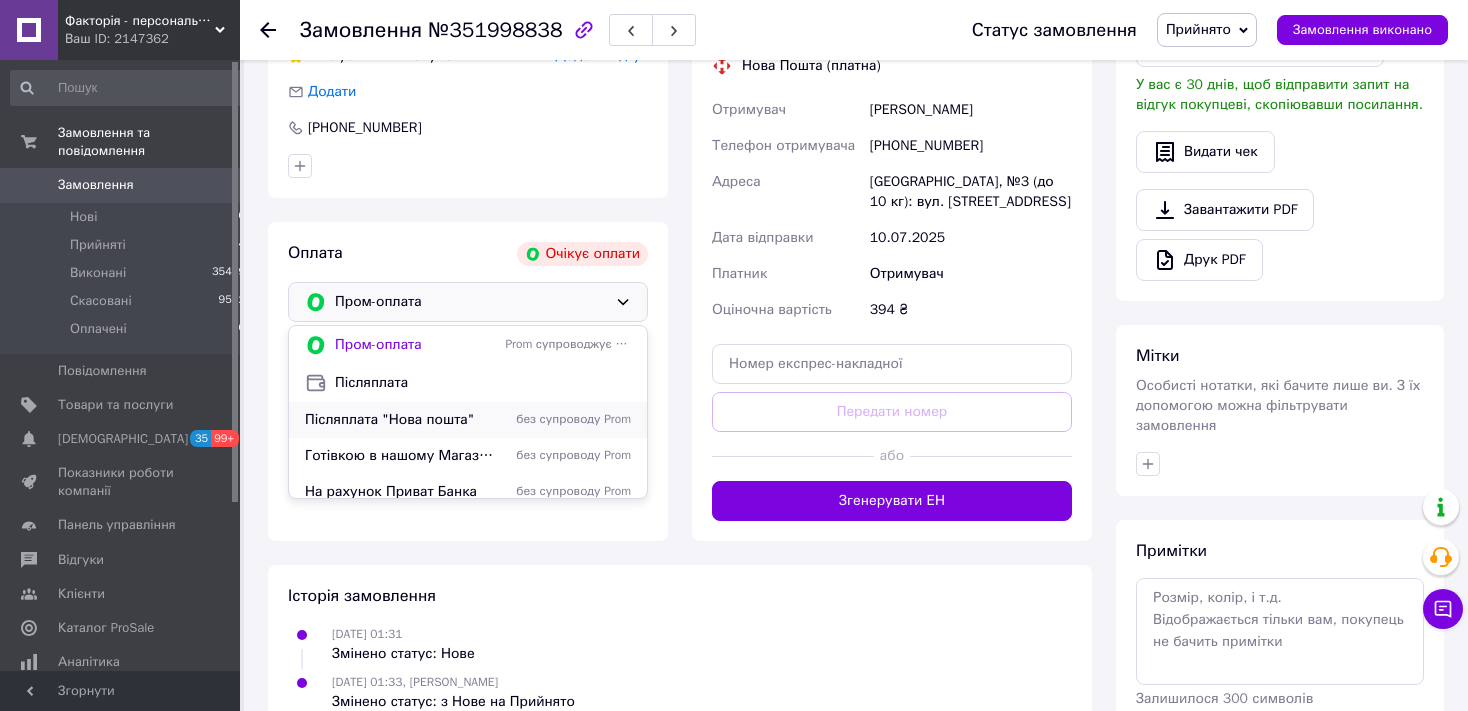 click on "Післяплата "Нова пошта"" at bounding box center (401, 420) 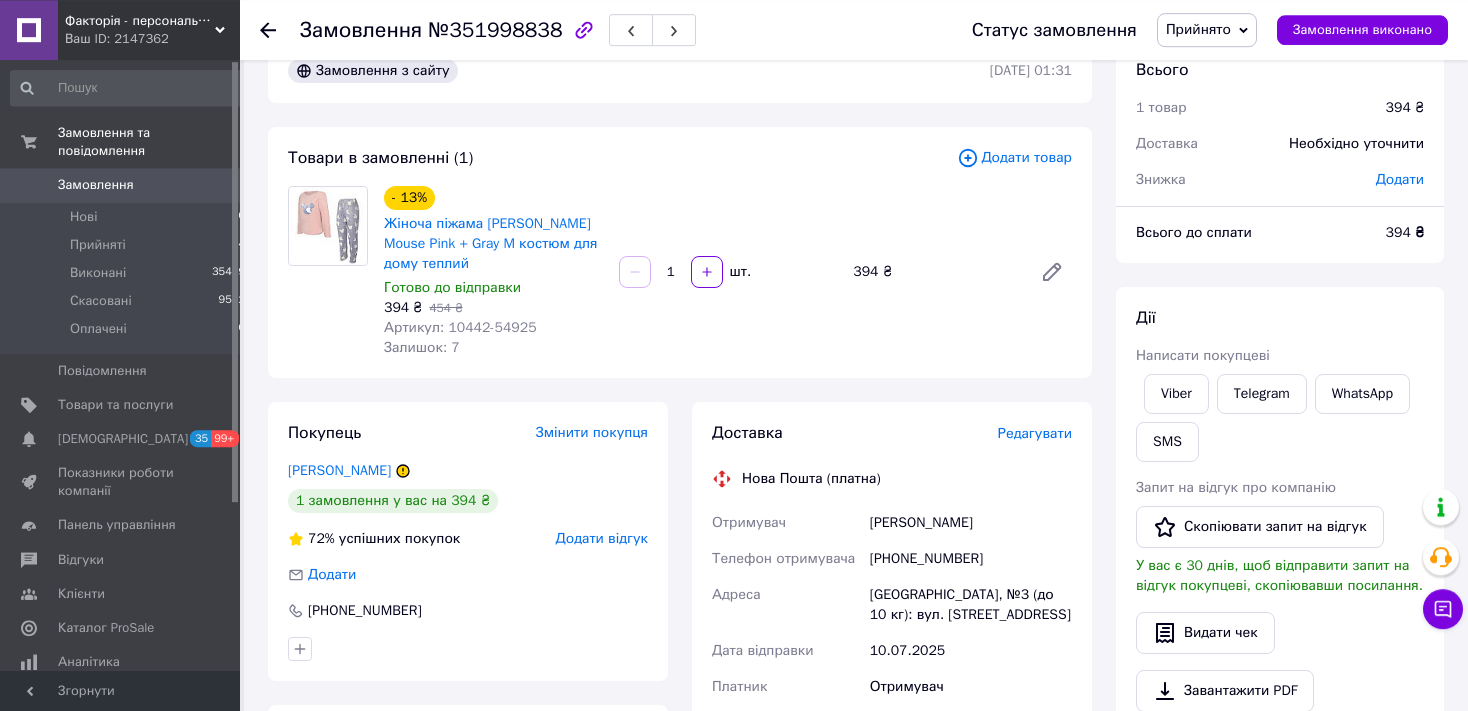 scroll, scrollTop: 0, scrollLeft: 0, axis: both 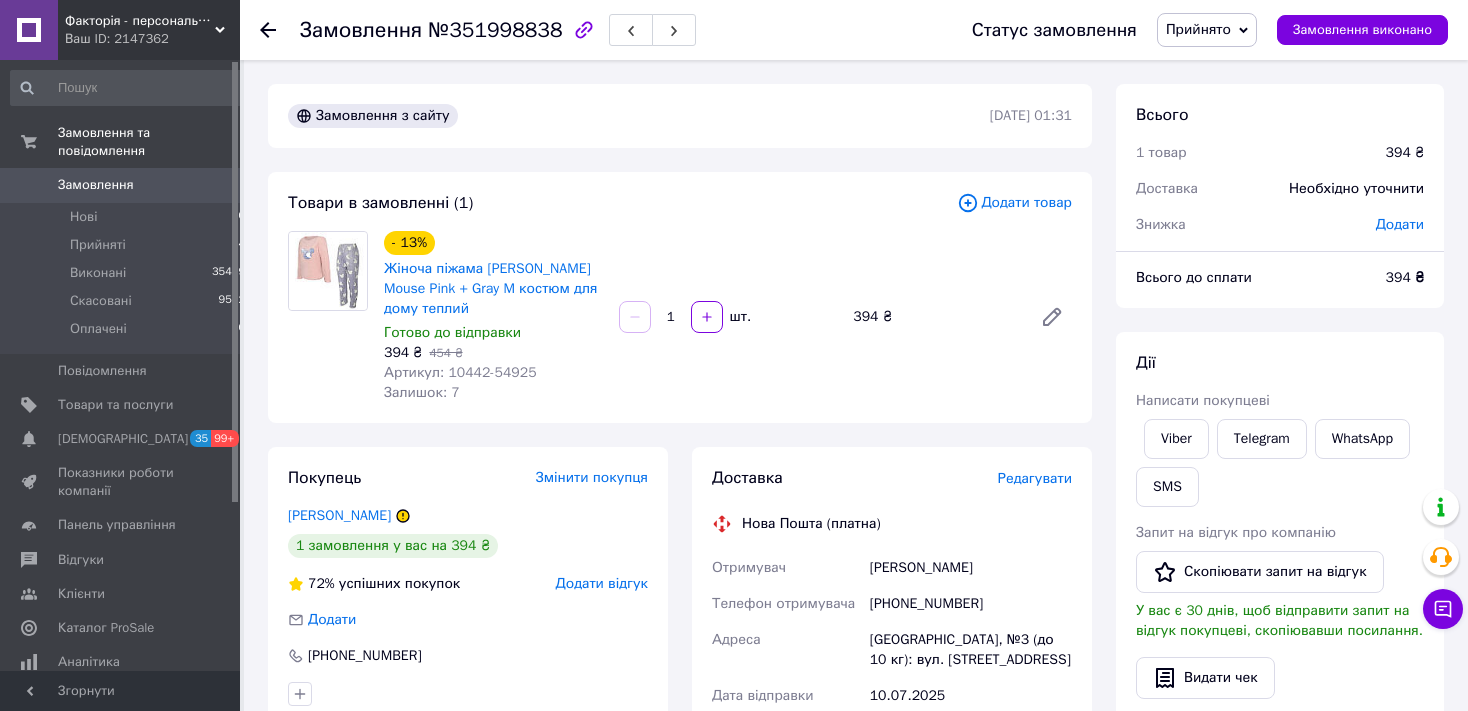 click on "Замовлення" at bounding box center [96, 185] 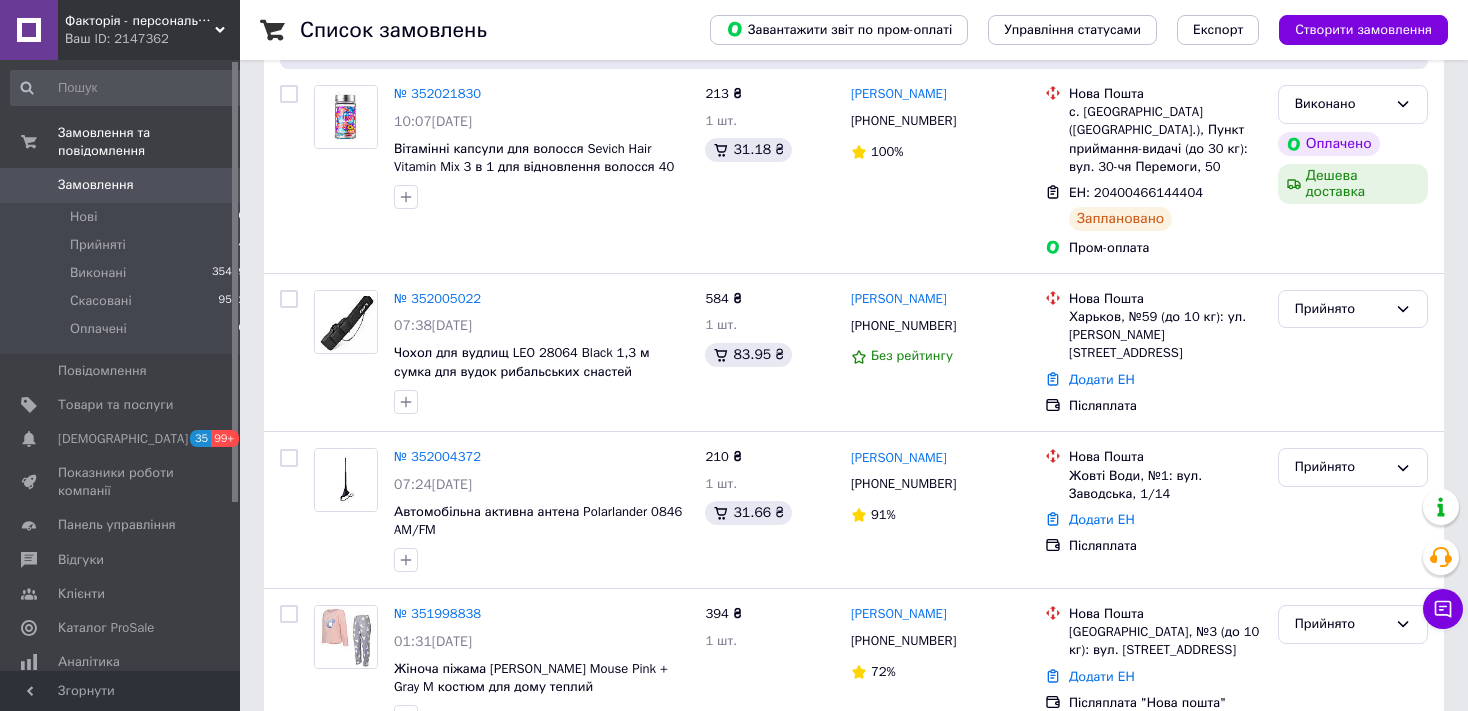 scroll, scrollTop: 528, scrollLeft: 0, axis: vertical 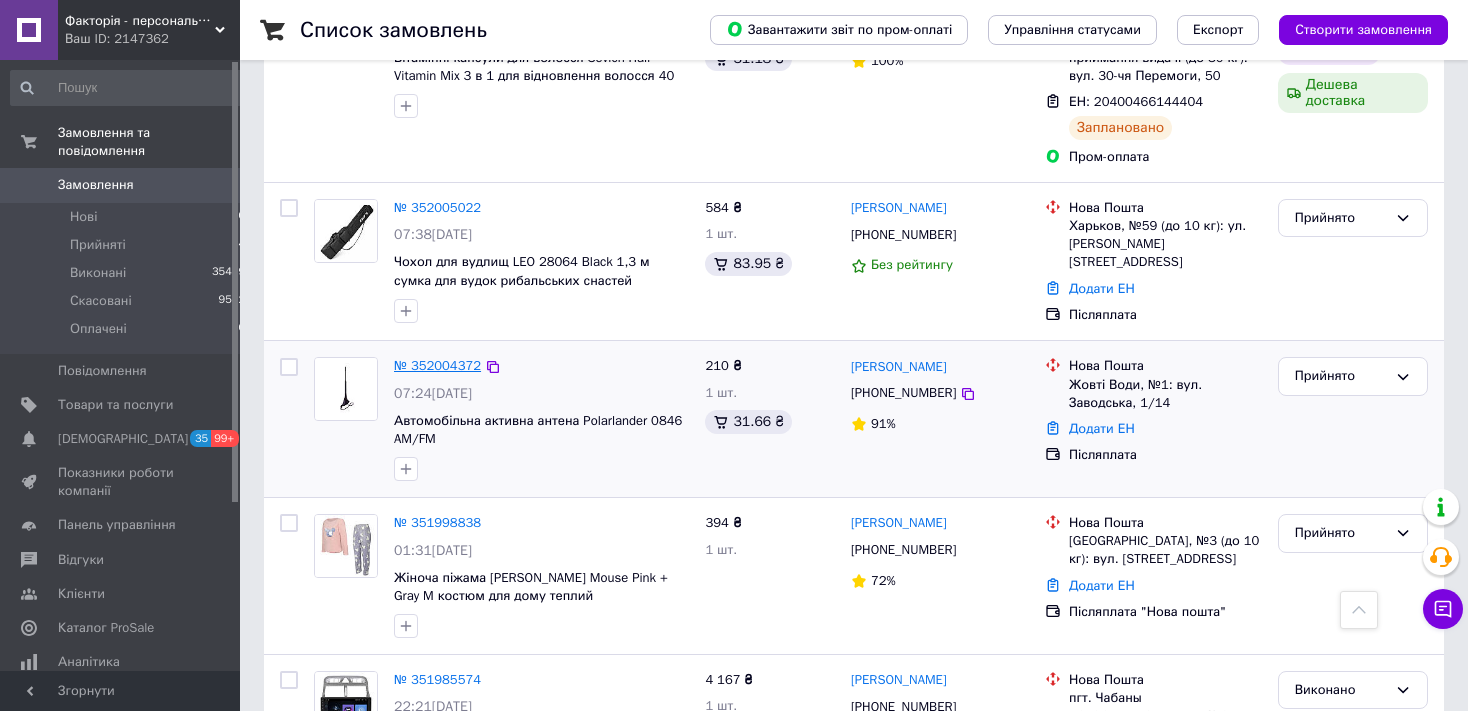 click on "№ 352004372" at bounding box center (437, 365) 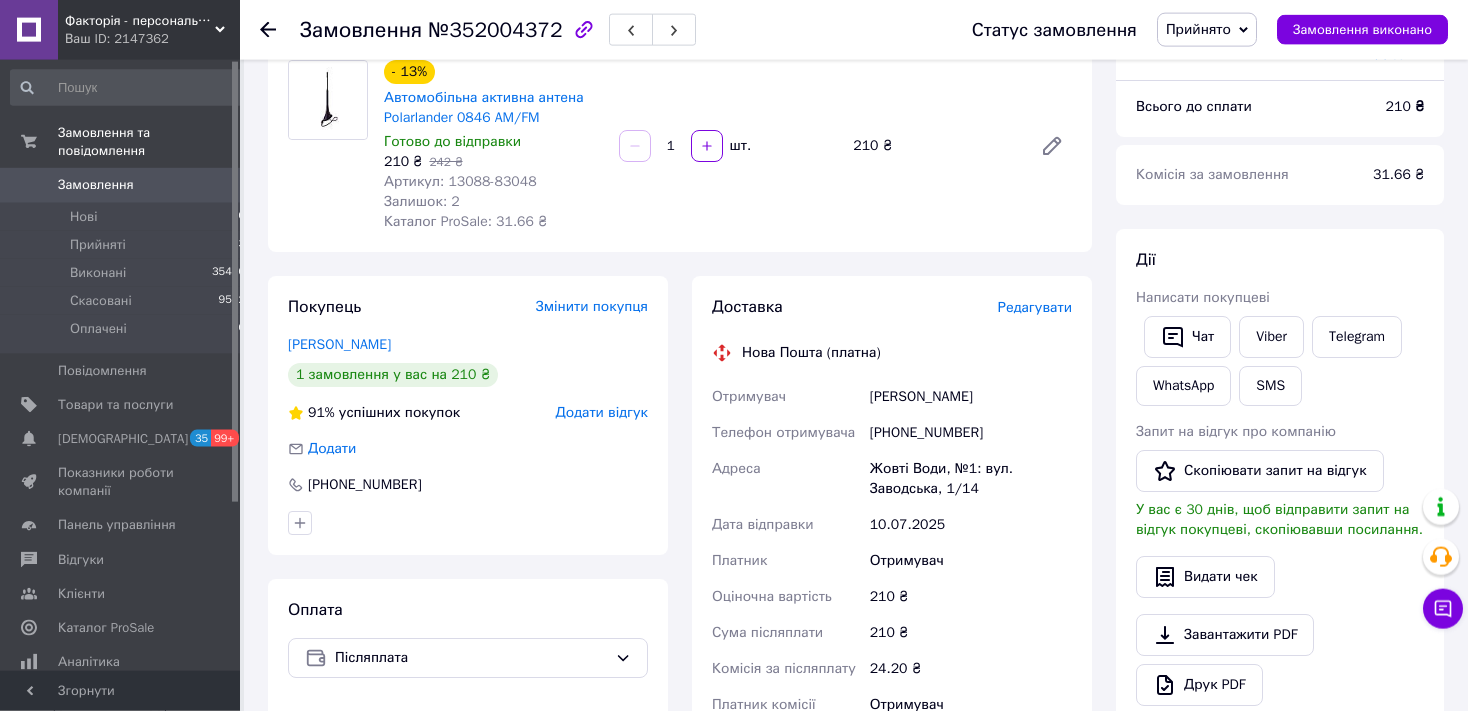 scroll, scrollTop: 105, scrollLeft: 0, axis: vertical 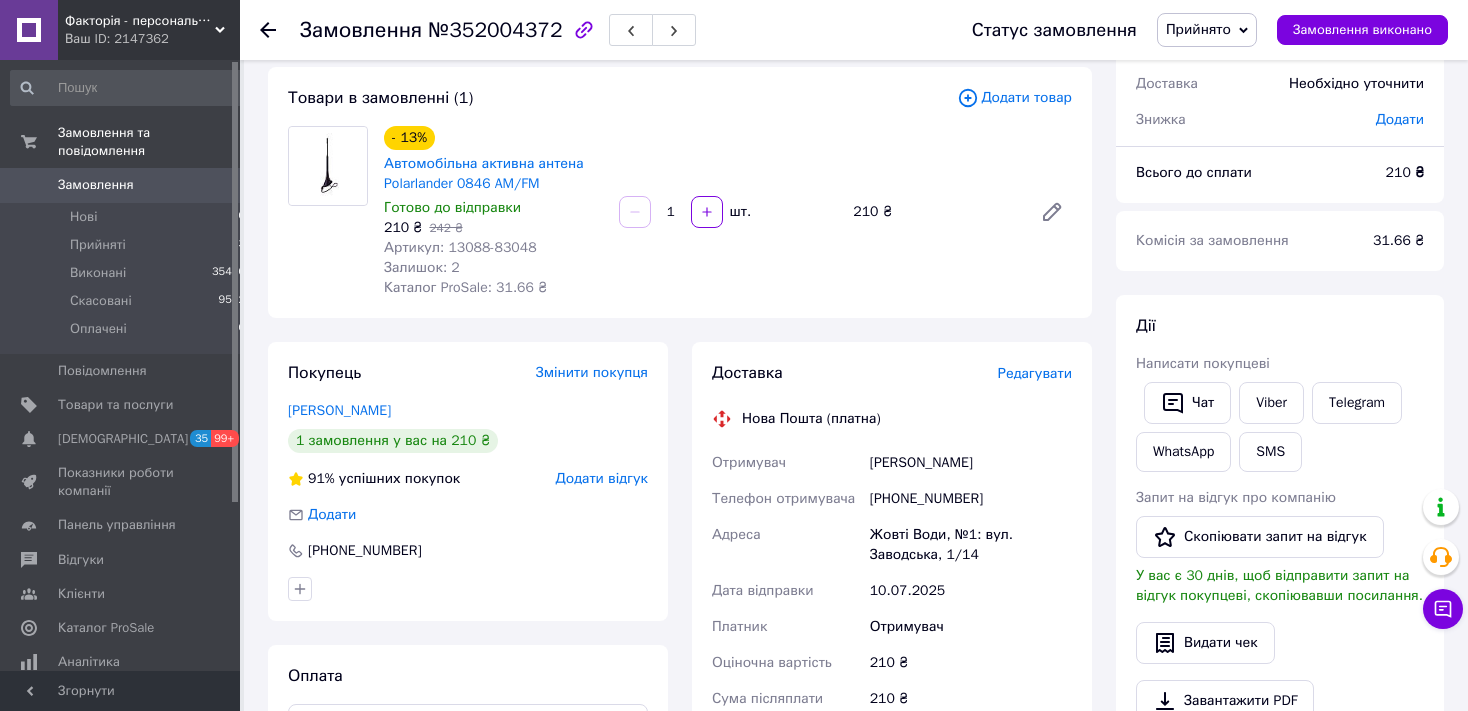 click on "Замовлення" at bounding box center (121, 185) 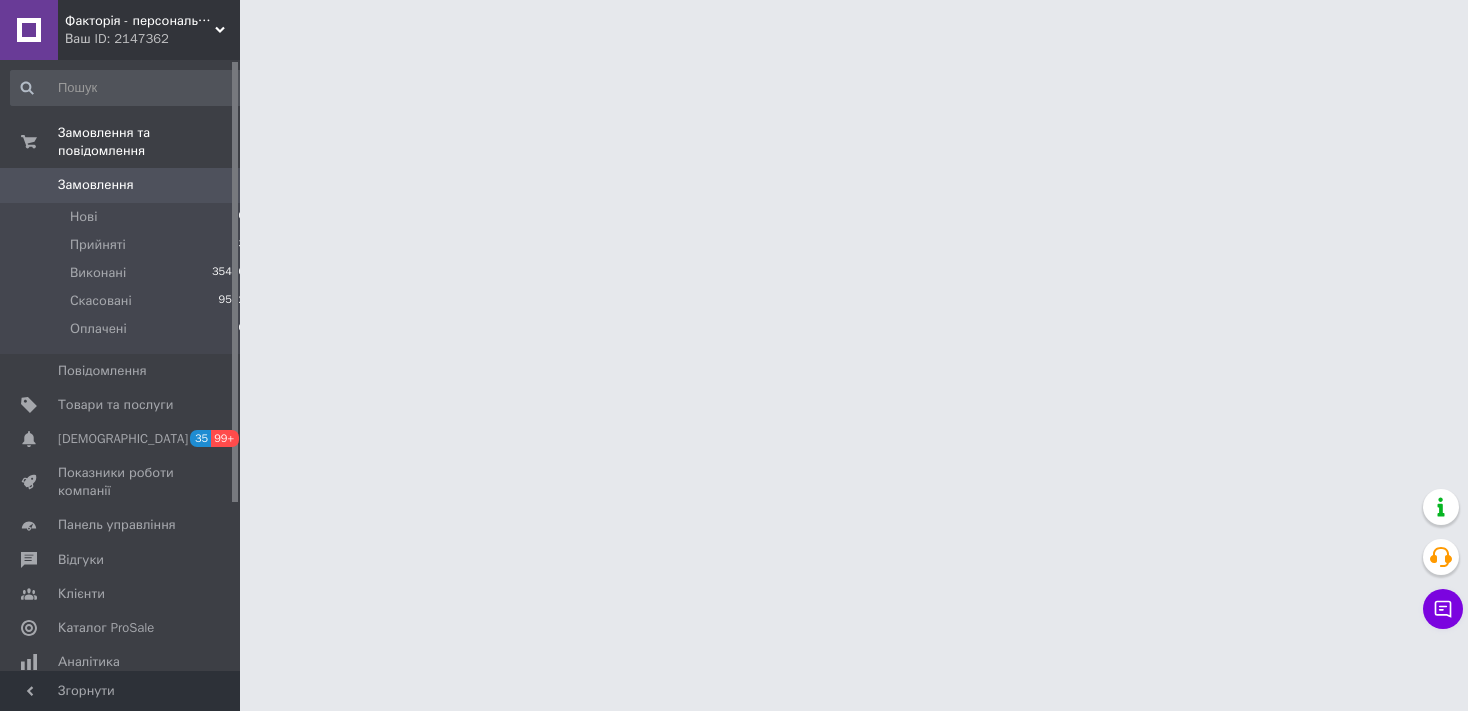 scroll, scrollTop: 0, scrollLeft: 0, axis: both 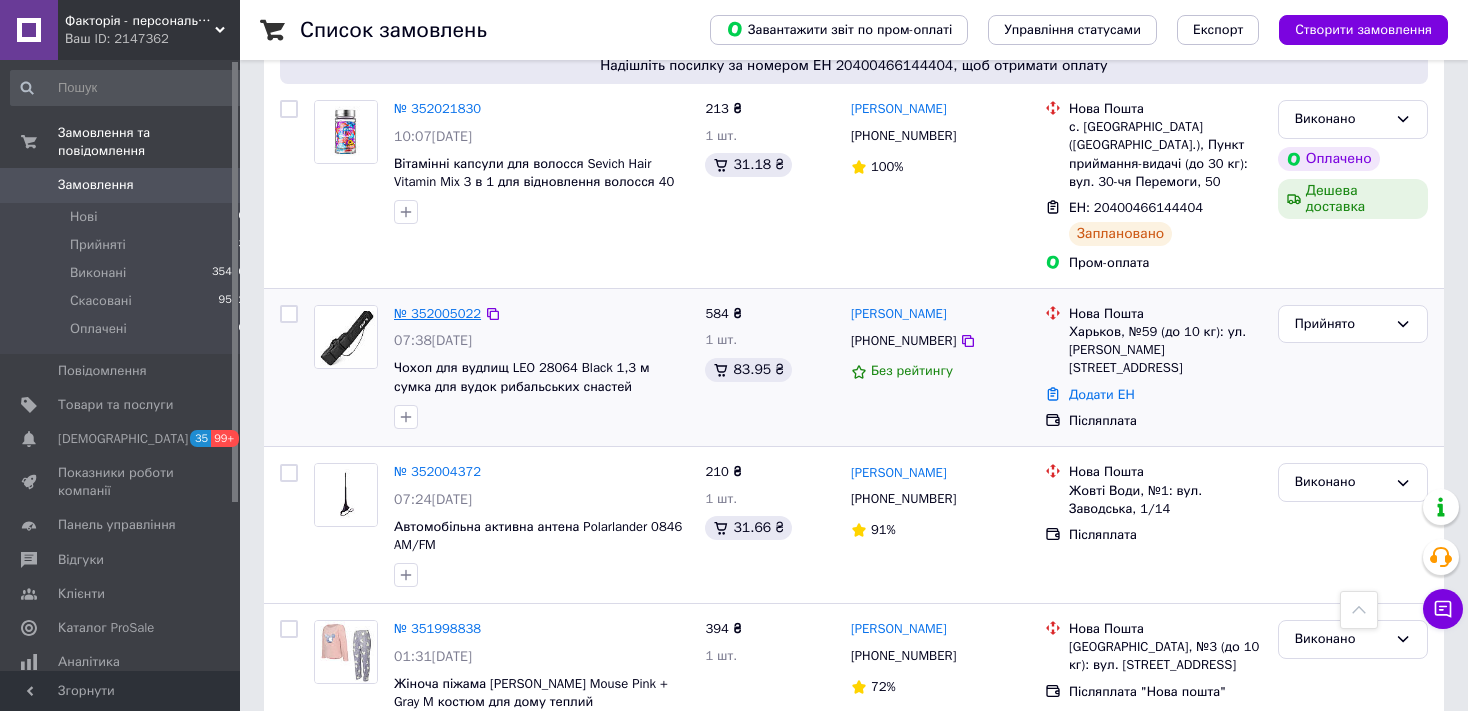 click on "№ 352005022" at bounding box center [437, 313] 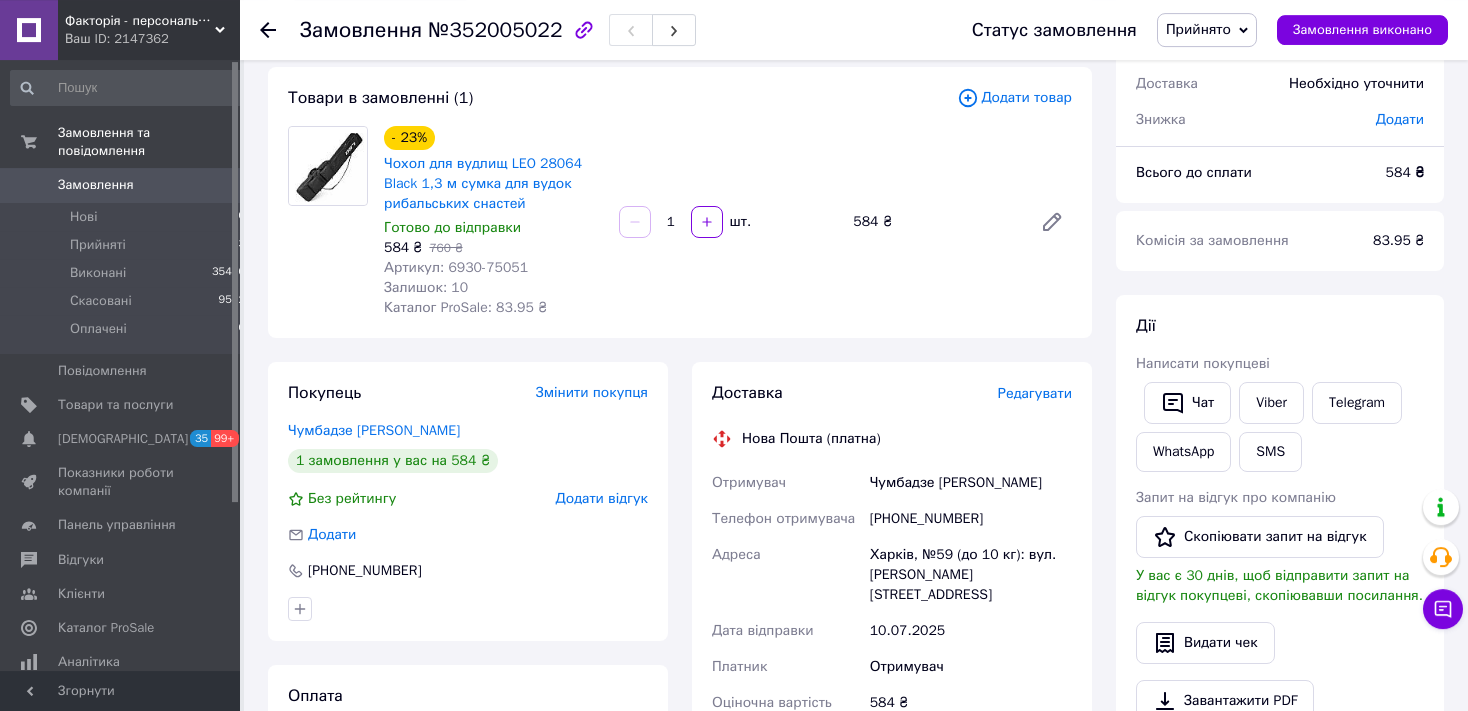 scroll, scrollTop: 97, scrollLeft: 0, axis: vertical 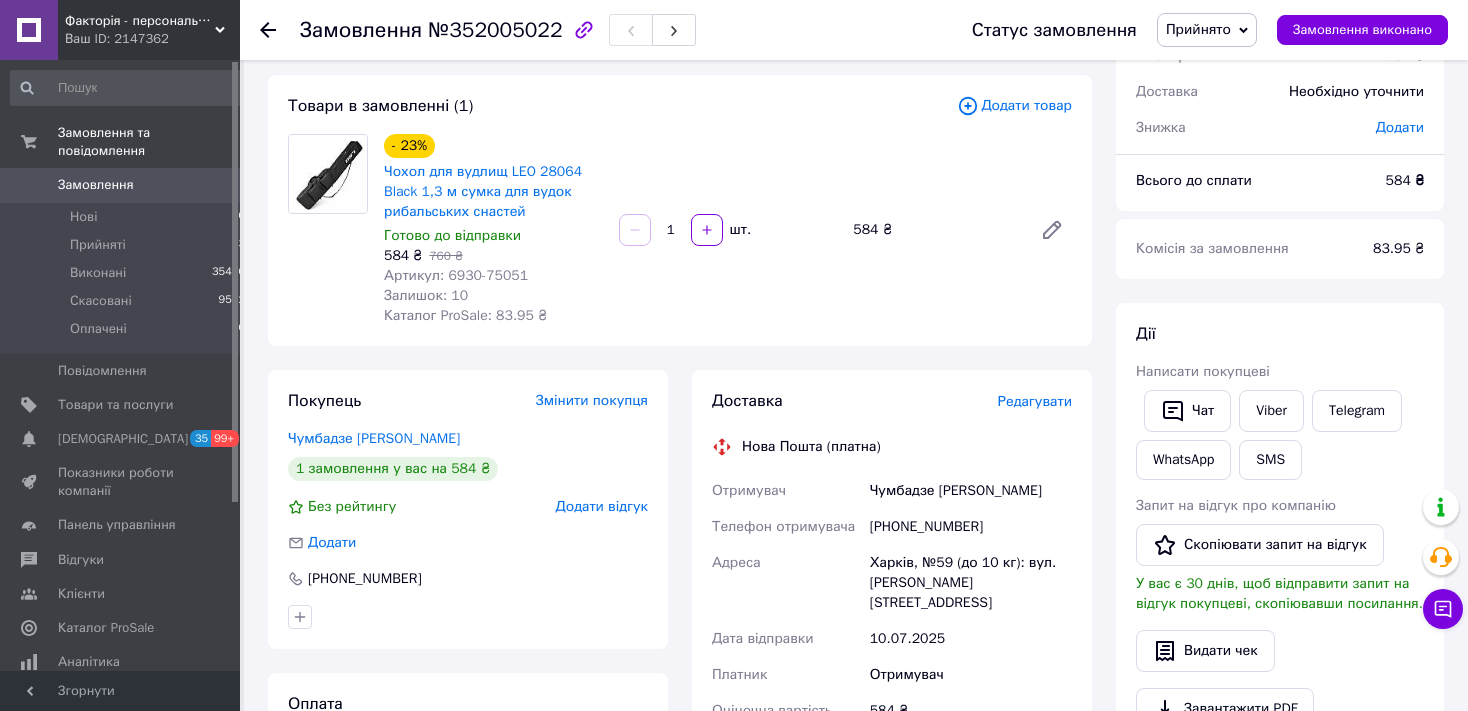 click on "Замовлення" at bounding box center (96, 185) 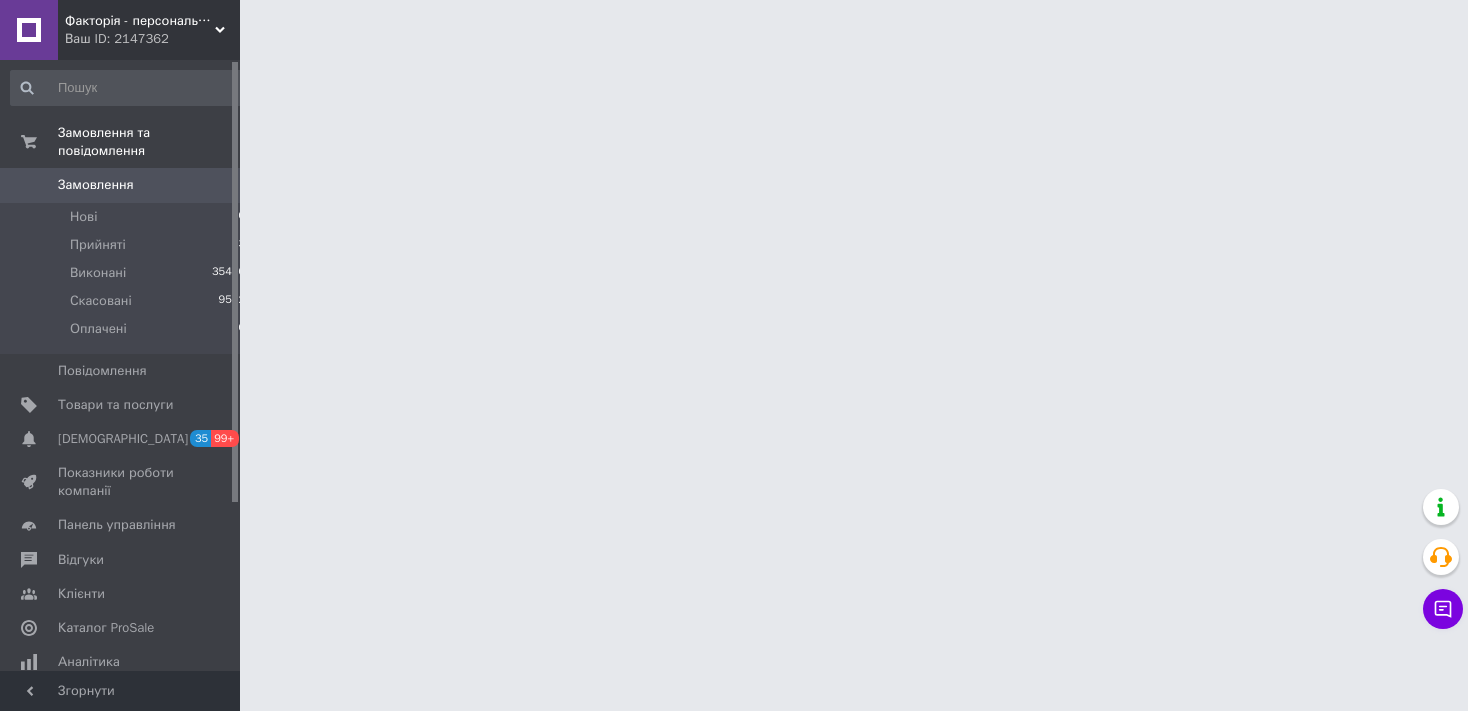 scroll, scrollTop: 0, scrollLeft: 0, axis: both 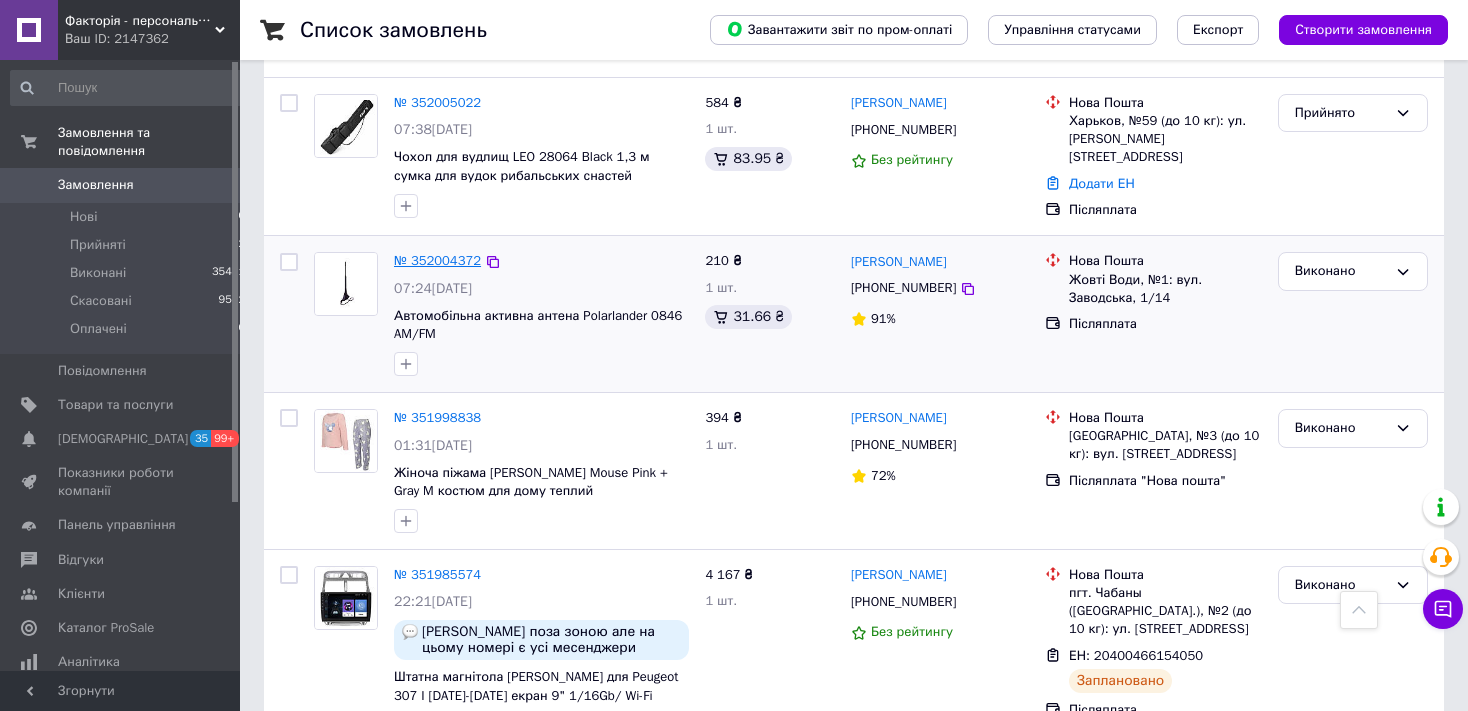 click on "№ 352004372" at bounding box center (437, 260) 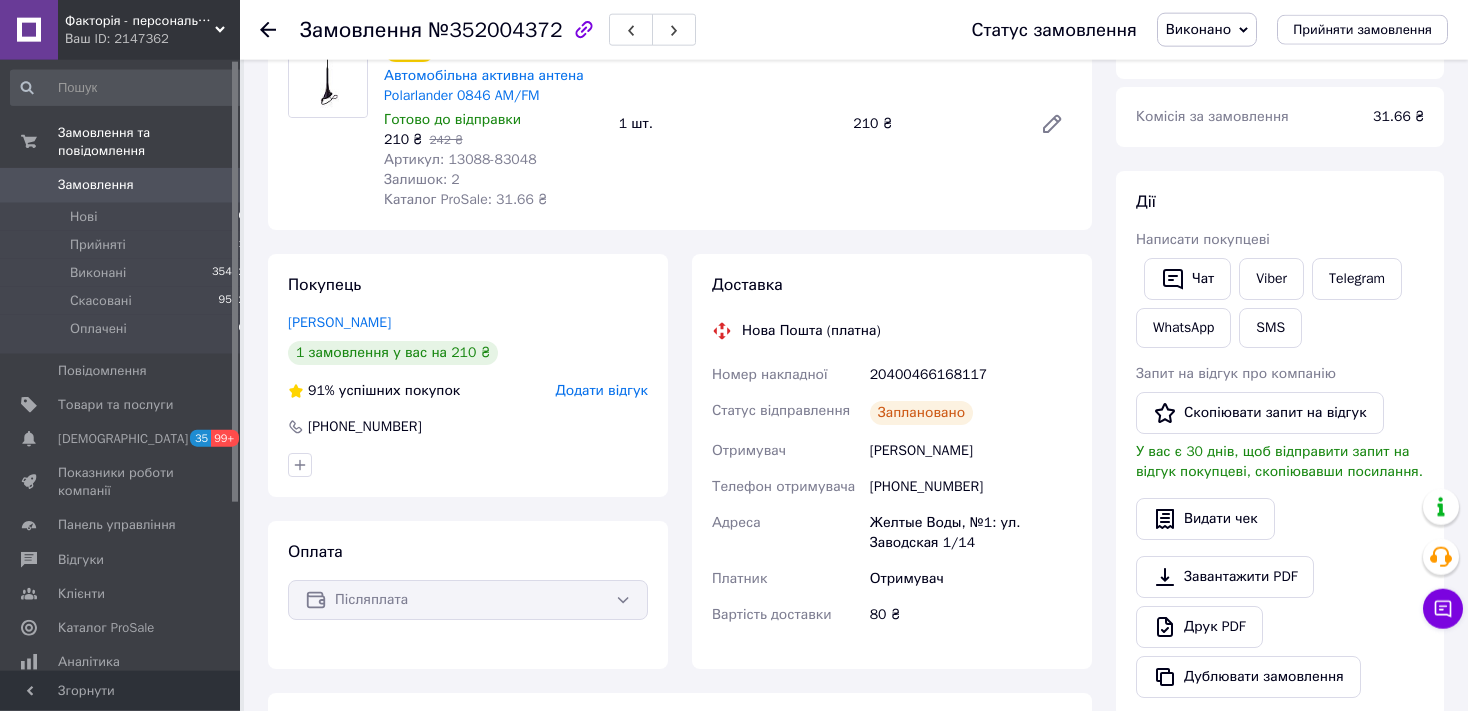 scroll, scrollTop: 422, scrollLeft: 0, axis: vertical 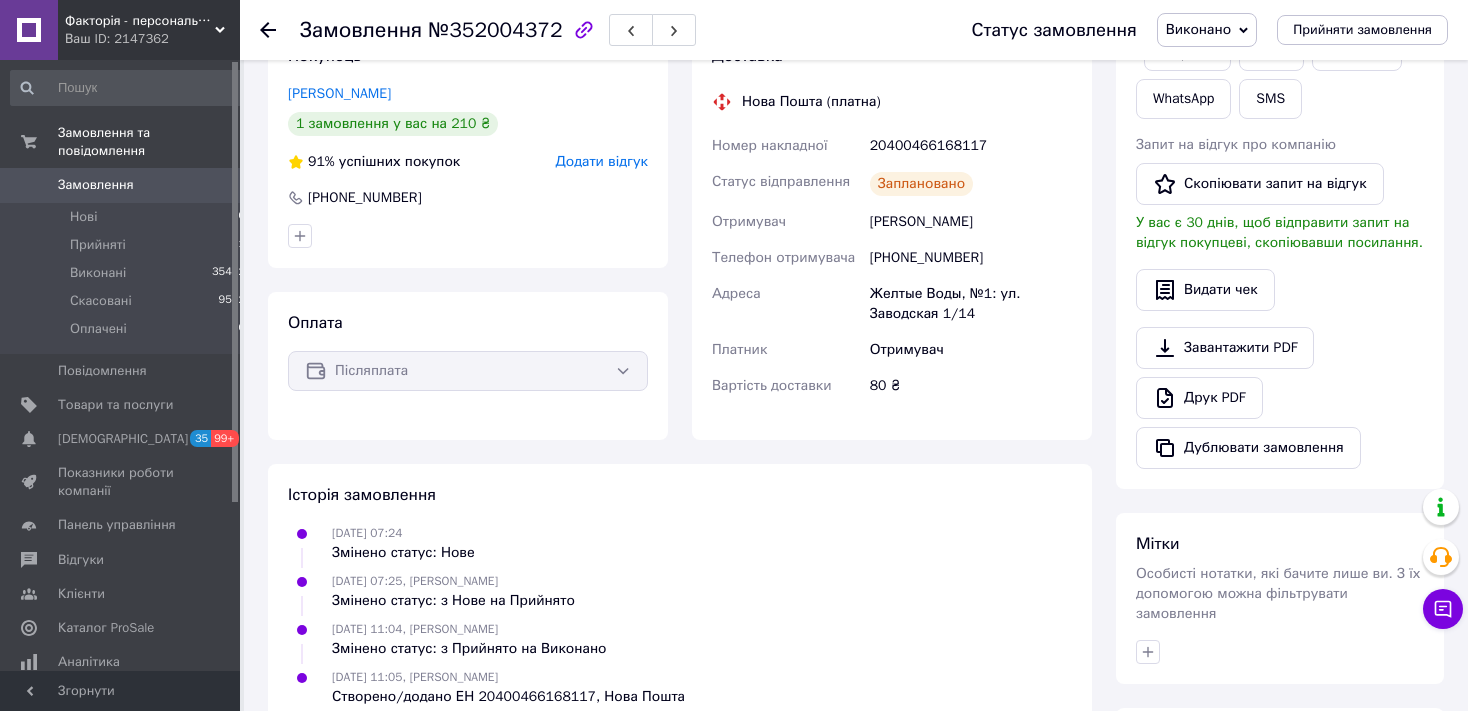 click on "Замовлення" at bounding box center [96, 185] 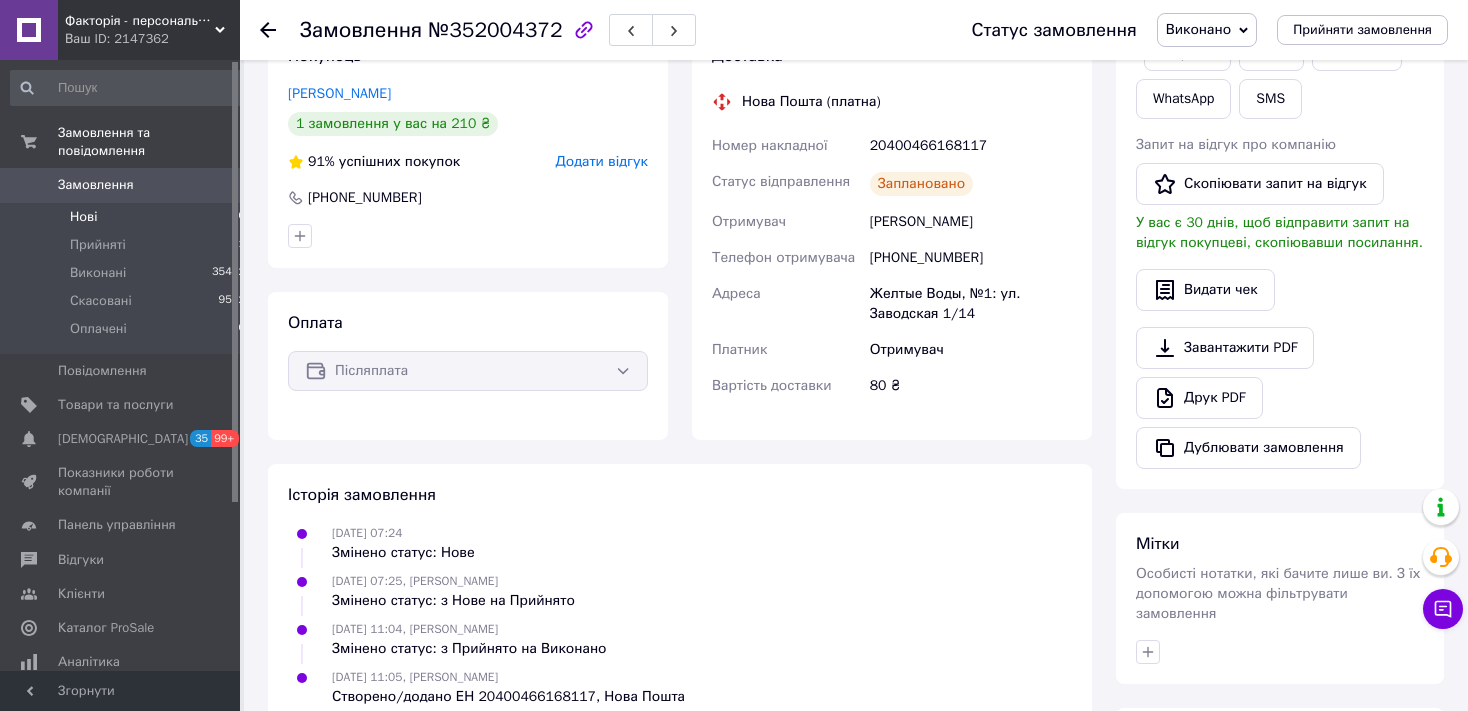 scroll, scrollTop: 0, scrollLeft: 0, axis: both 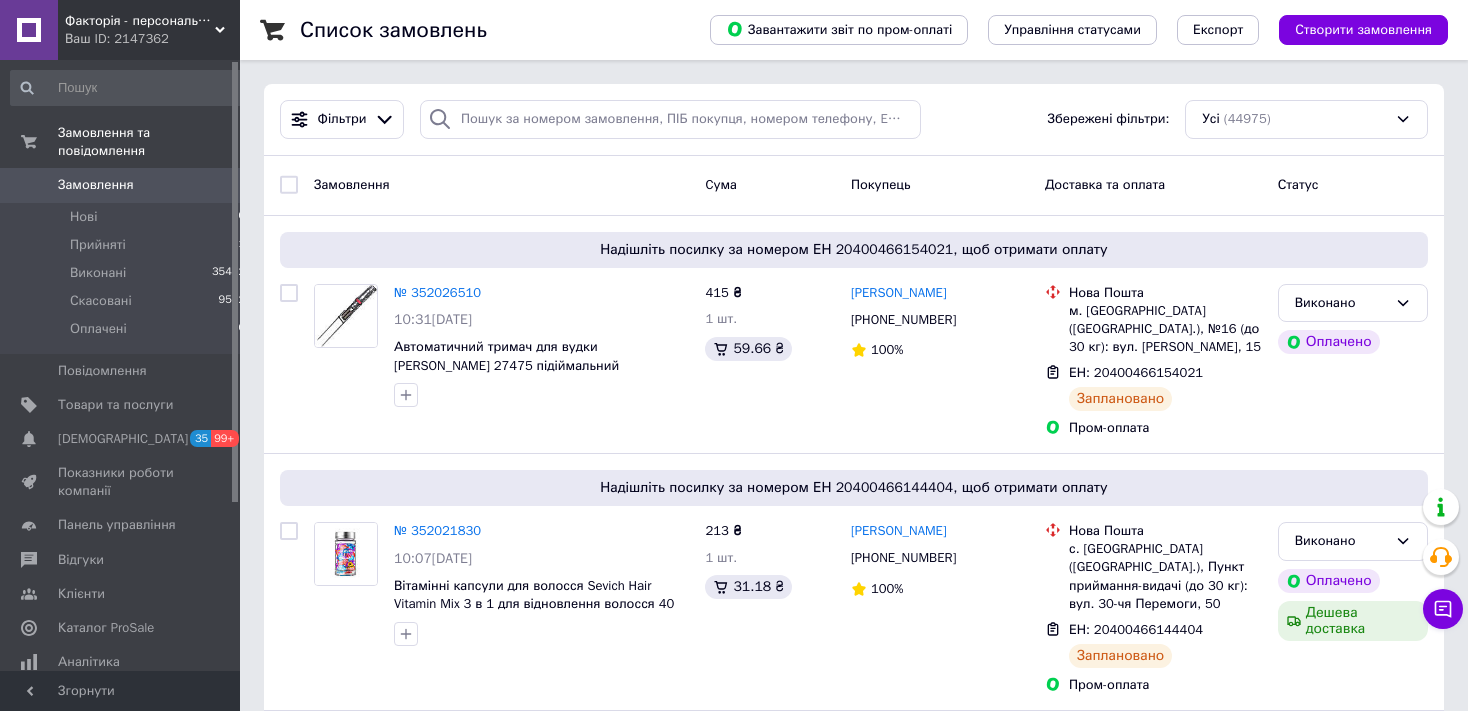 click on "Замовлення" at bounding box center [96, 185] 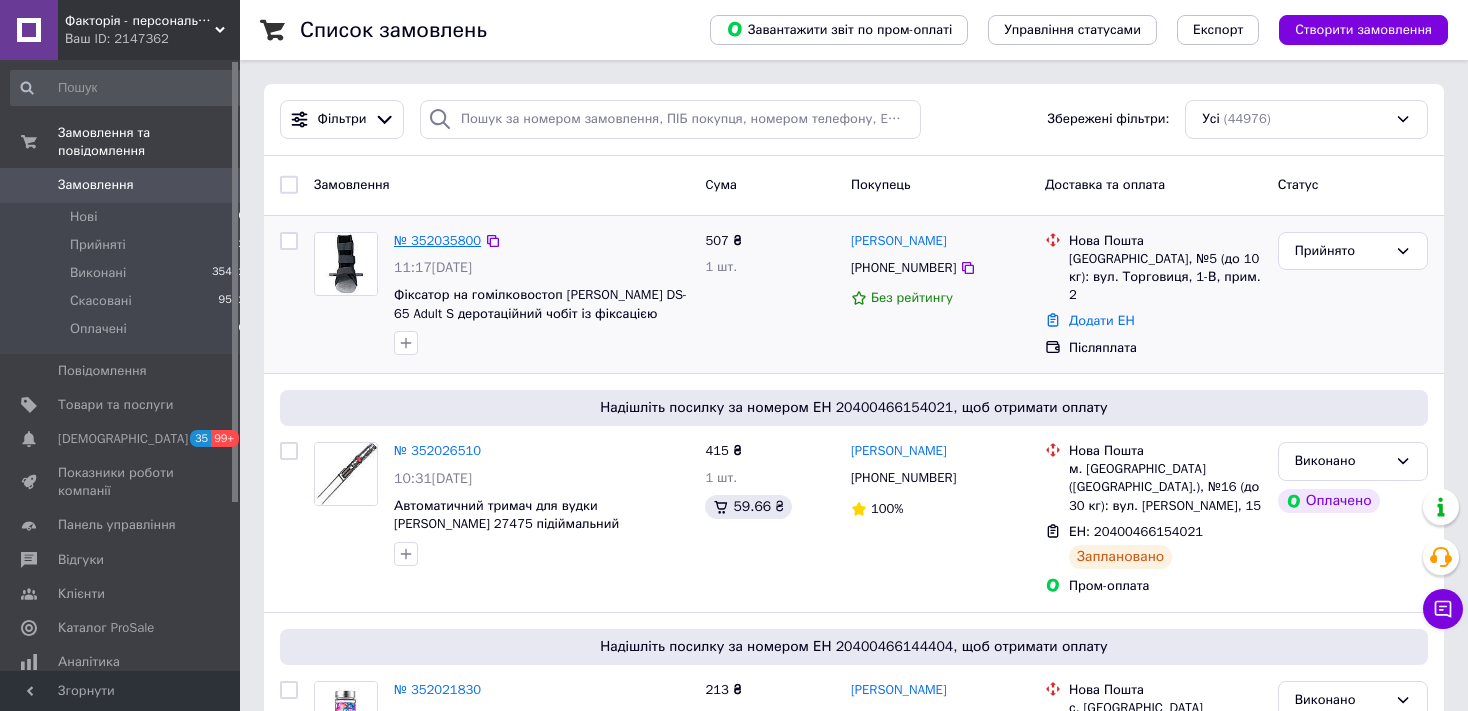 click on "№ 352035800" at bounding box center [437, 240] 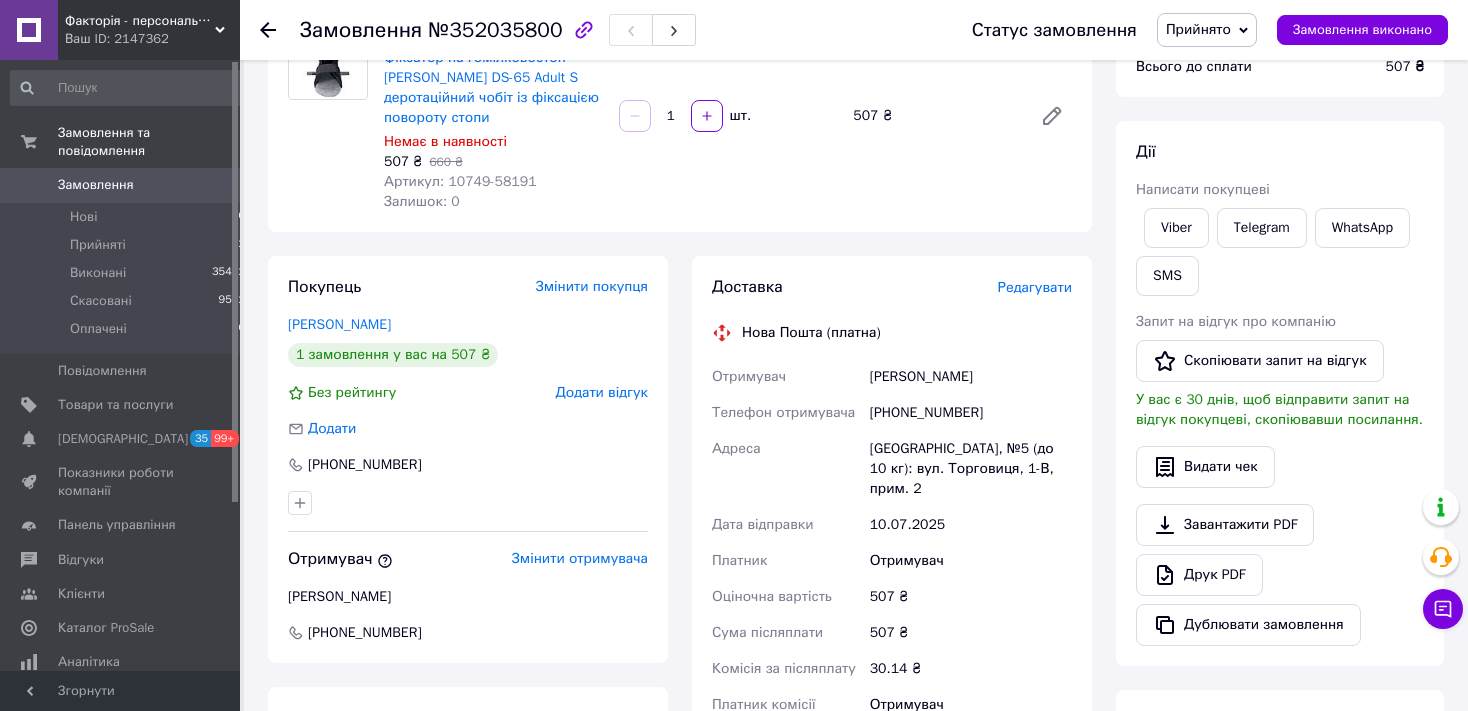 scroll, scrollTop: 105, scrollLeft: 0, axis: vertical 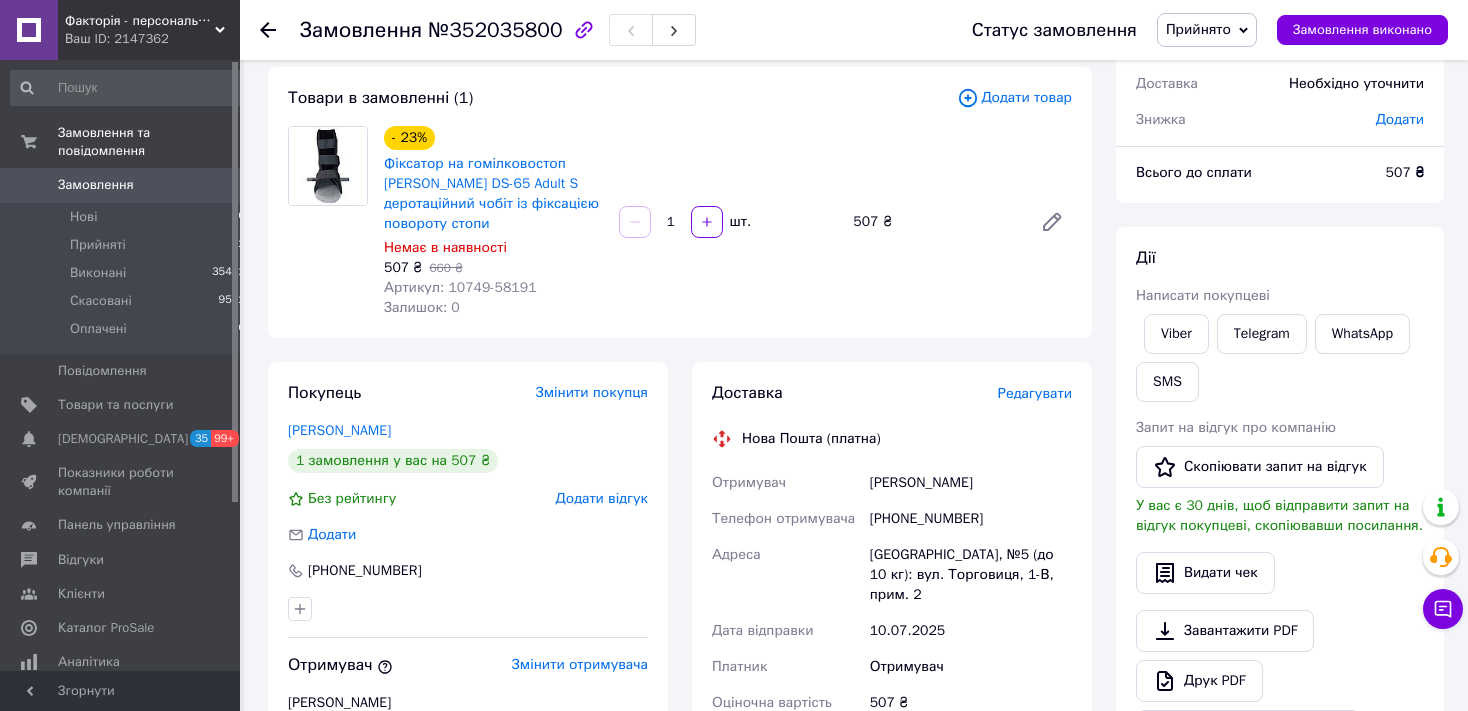 click on "Viber Telegram WhatsApp SMS" at bounding box center [1280, 358] 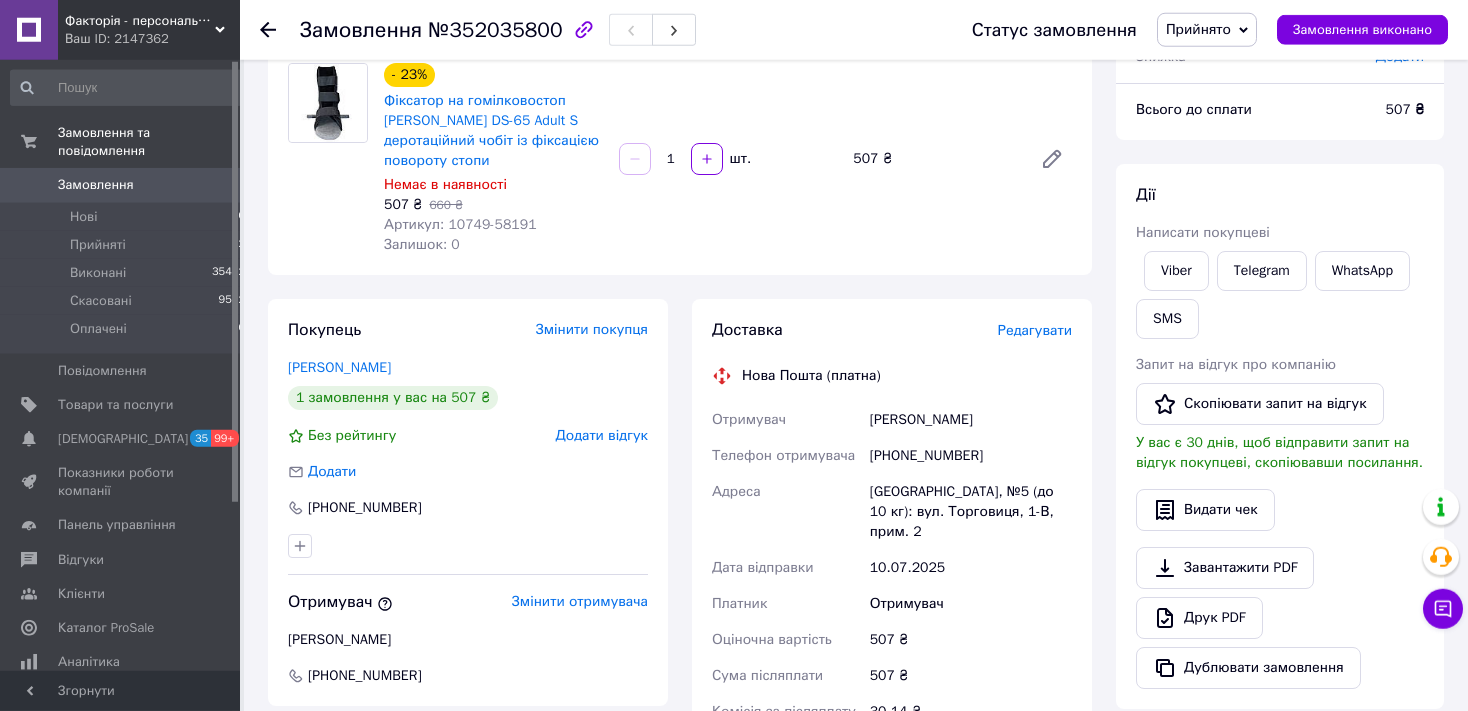 scroll, scrollTop: 105, scrollLeft: 0, axis: vertical 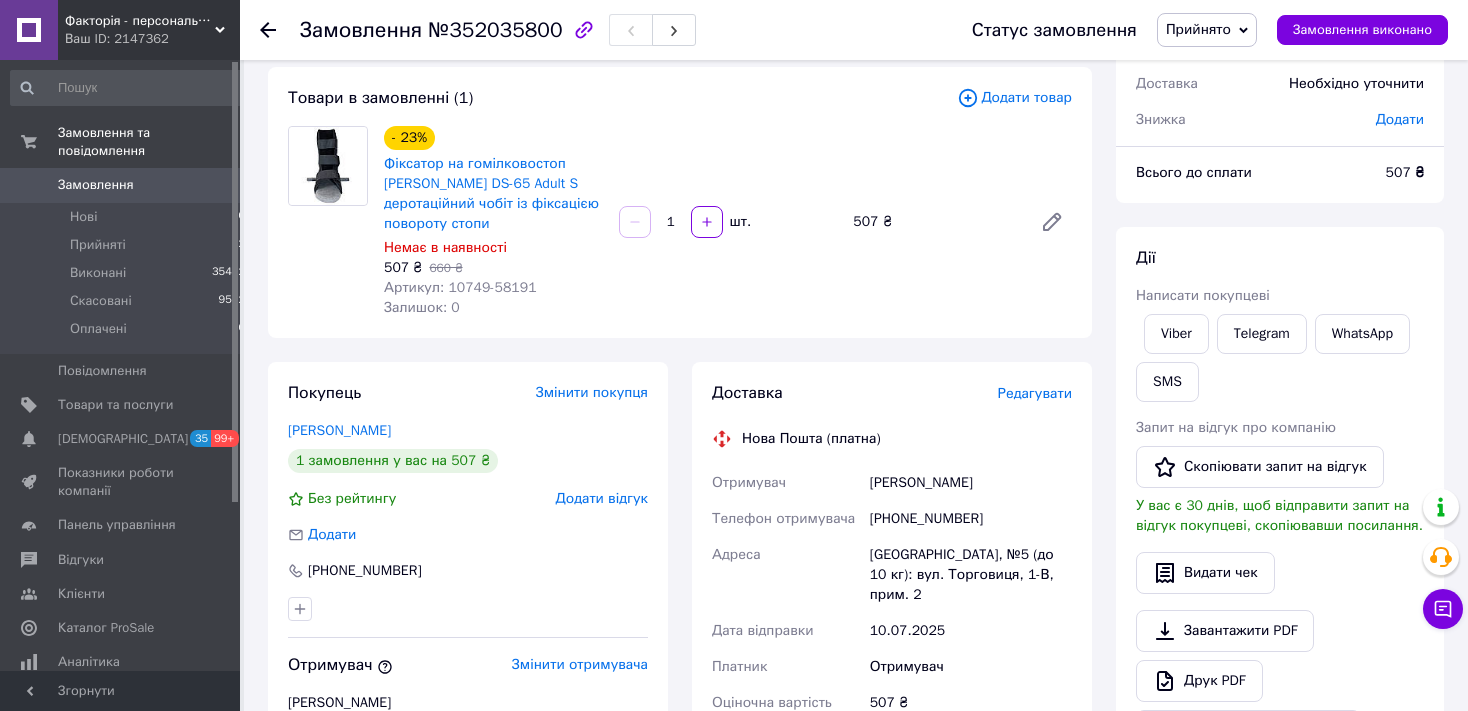 click on "Замовлення" at bounding box center (96, 185) 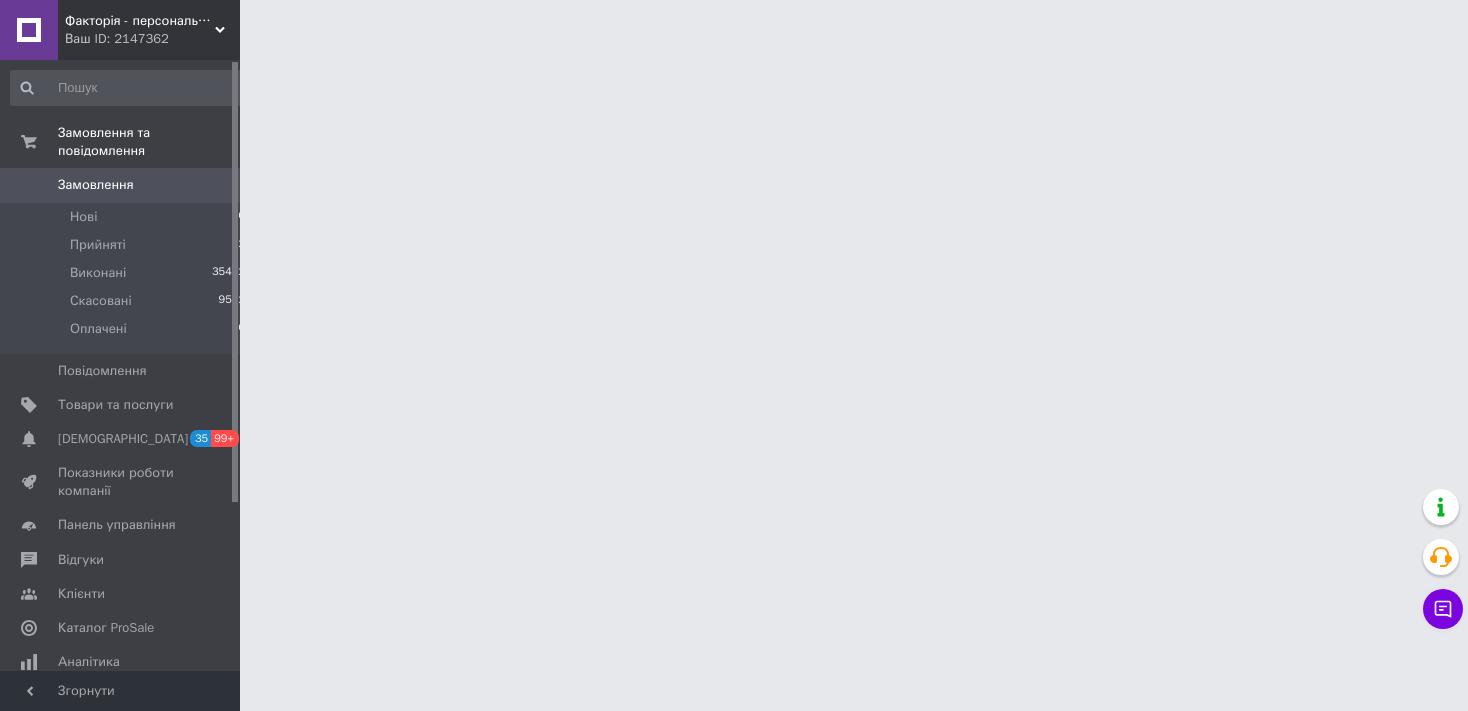 scroll, scrollTop: 0, scrollLeft: 0, axis: both 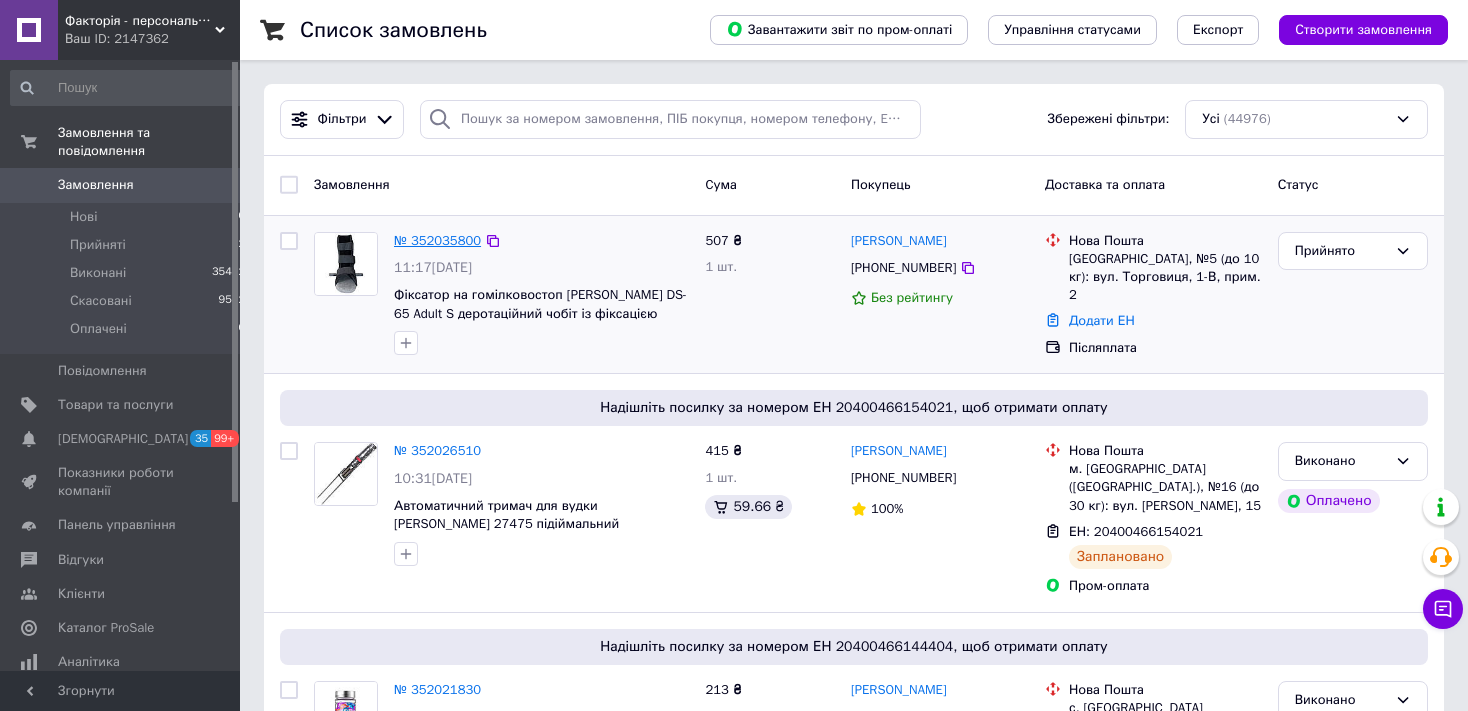 click on "№ 352035800" at bounding box center (437, 240) 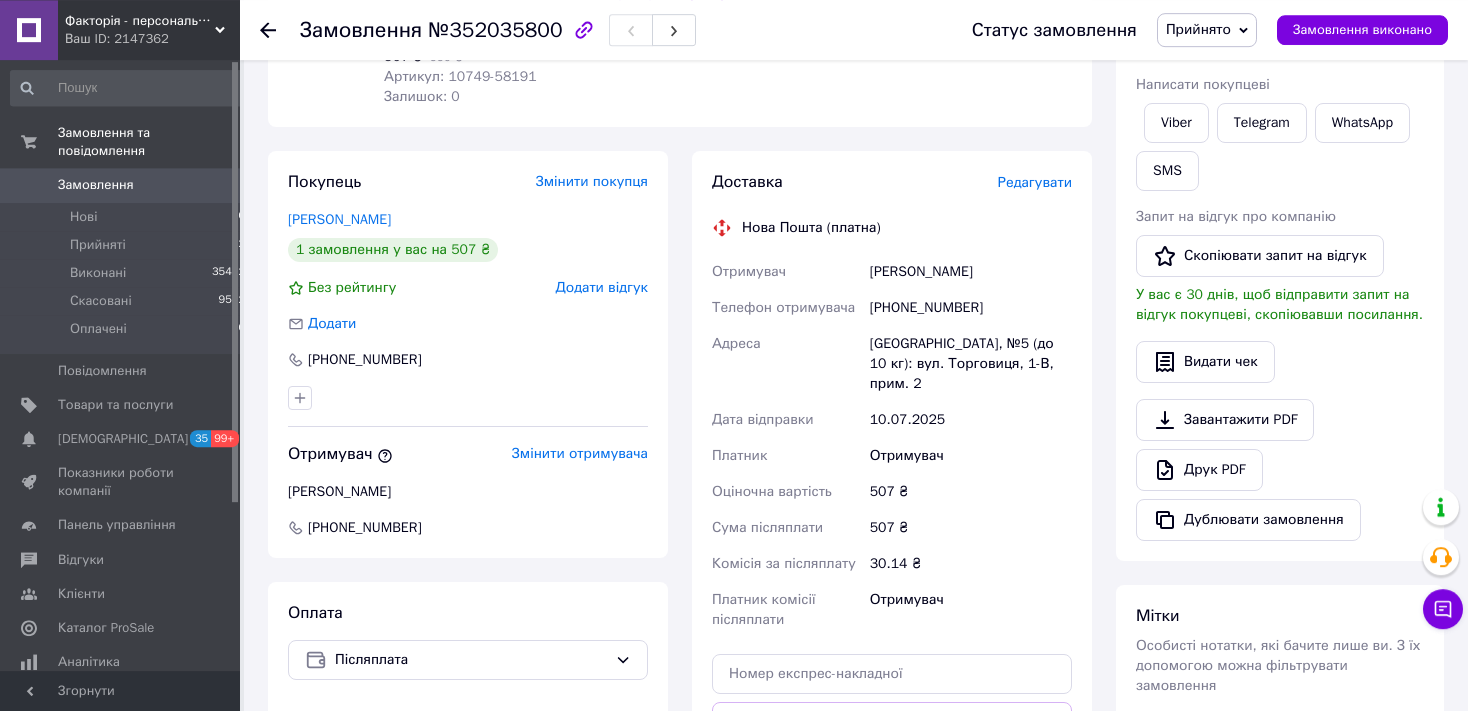 scroll, scrollTop: 316, scrollLeft: 0, axis: vertical 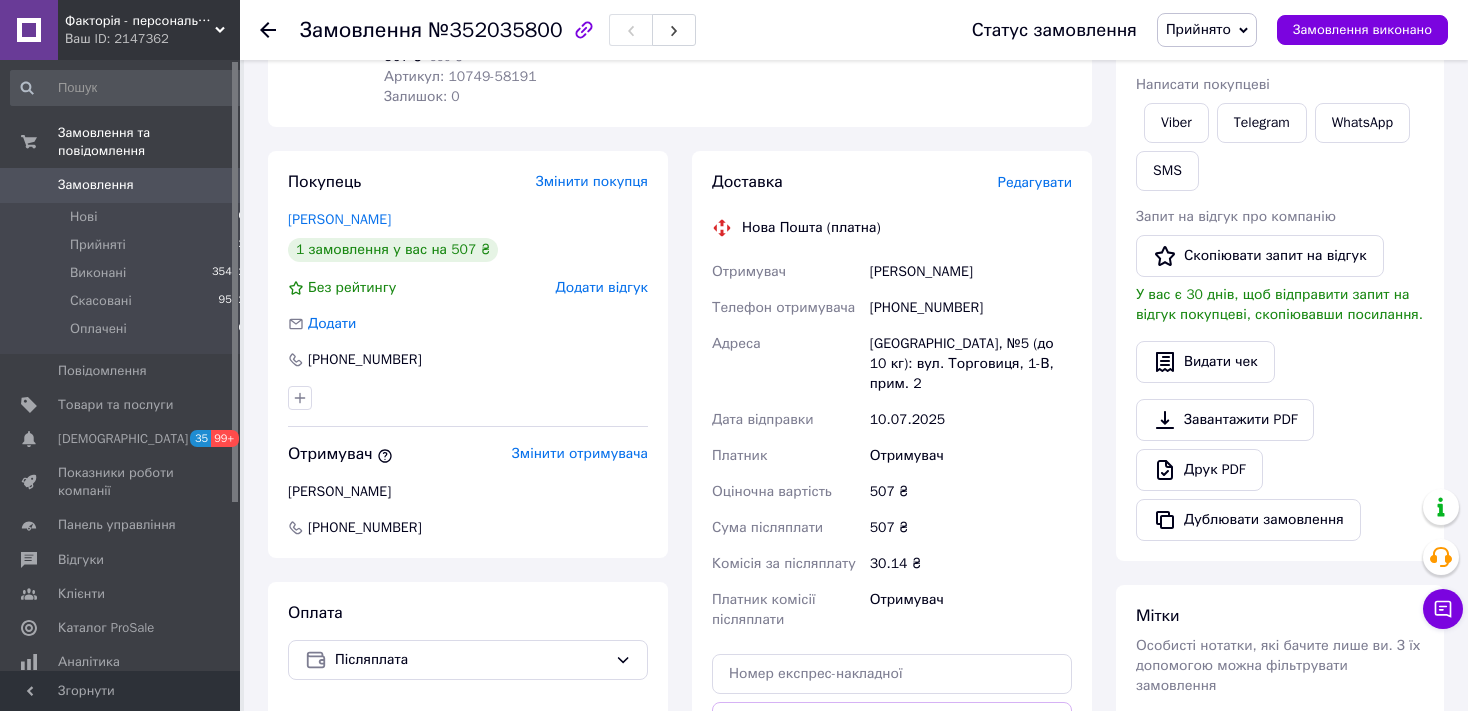 click on "Замовлення" at bounding box center (96, 185) 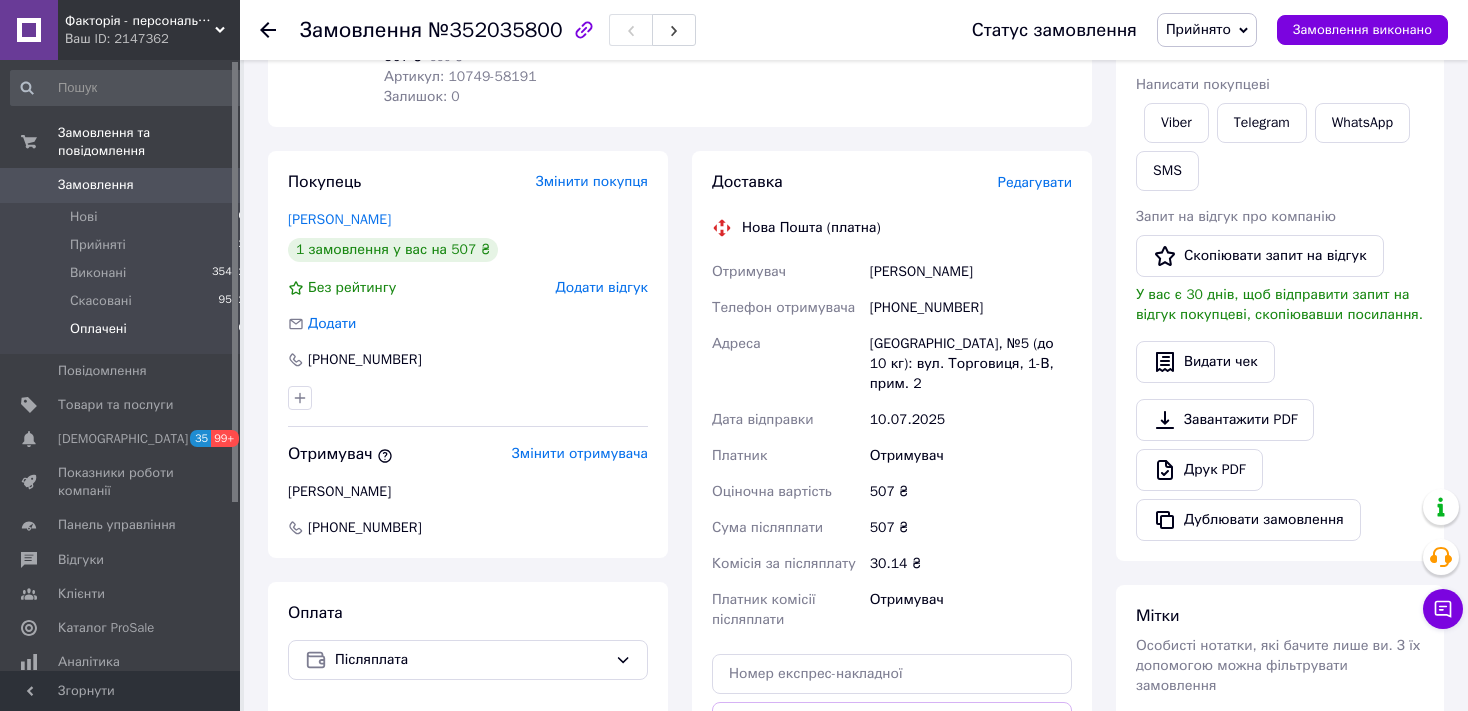 scroll, scrollTop: 0, scrollLeft: 0, axis: both 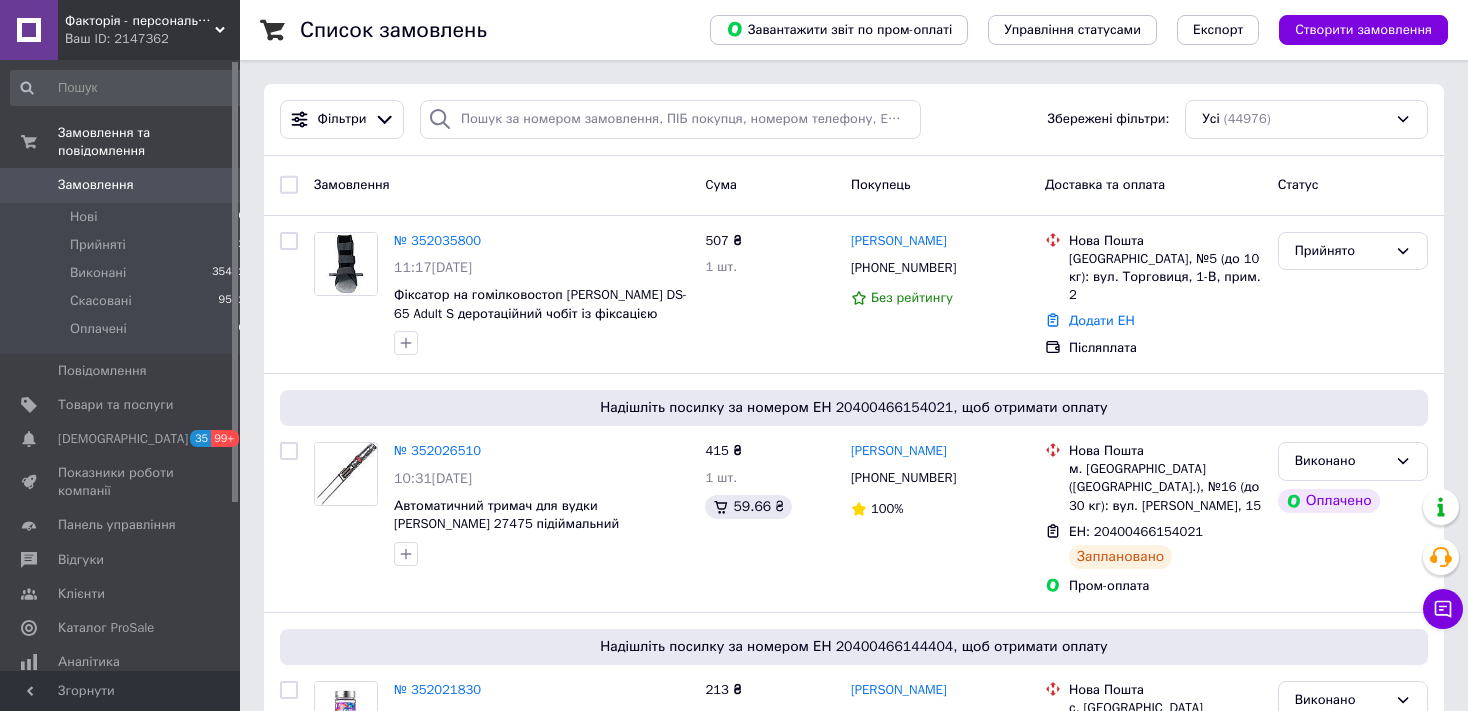 click on "Замовлення" at bounding box center [96, 185] 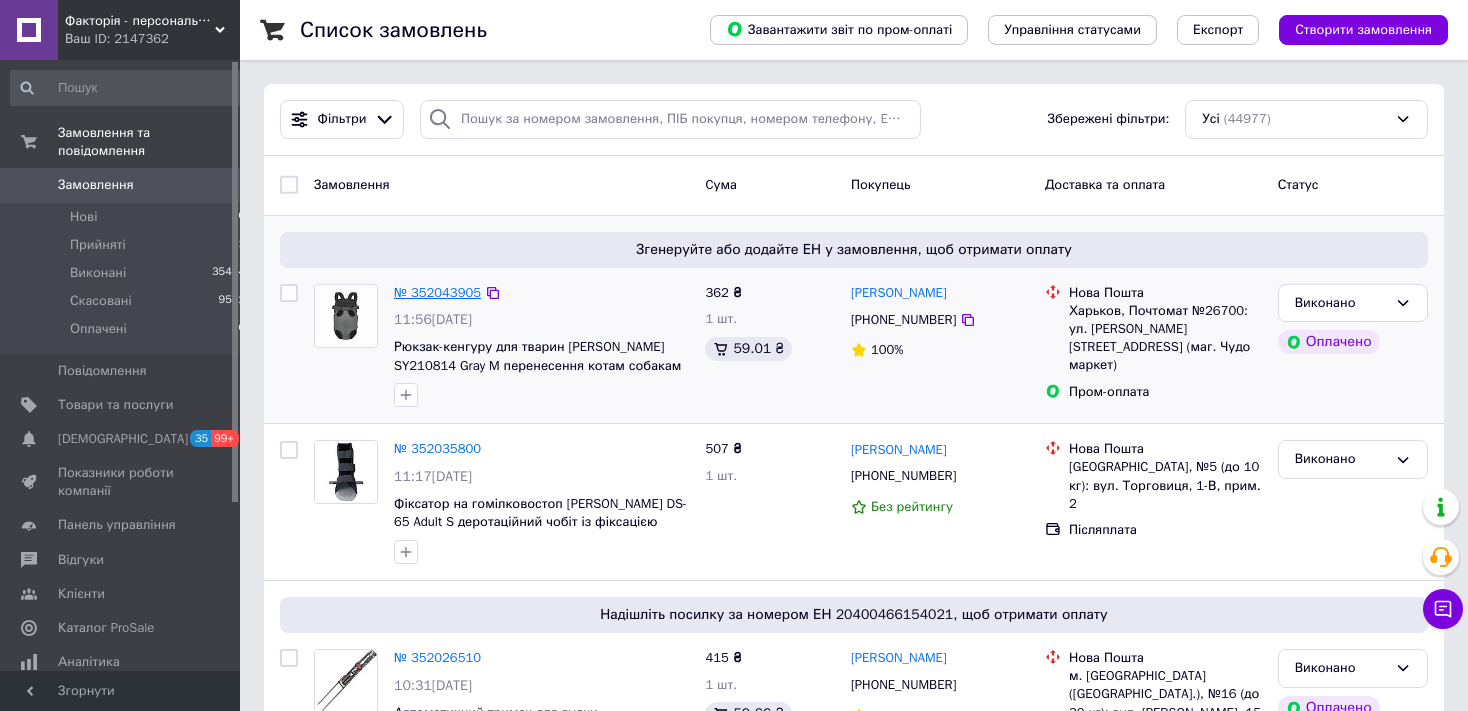 click on "№ 352043905" at bounding box center [437, 292] 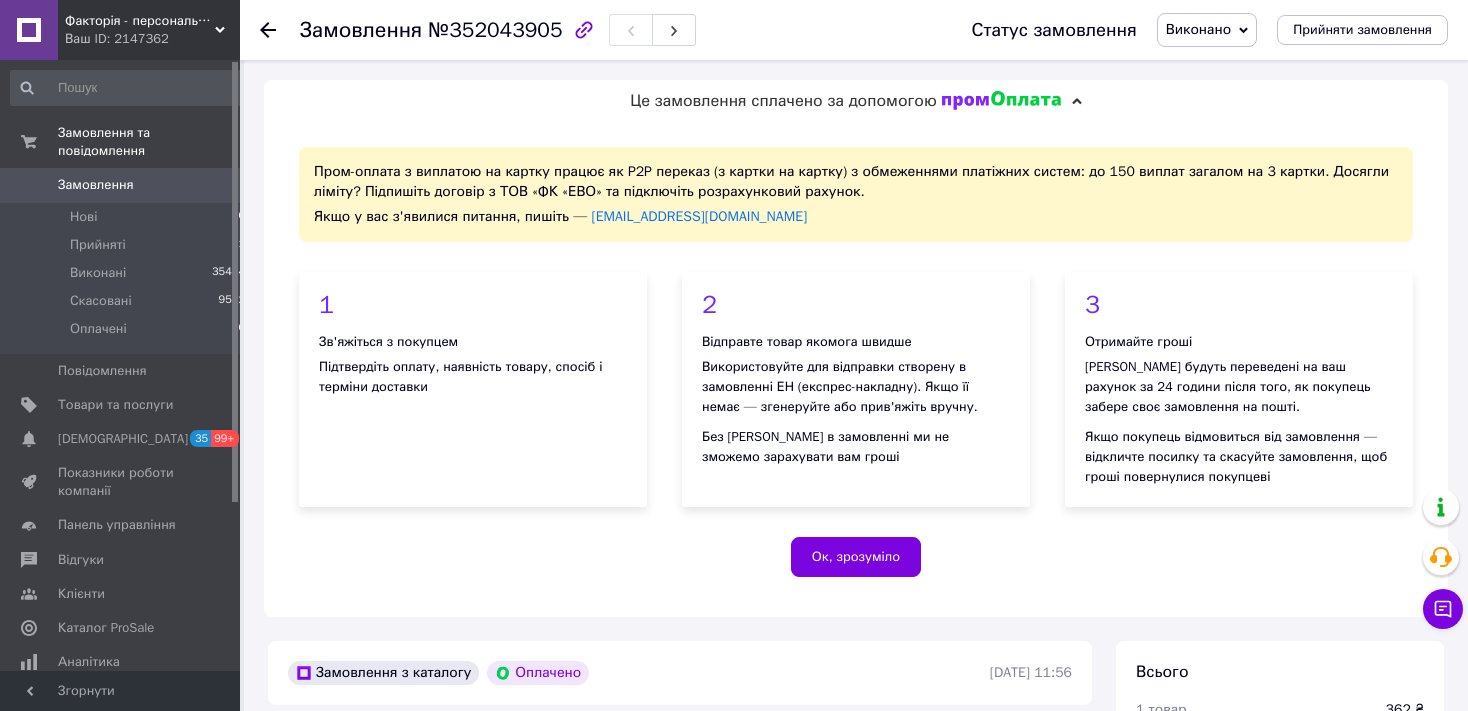 click on "Виконано" at bounding box center (1198, 29) 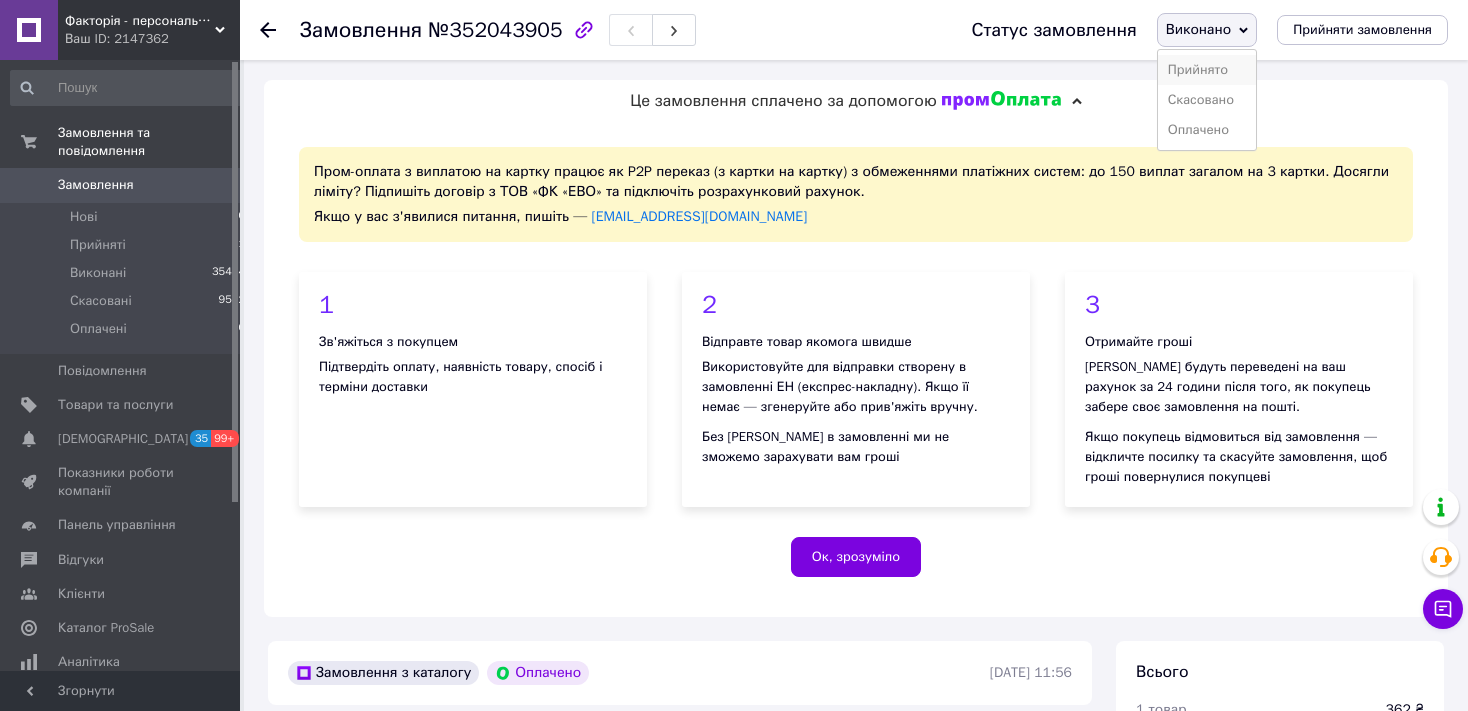click on "Прийнято" at bounding box center [1207, 70] 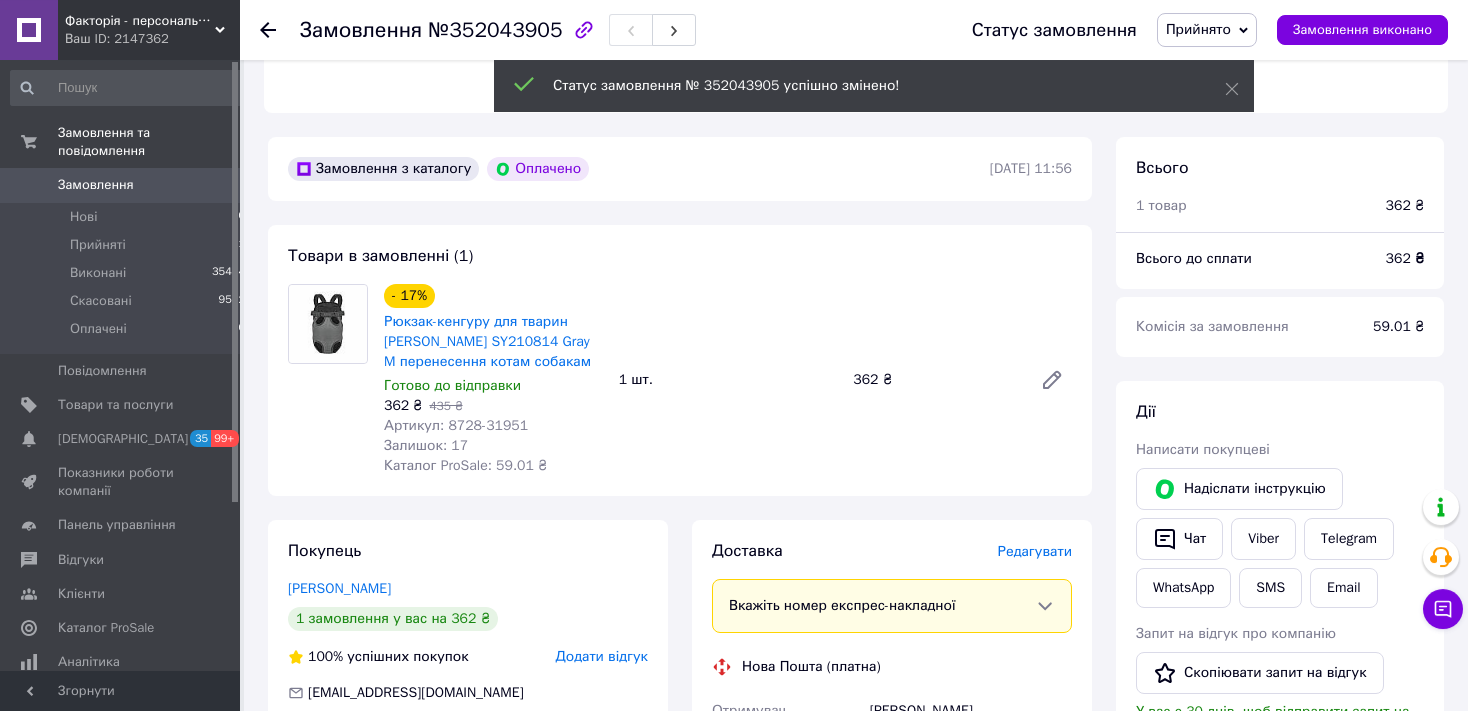scroll, scrollTop: 528, scrollLeft: 0, axis: vertical 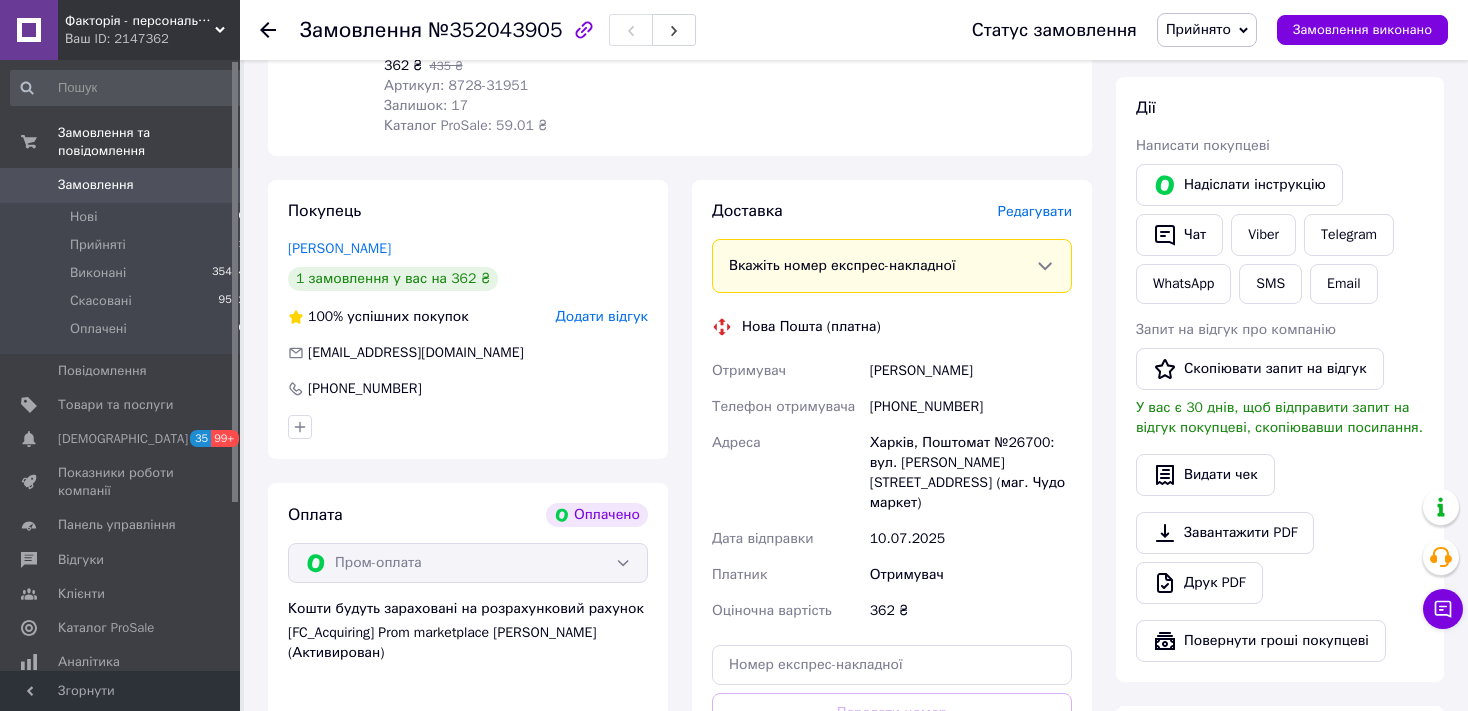 click on "Редагувати" at bounding box center (1035, 211) 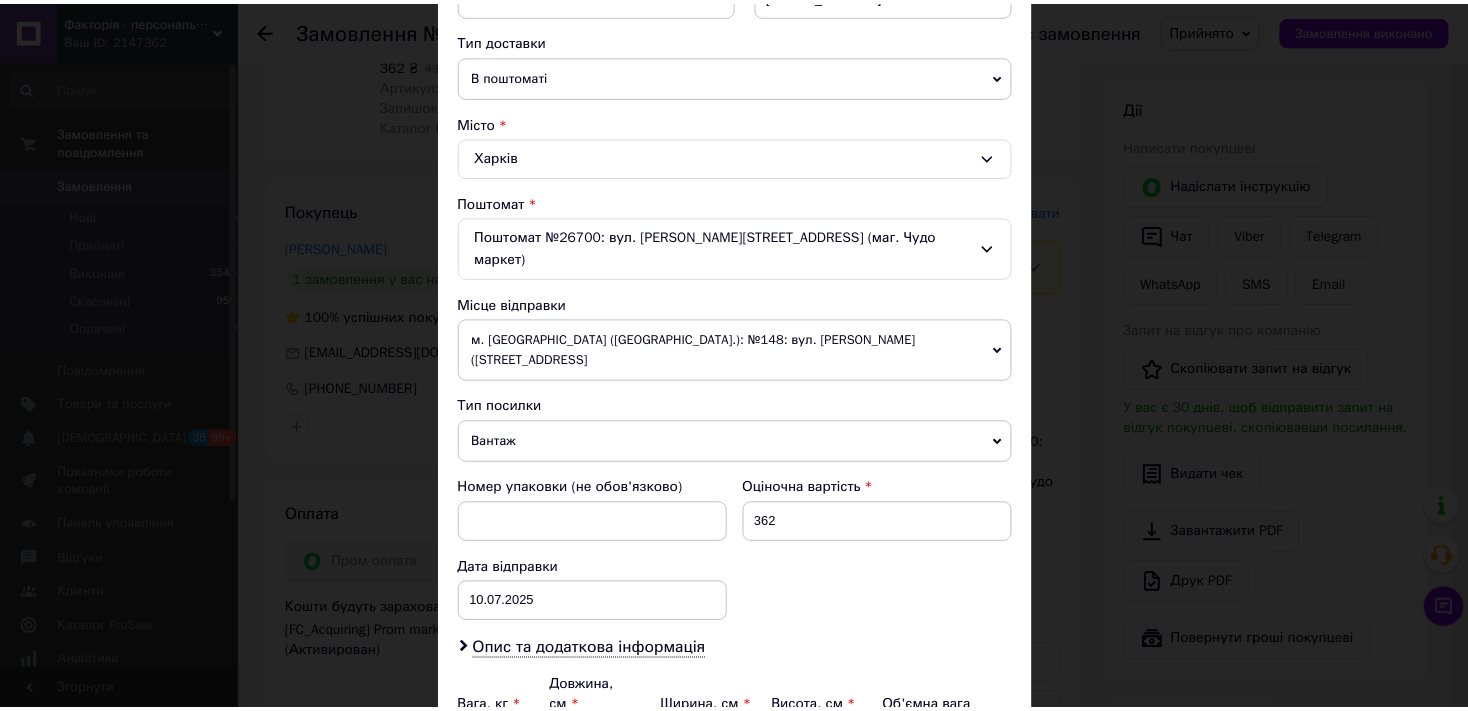 scroll, scrollTop: 631, scrollLeft: 0, axis: vertical 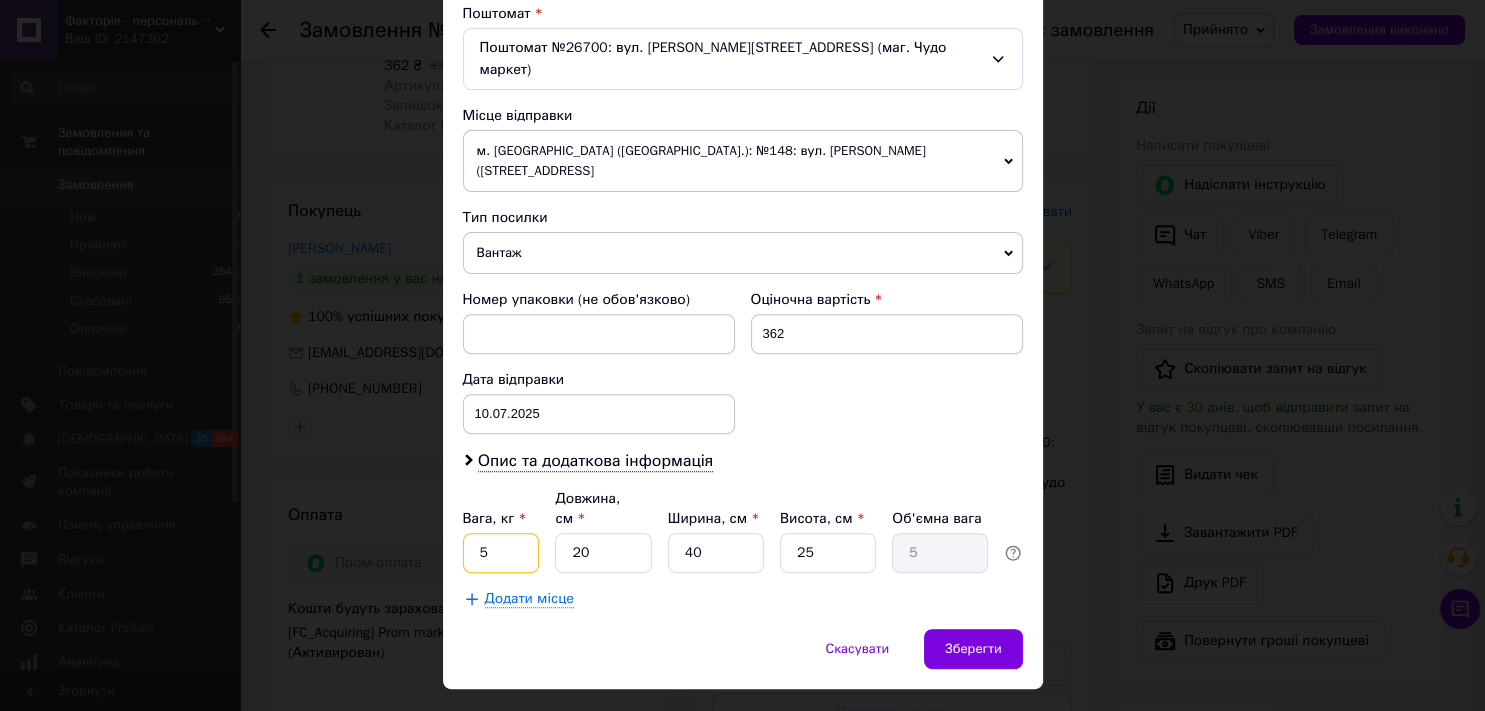 click on "5" at bounding box center (501, 553) 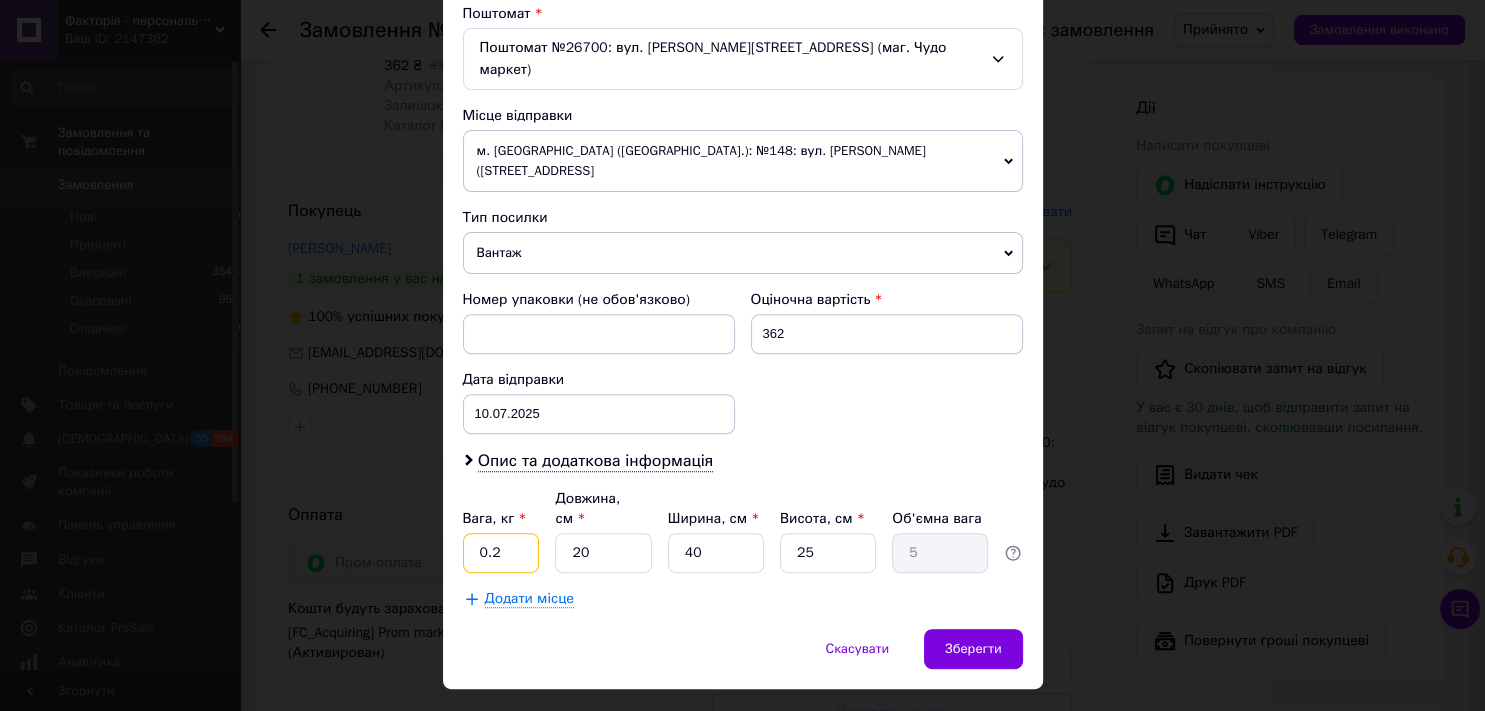 type on "0.2" 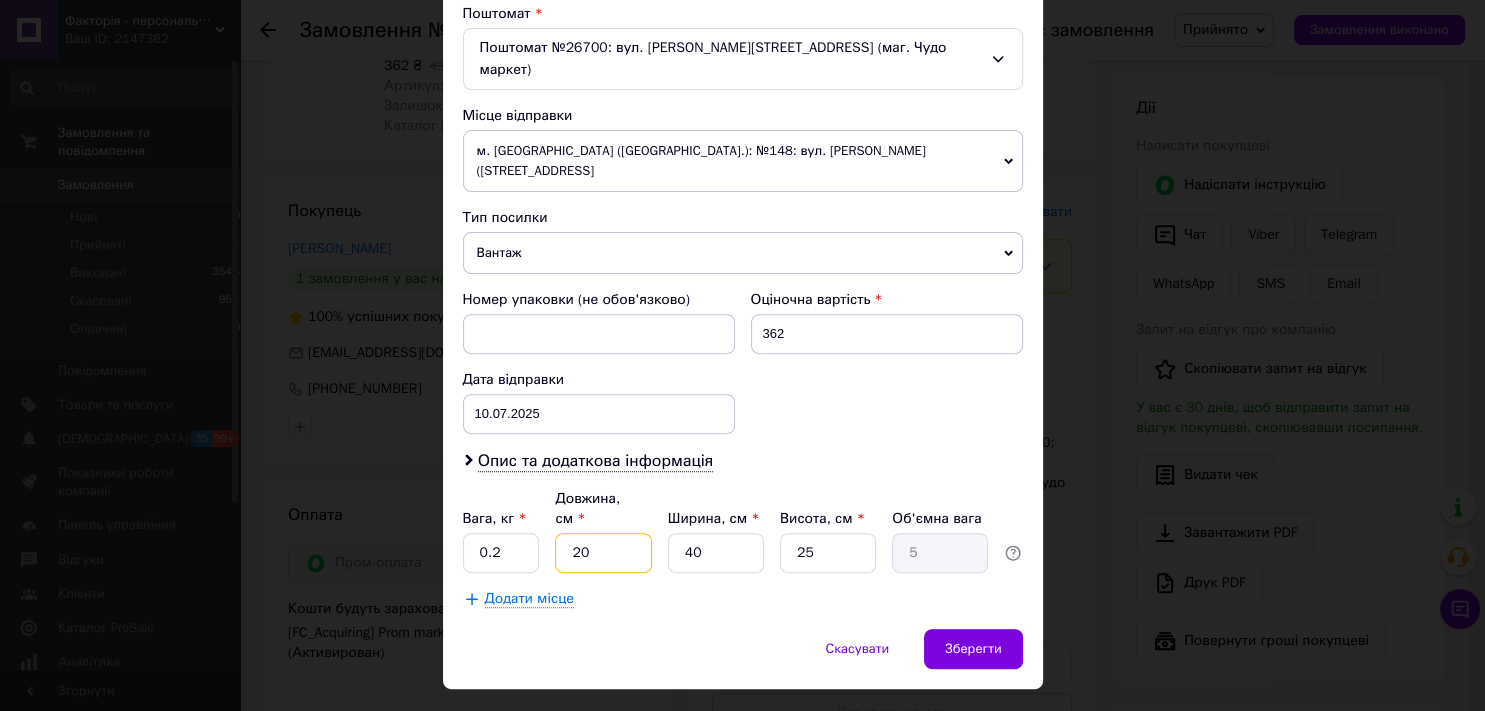 type on "3" 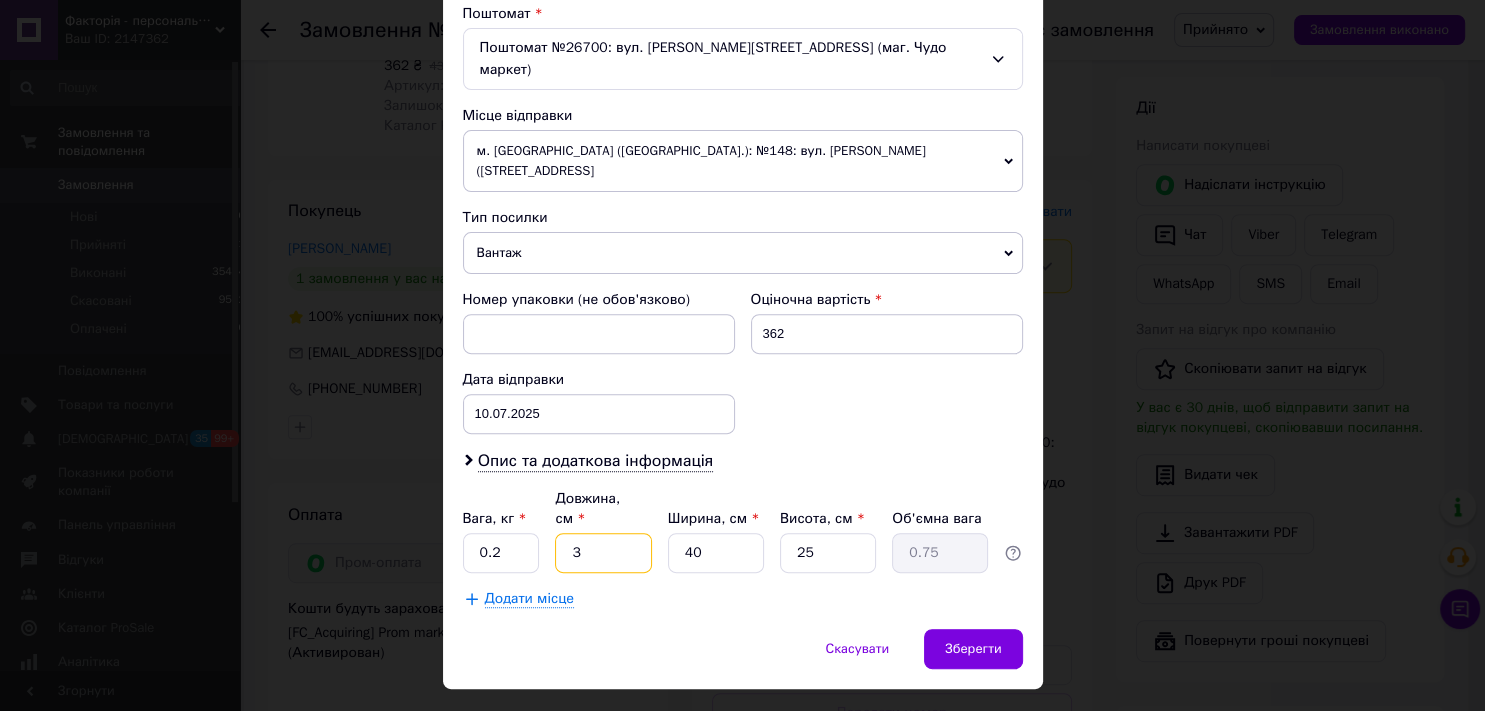 type on "30" 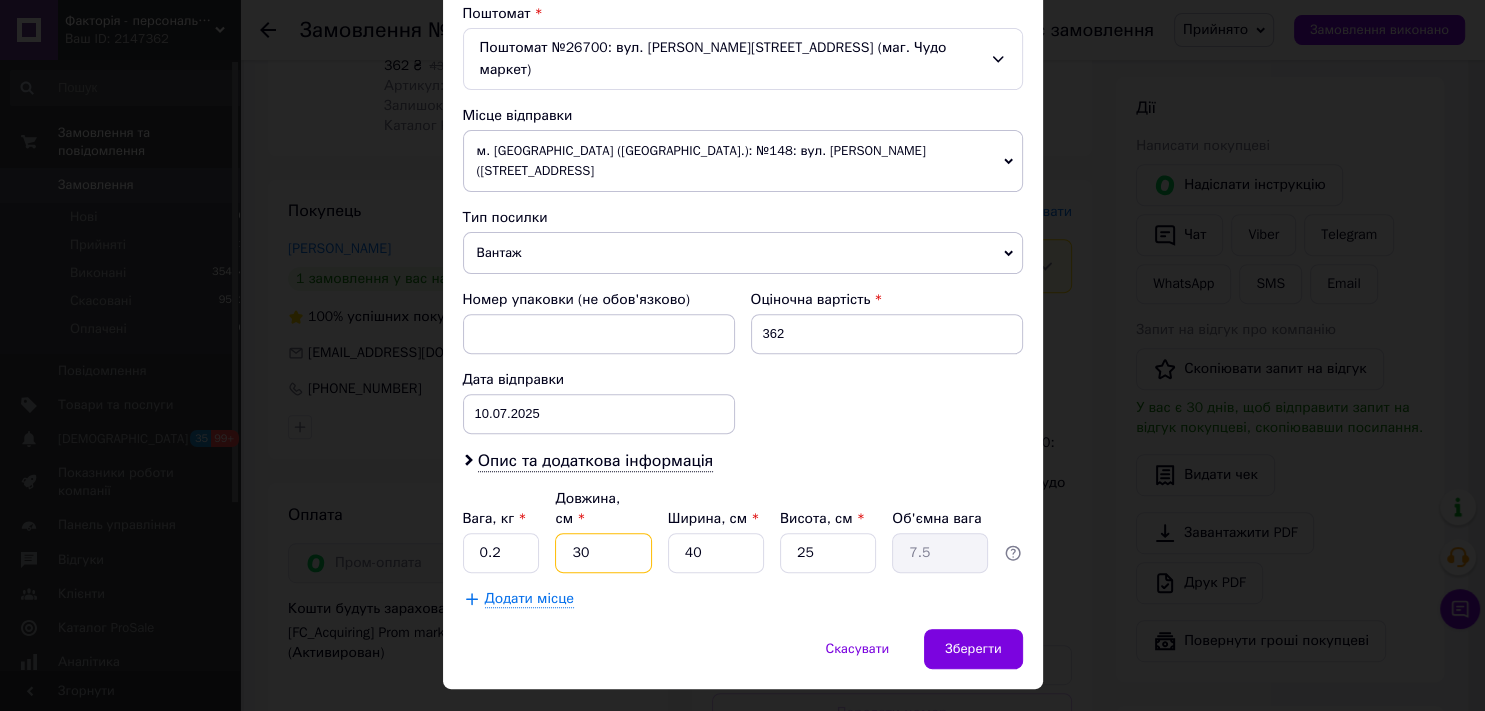 type on "30" 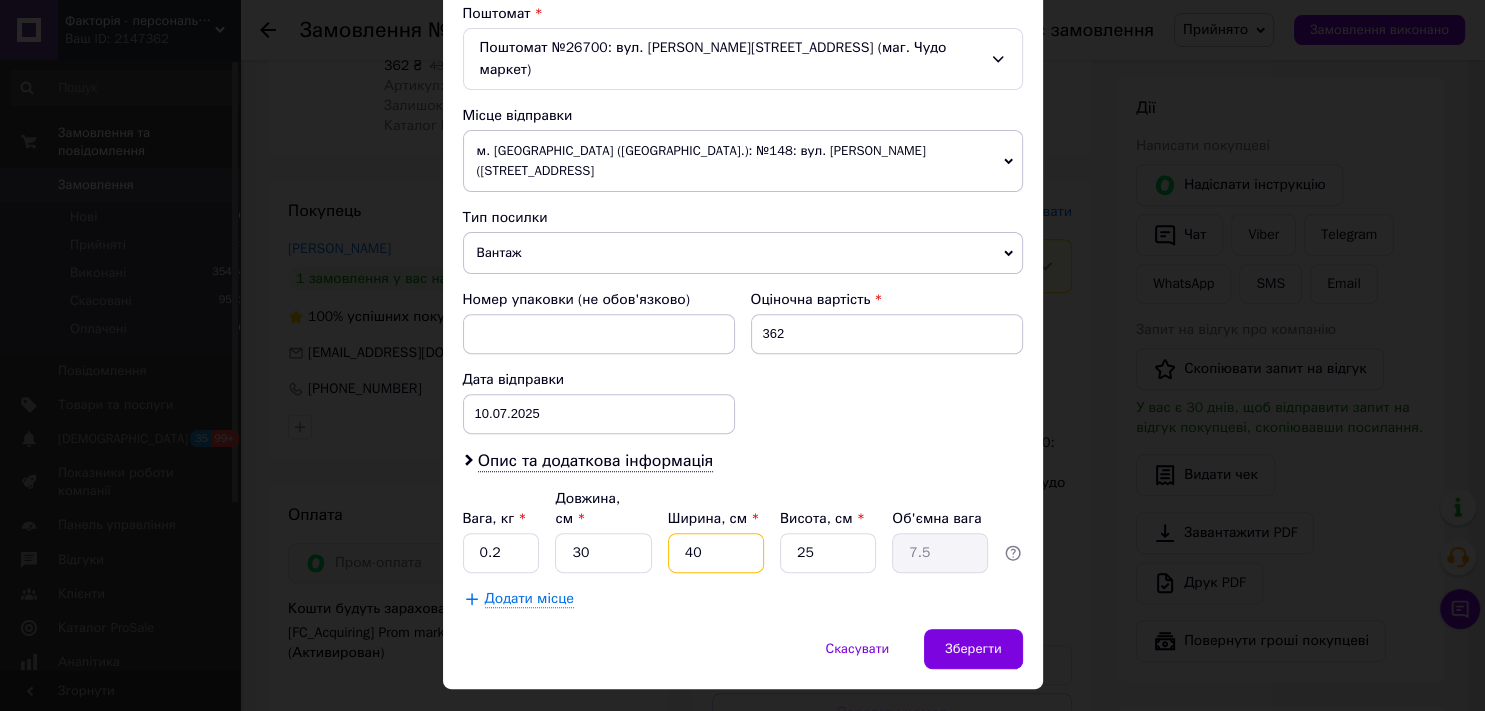 type on "2" 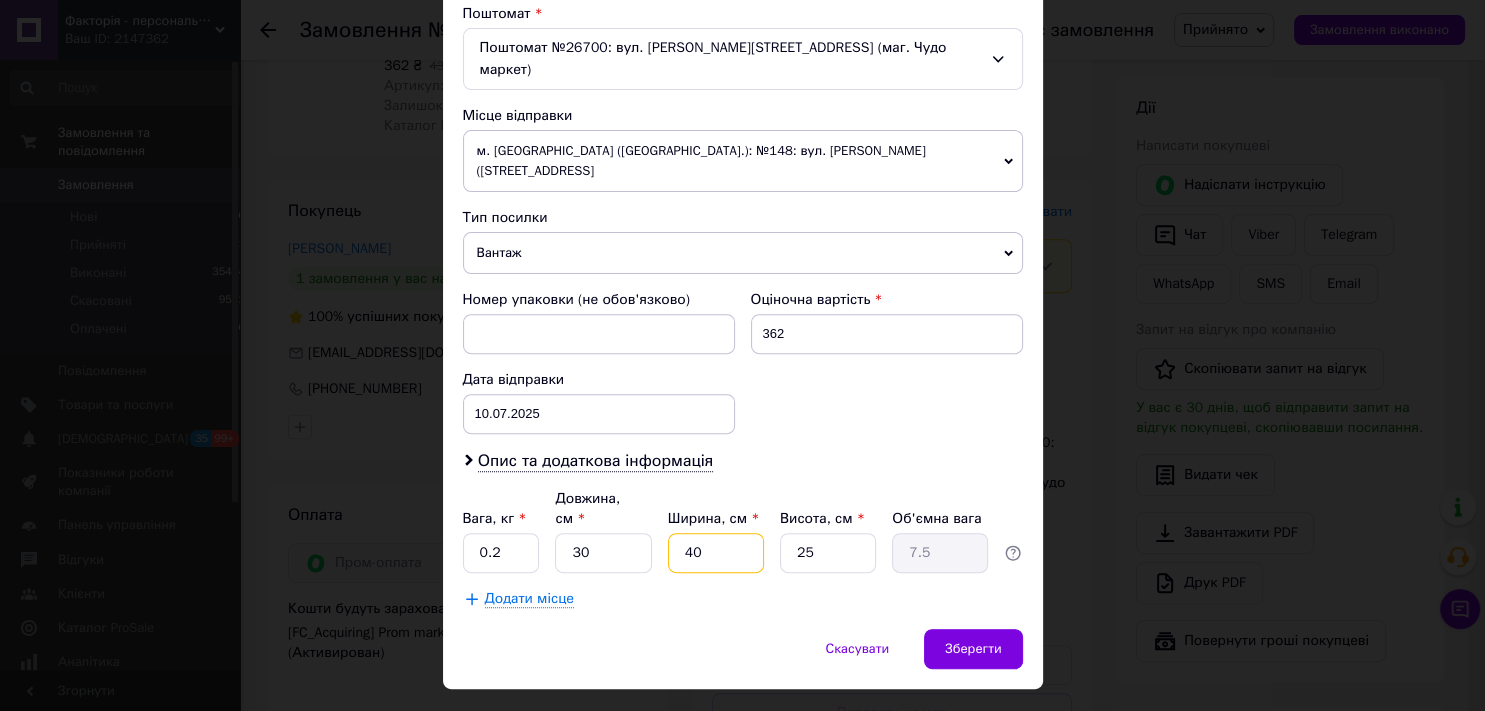 type on "0.38" 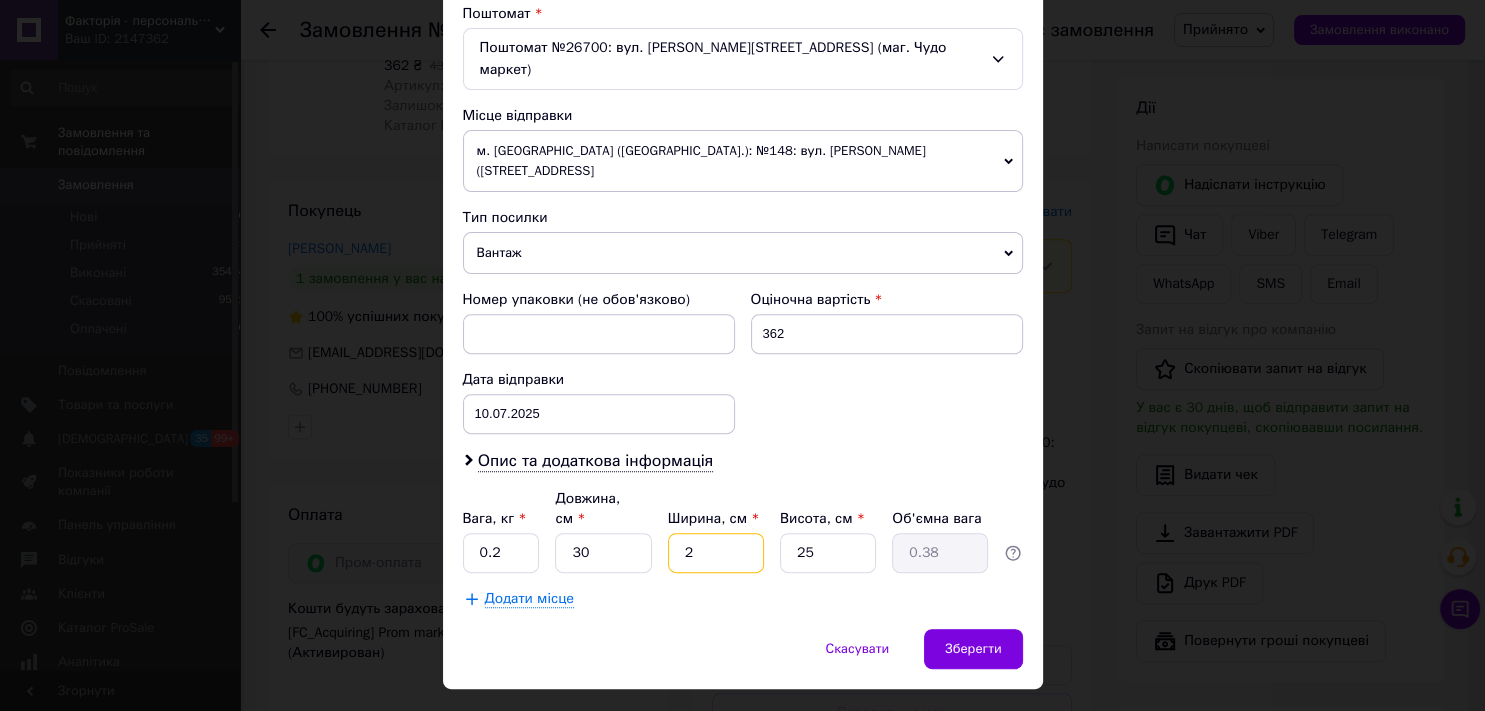 type on "20" 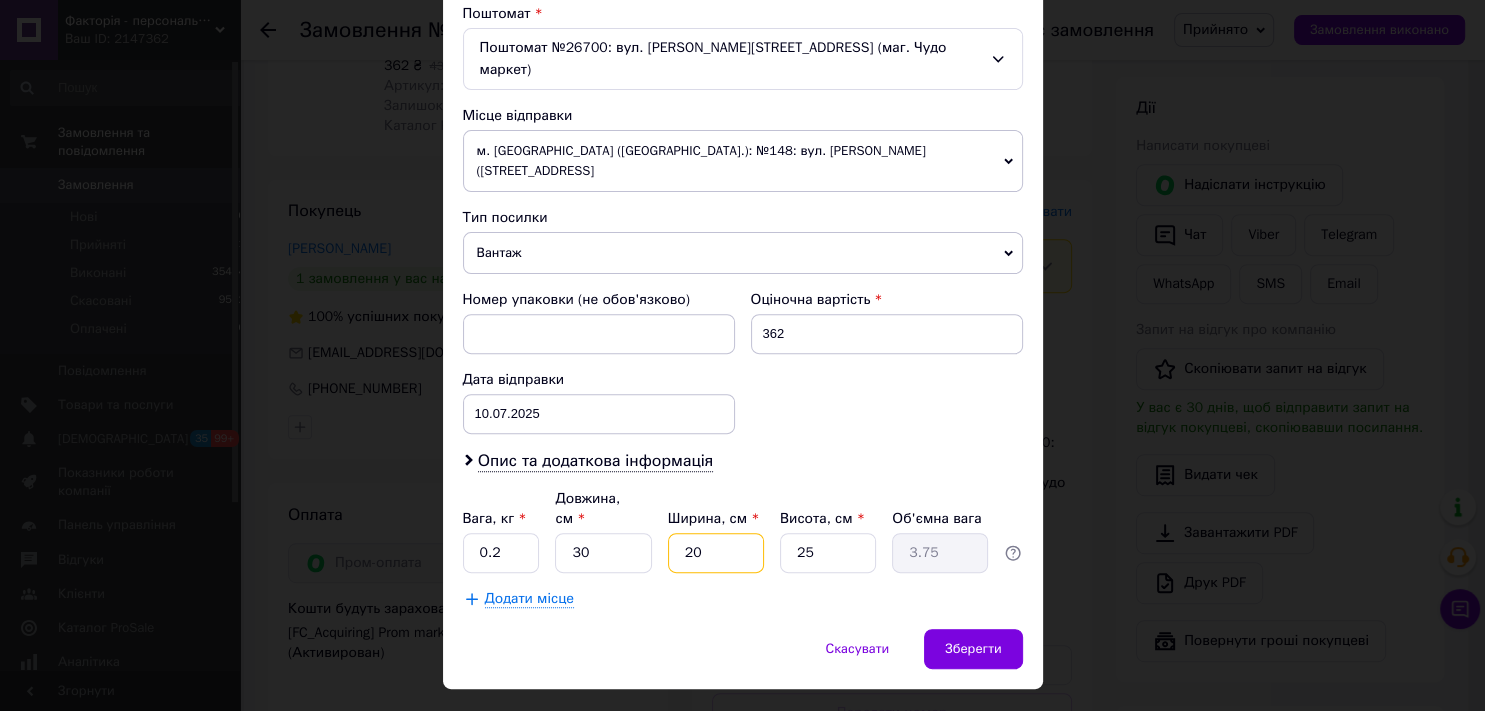 type on "20" 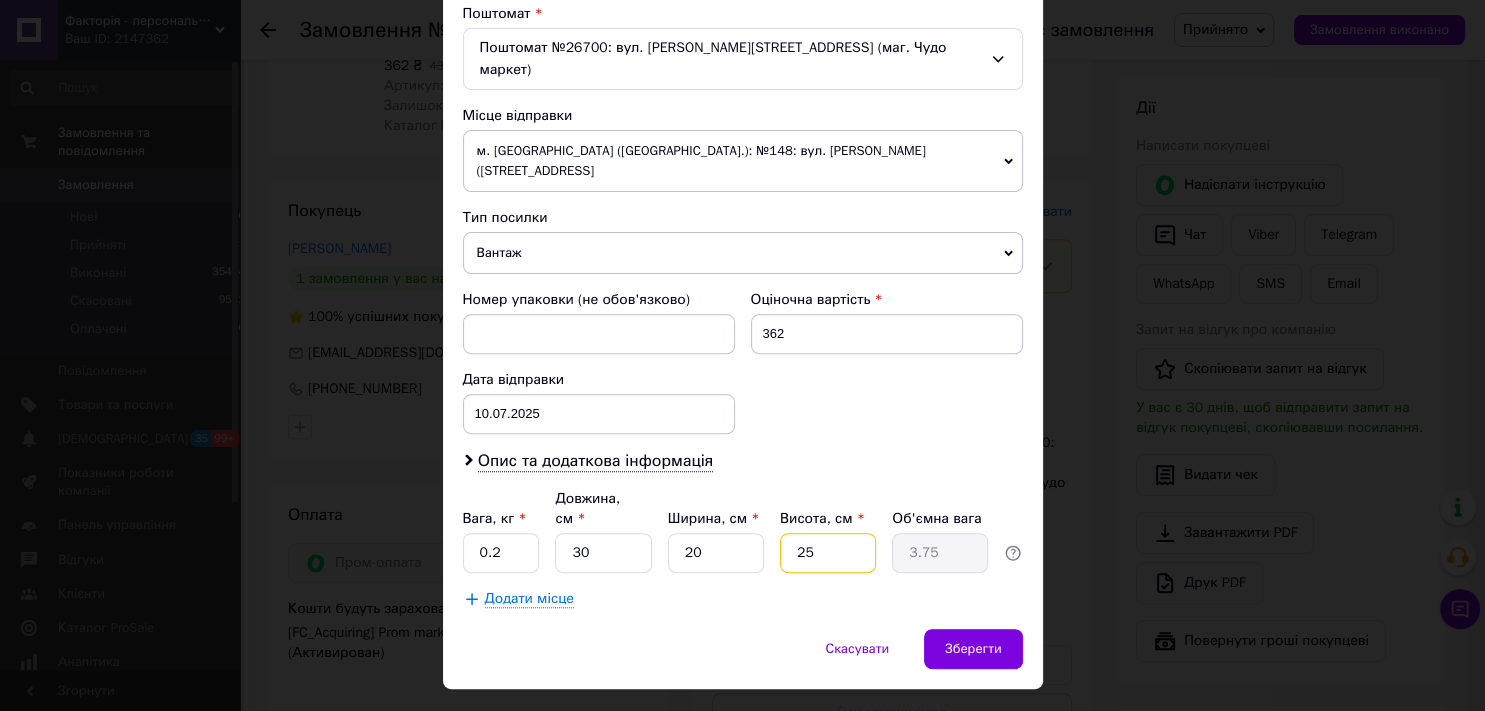 type on "4" 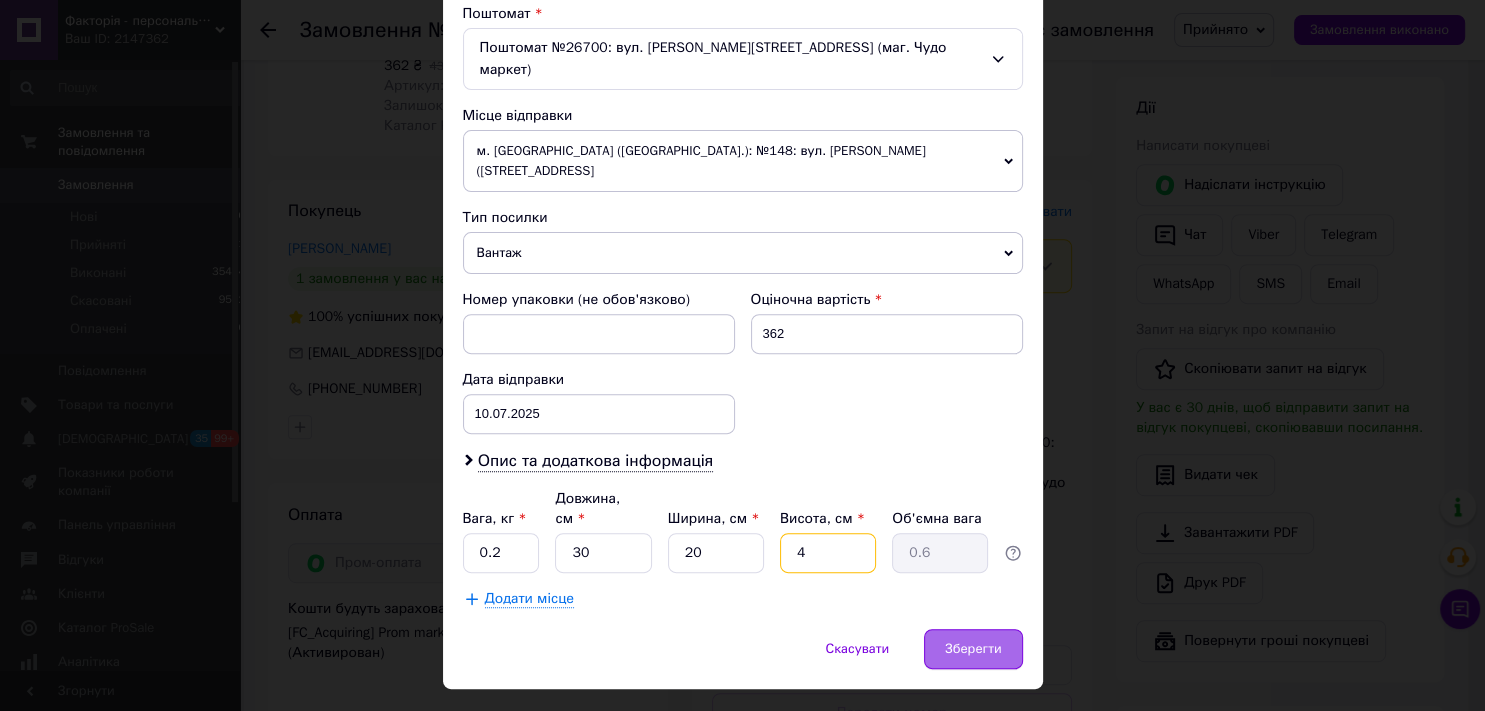 type on "4" 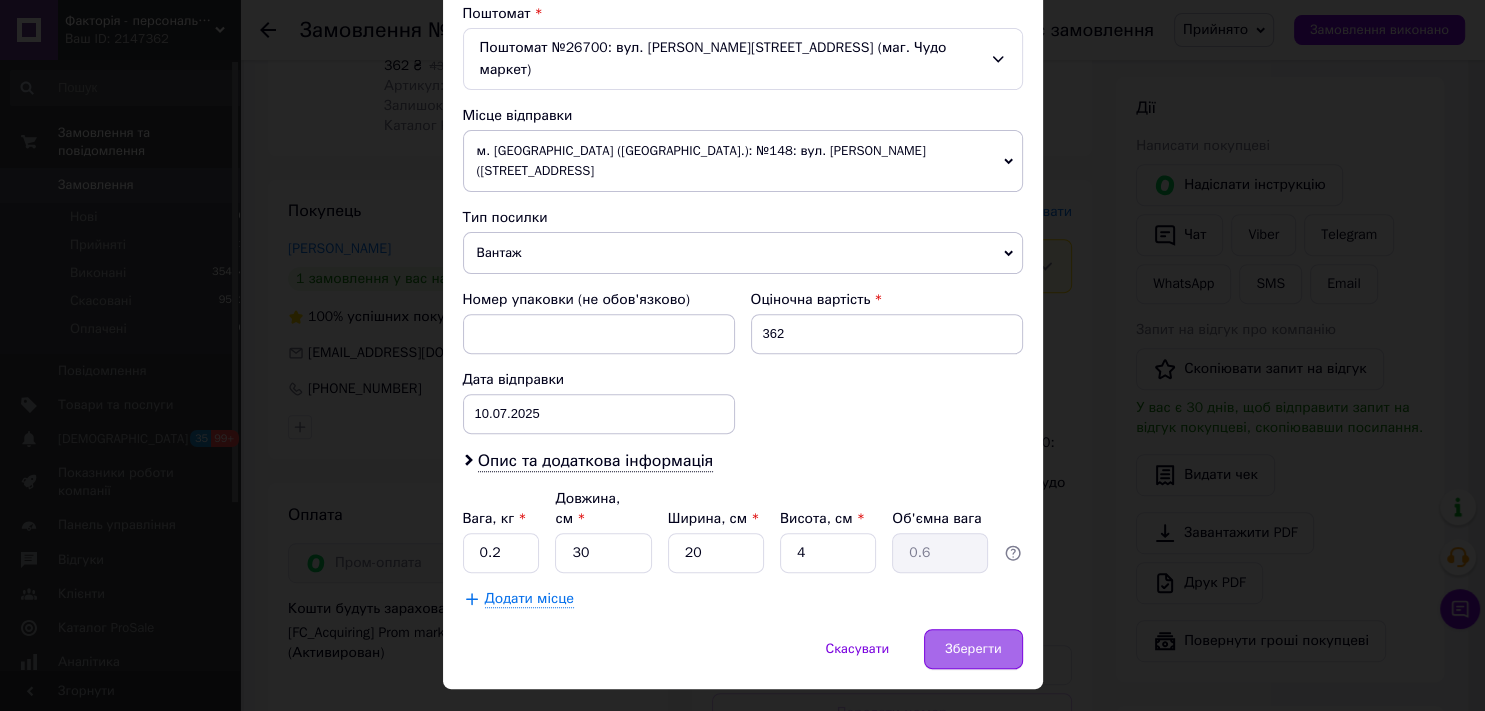 click on "Зберегти" at bounding box center [973, 649] 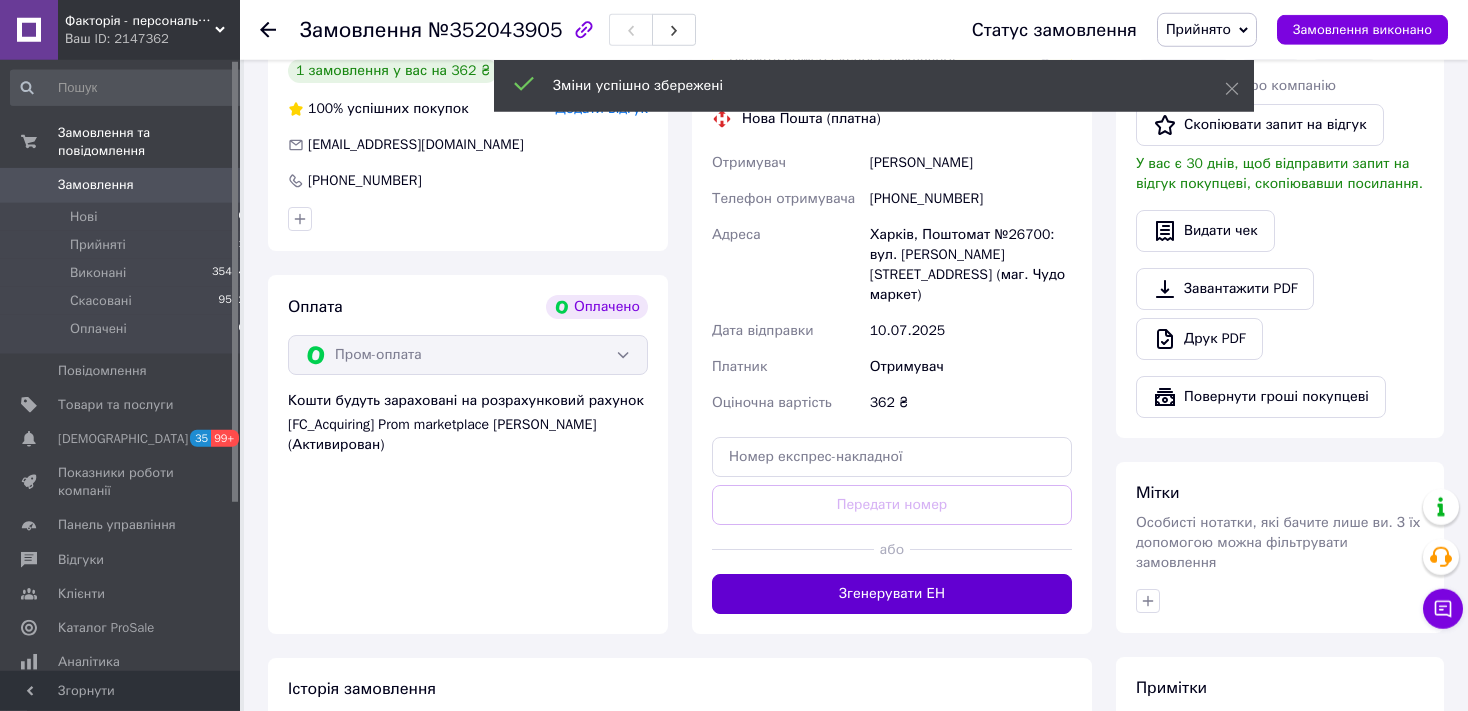 scroll, scrollTop: 1056, scrollLeft: 0, axis: vertical 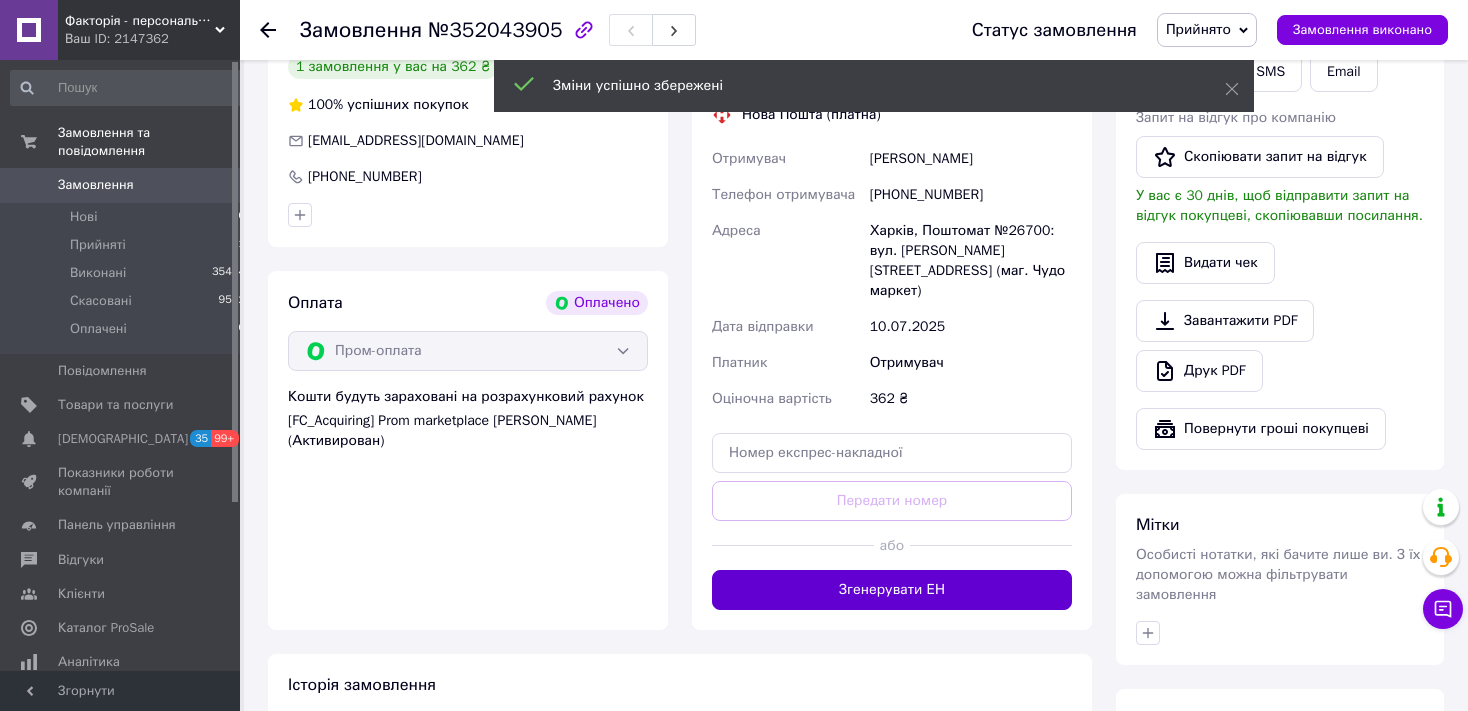 click on "Згенерувати ЕН" at bounding box center (892, 590) 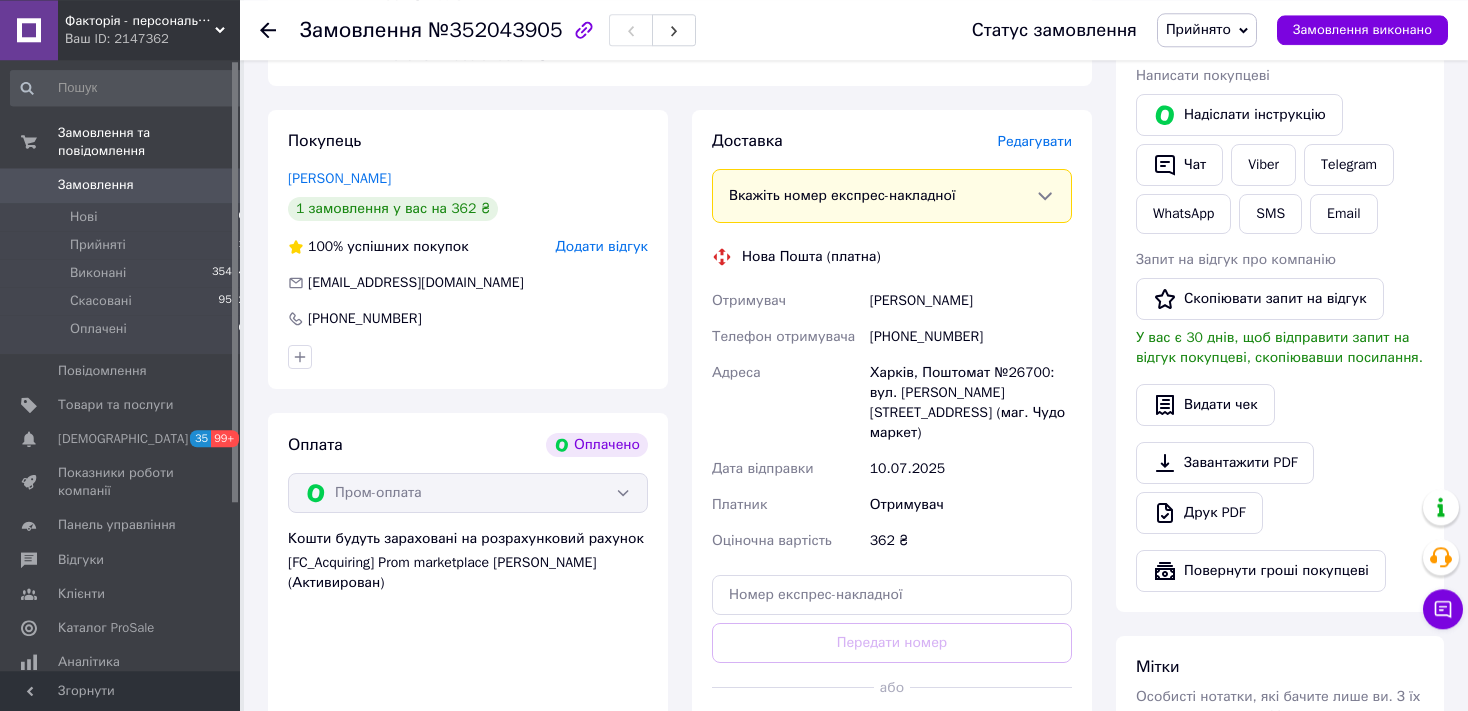 scroll, scrollTop: 844, scrollLeft: 0, axis: vertical 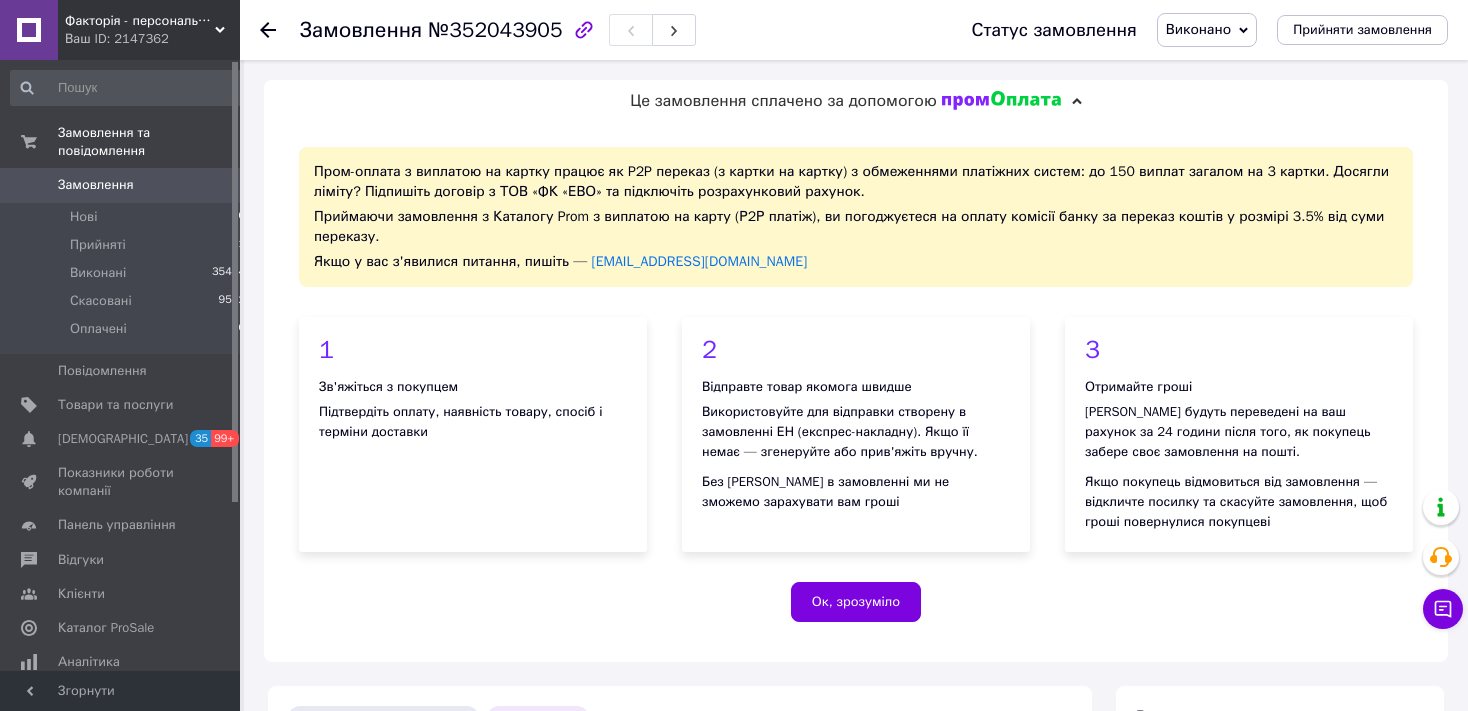 click on "Замовлення" at bounding box center (96, 185) 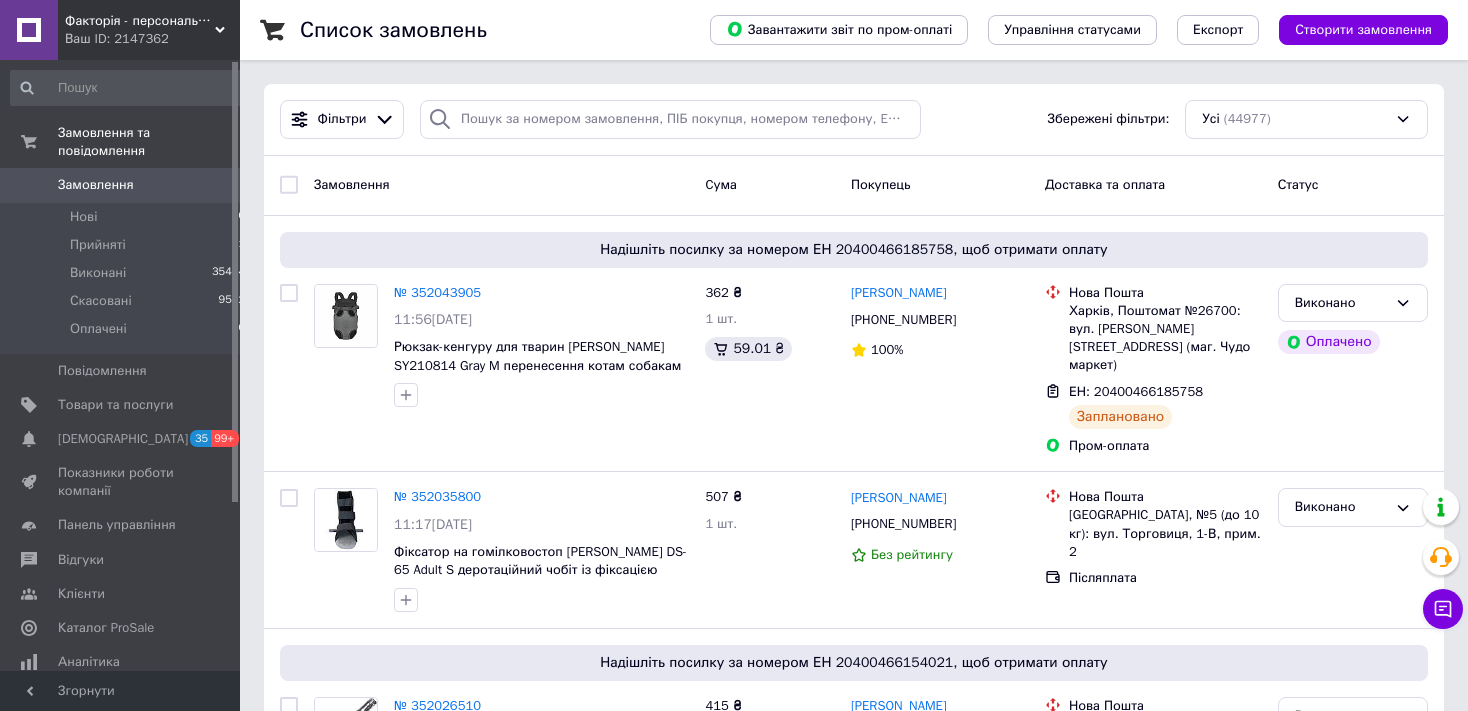 click on "Замовлення" at bounding box center (96, 185) 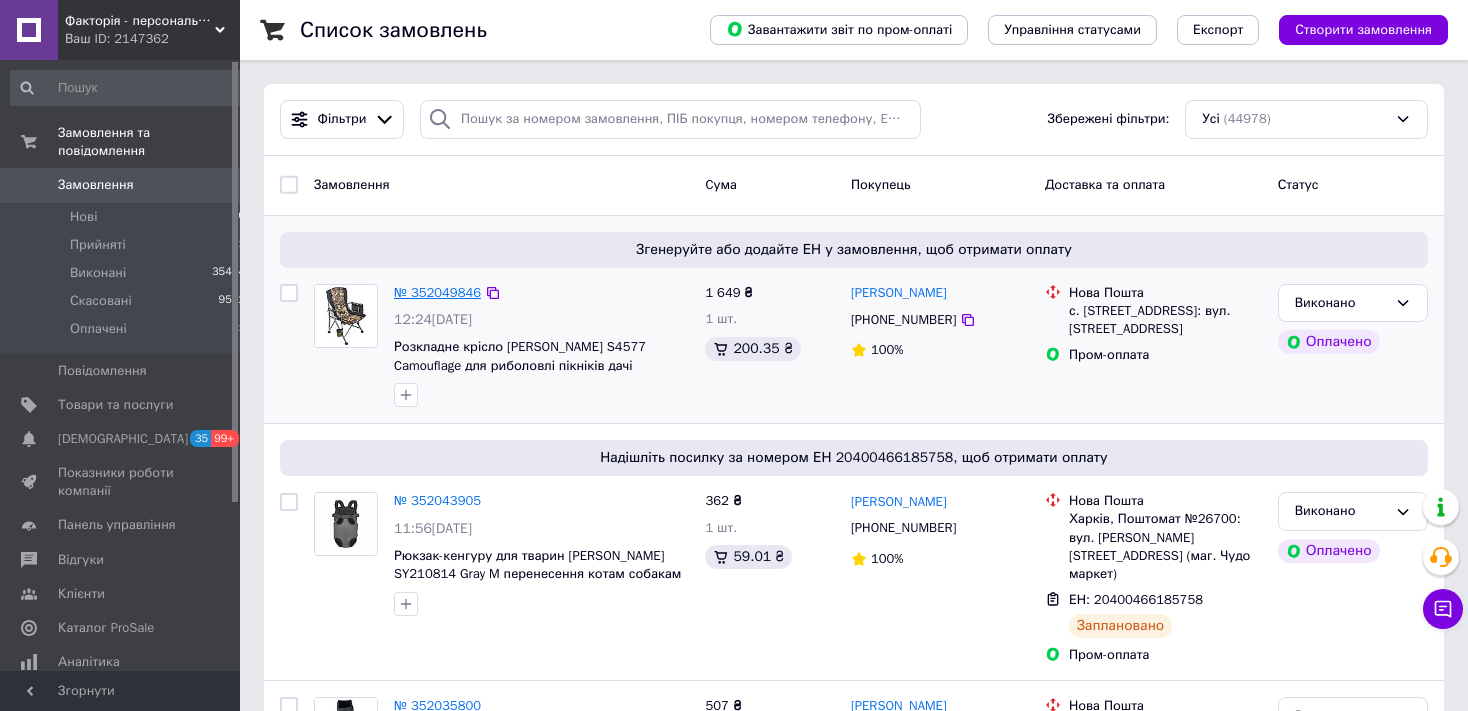 click on "№ 352049846" at bounding box center (437, 292) 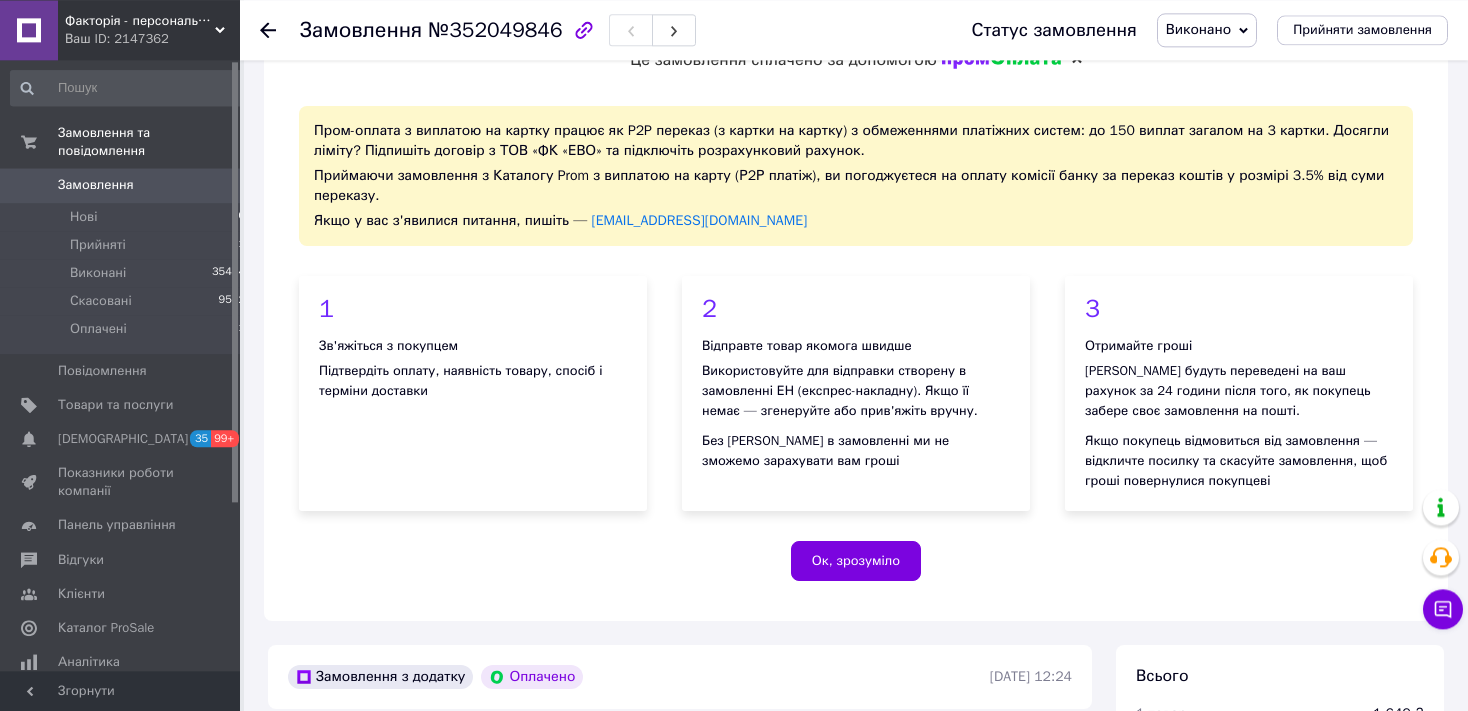 scroll, scrollTop: 528, scrollLeft: 0, axis: vertical 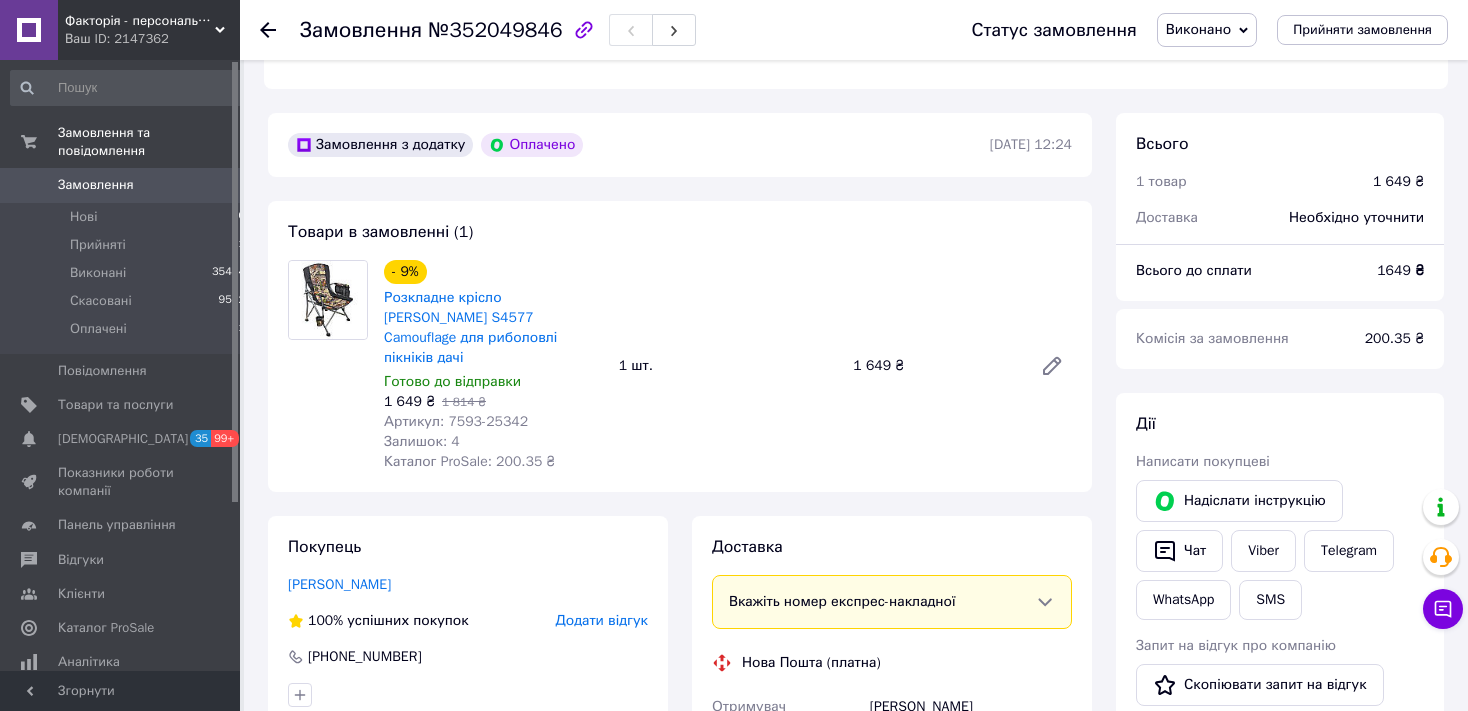 click on "Виконано" at bounding box center [1198, 29] 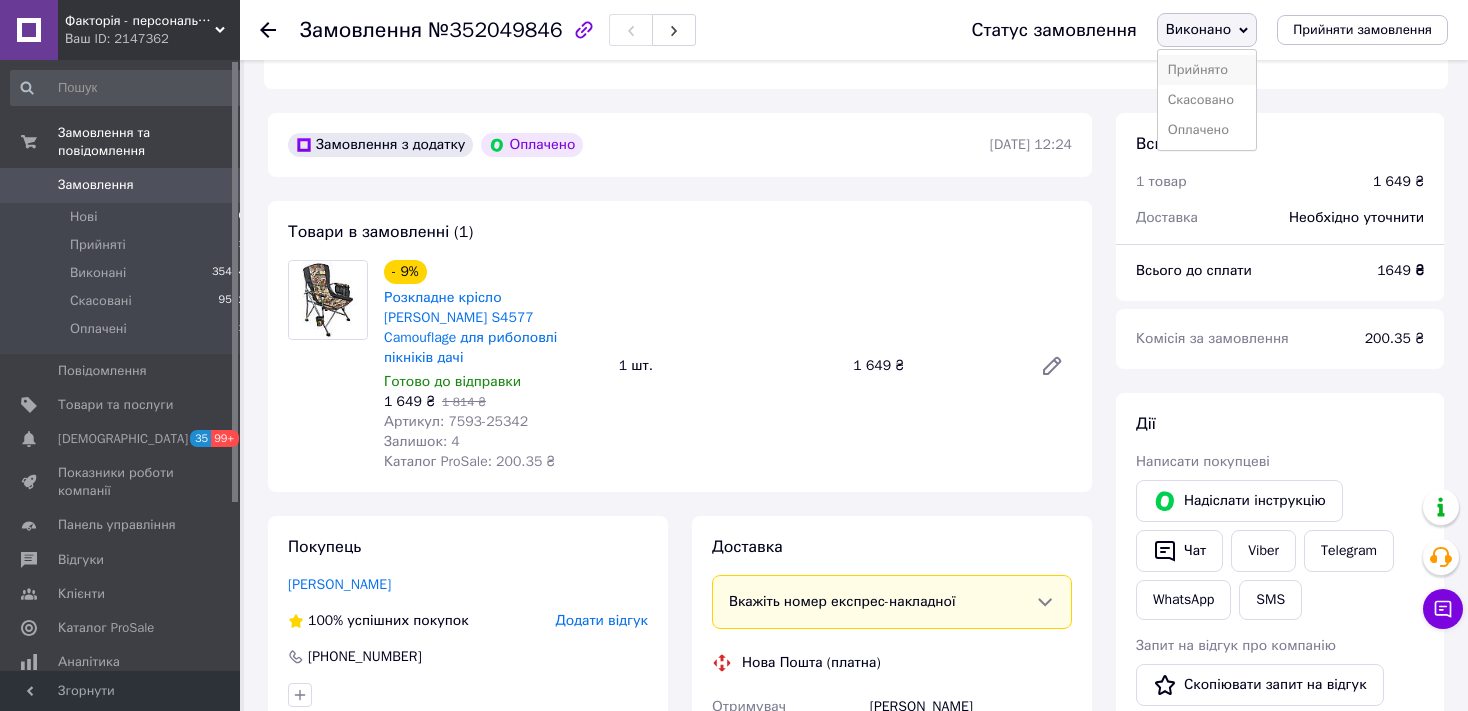 click on "Прийнято" at bounding box center (1207, 70) 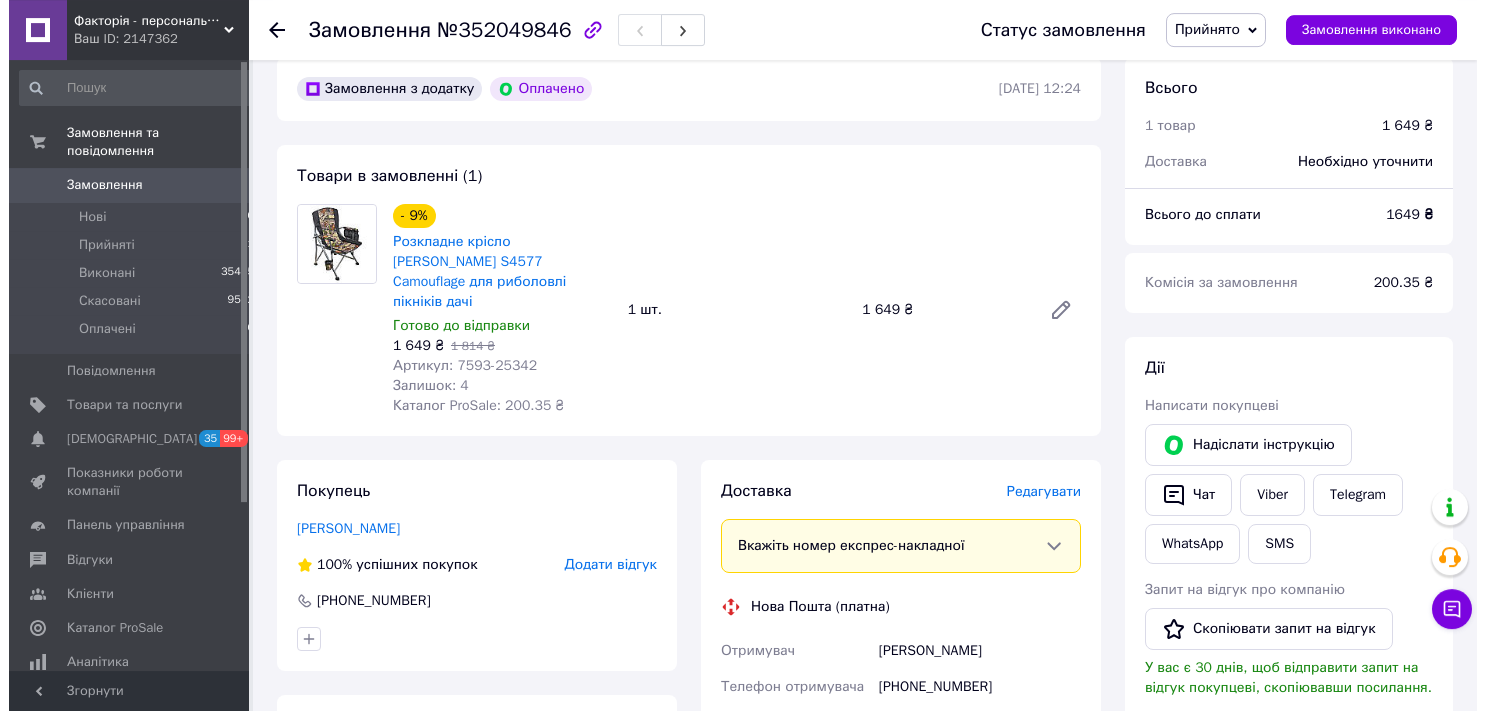 scroll, scrollTop: 844, scrollLeft: 0, axis: vertical 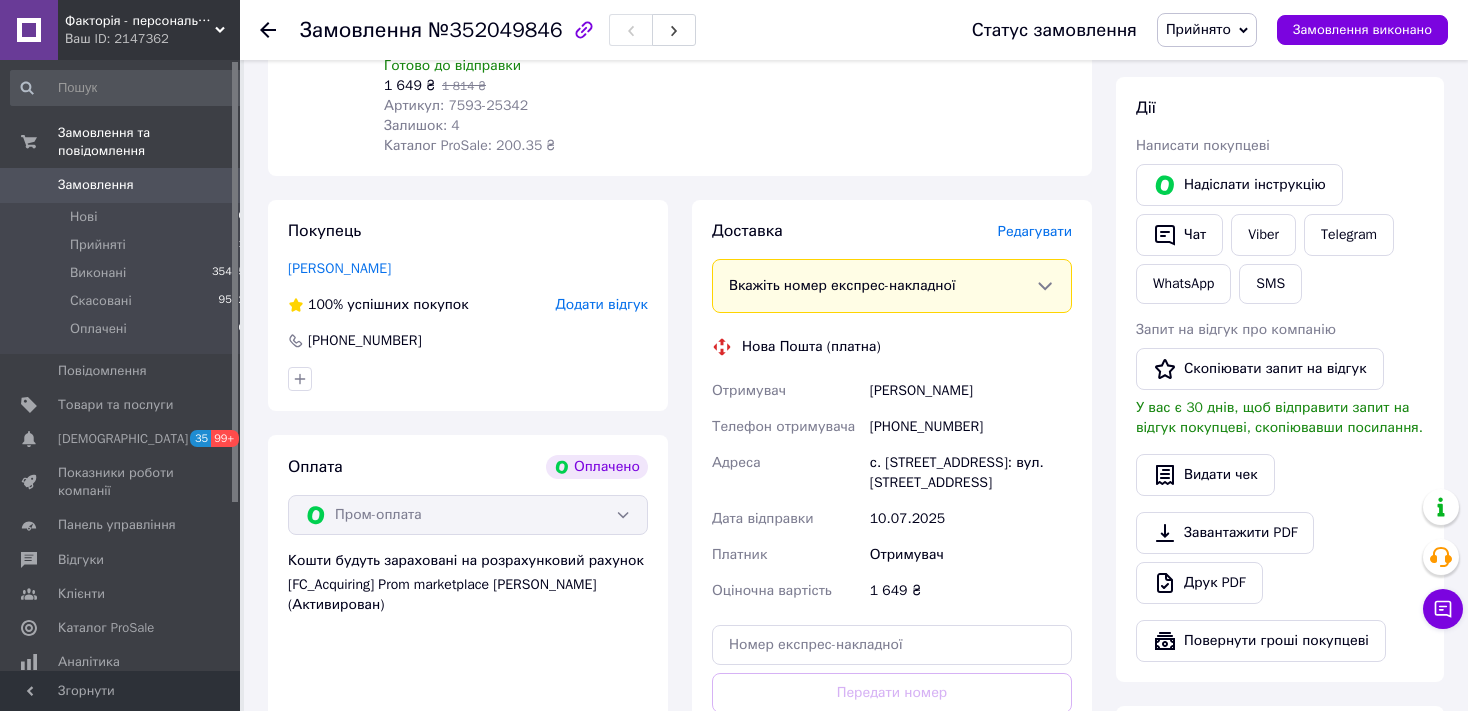 click on "Редагувати" at bounding box center [1035, 231] 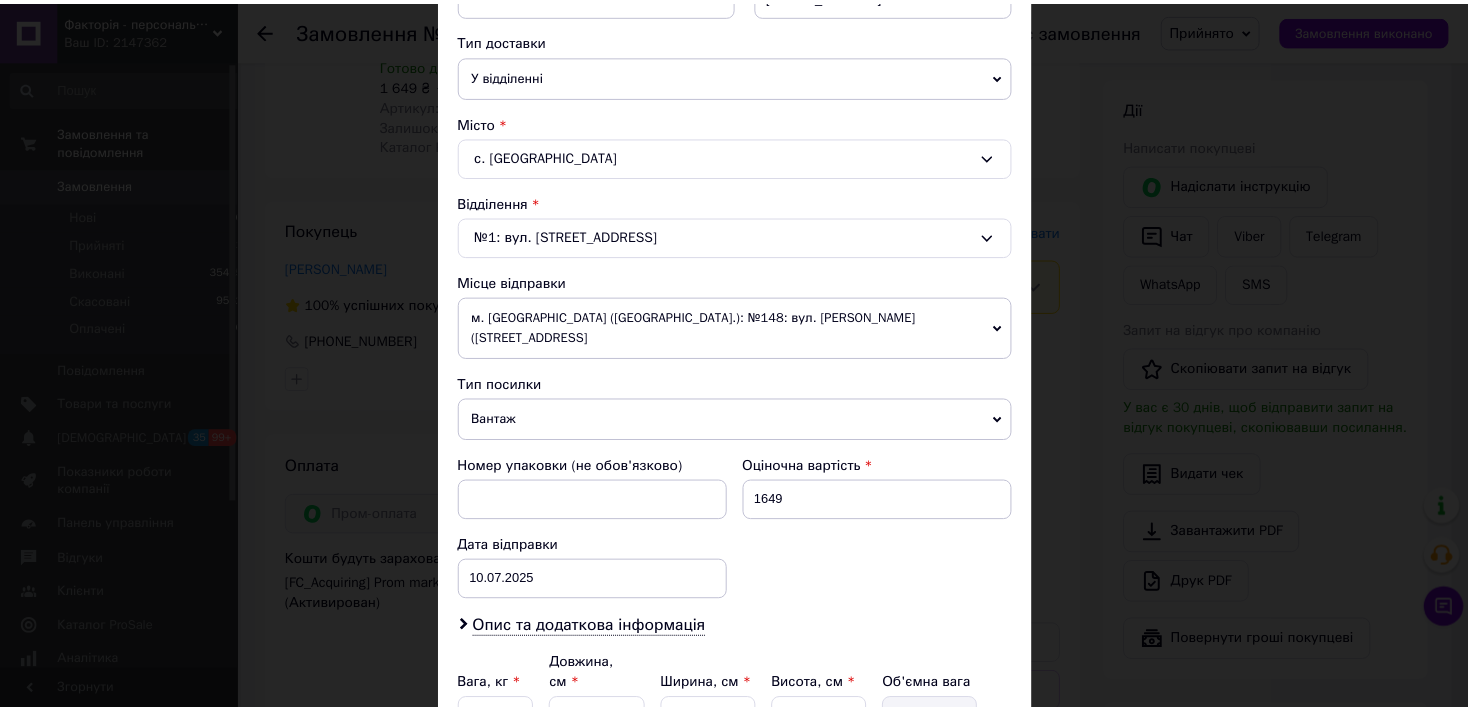 scroll, scrollTop: 631, scrollLeft: 0, axis: vertical 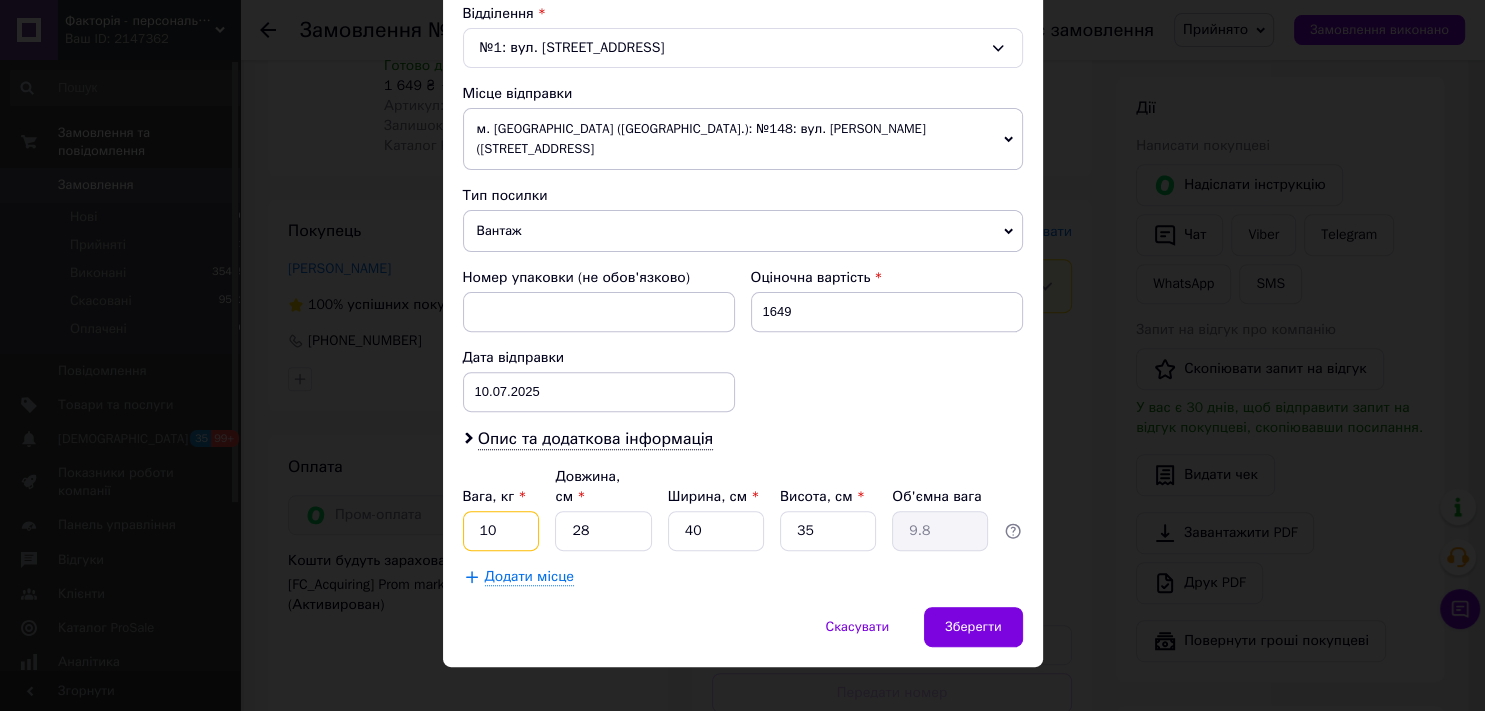drag, startPoint x: 488, startPoint y: 502, endPoint x: 464, endPoint y: 505, distance: 24.186773 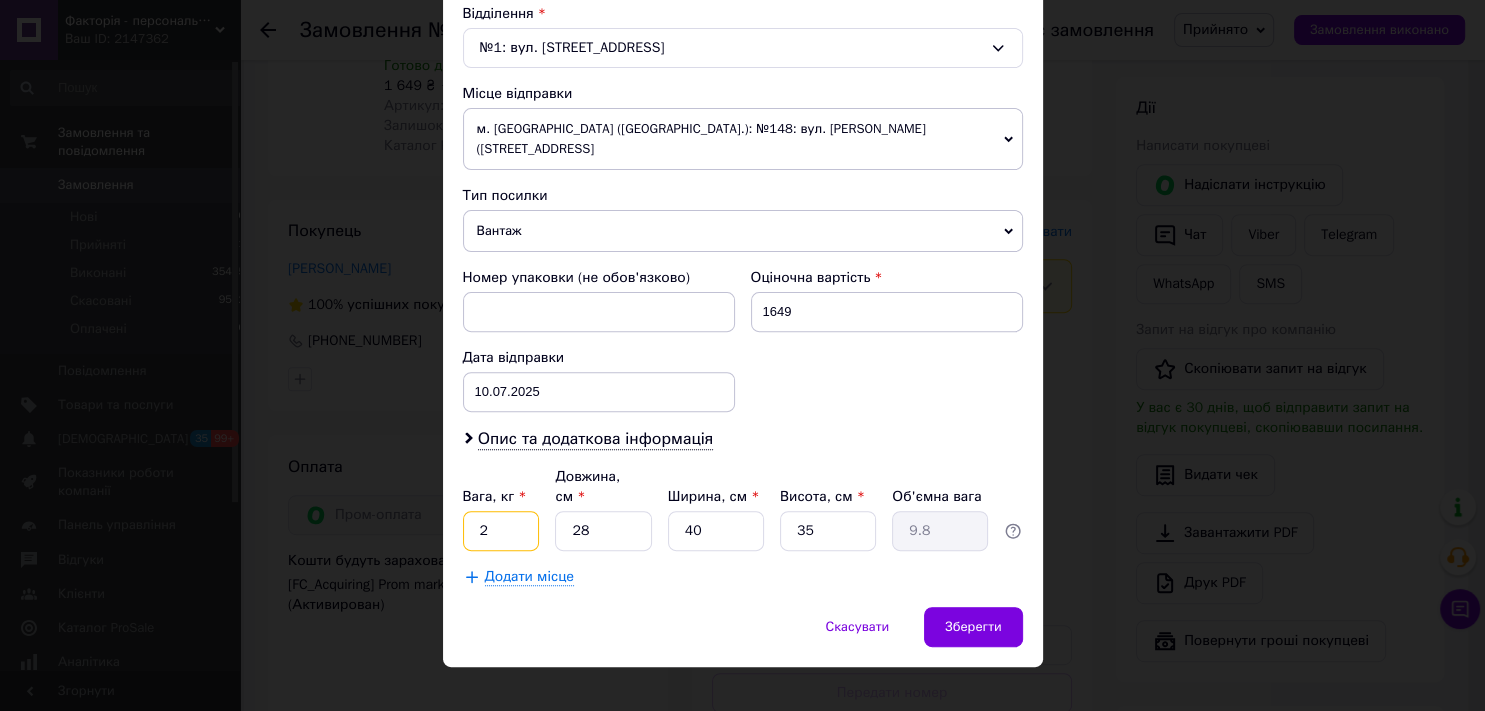 type on "2" 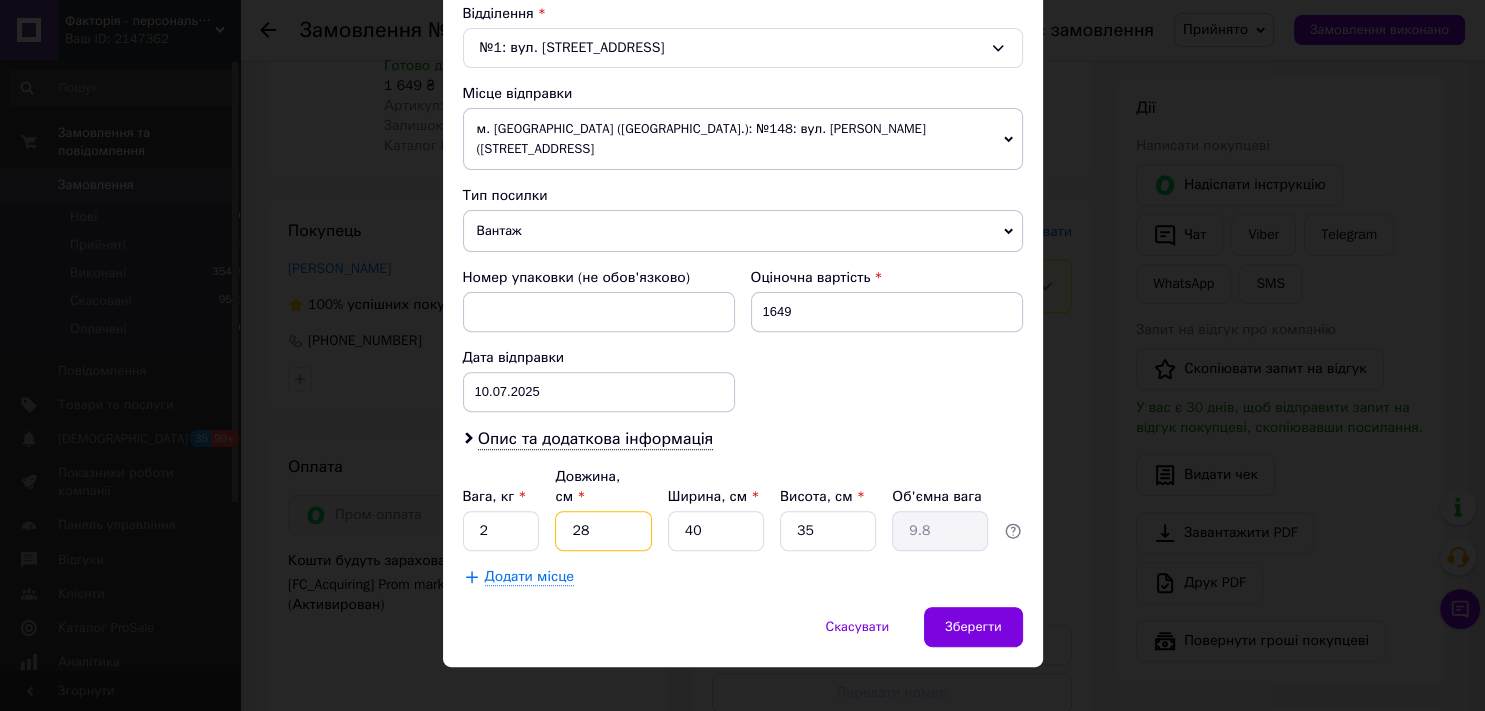 type on "9" 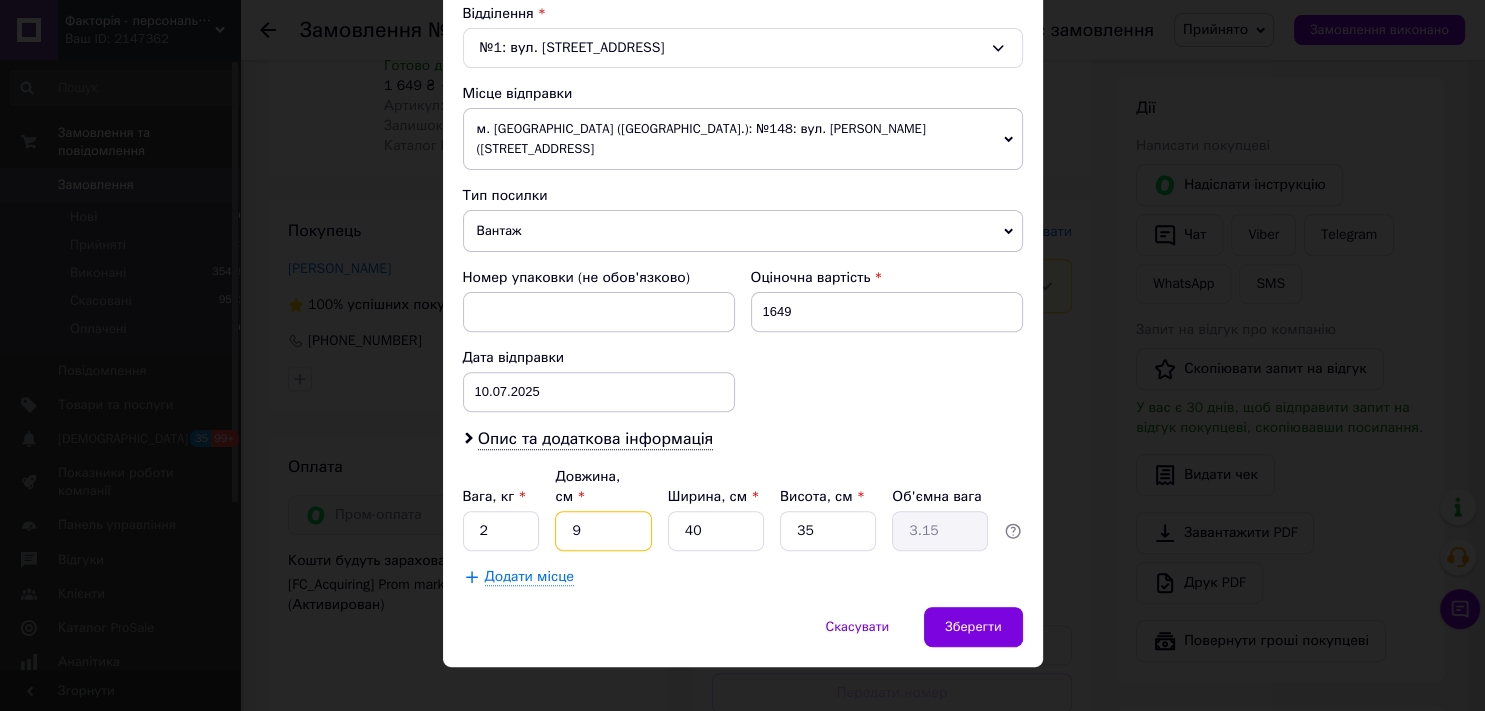 type on "95" 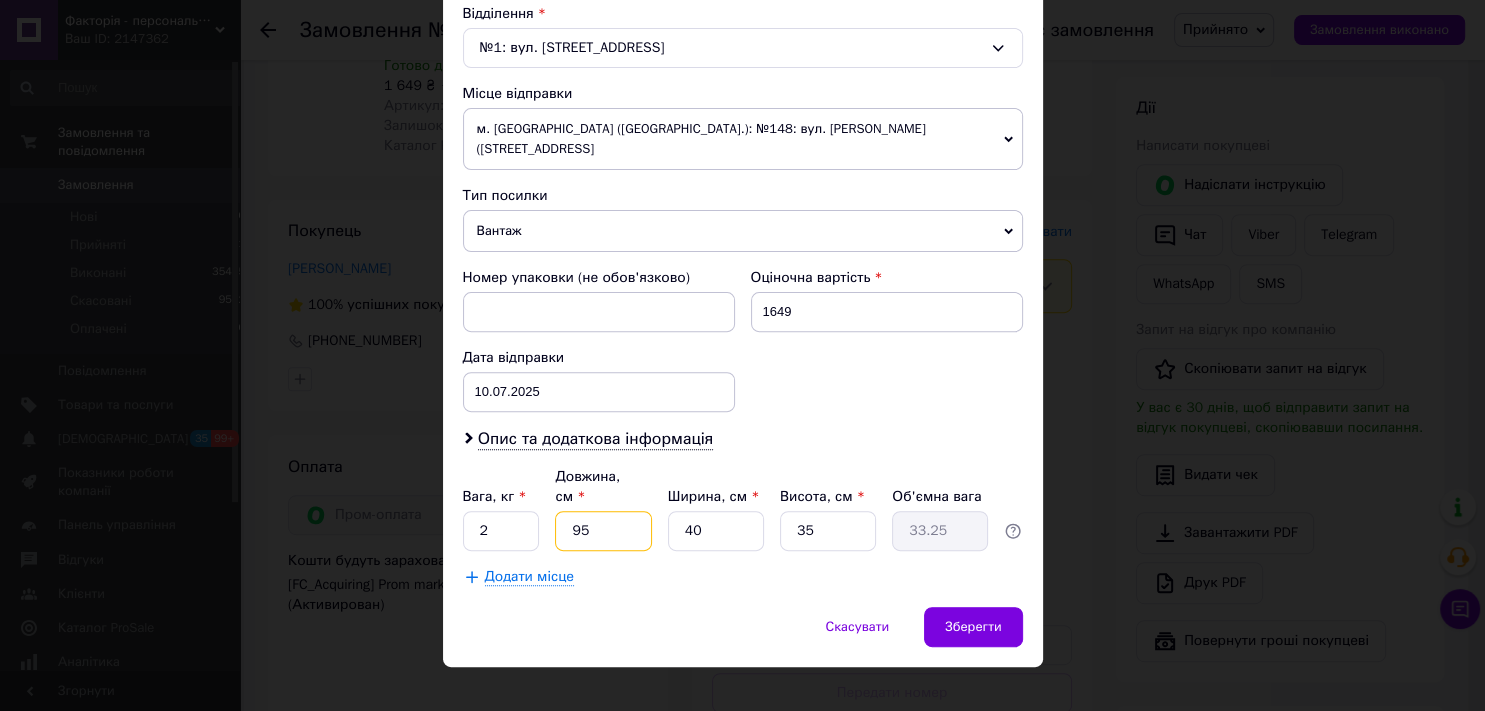 type on "95" 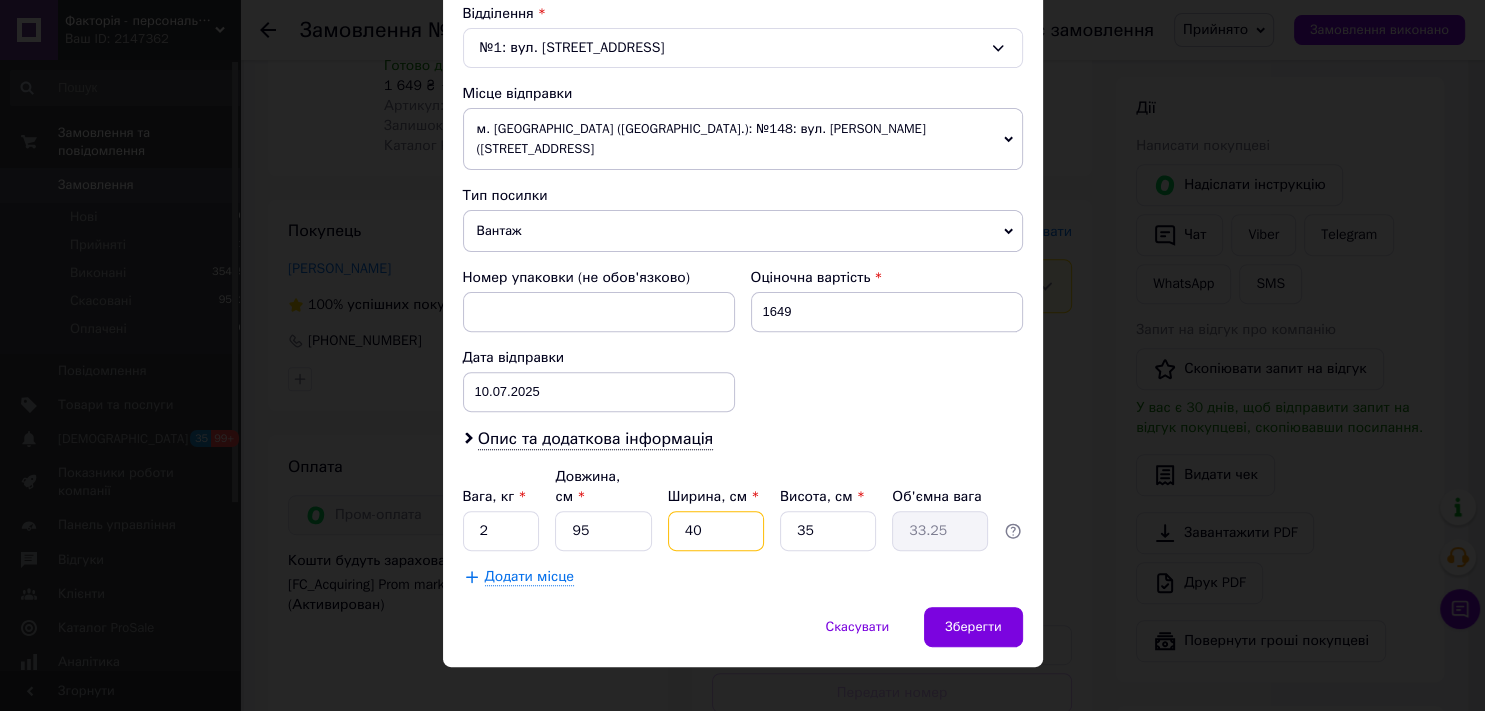 type on "2" 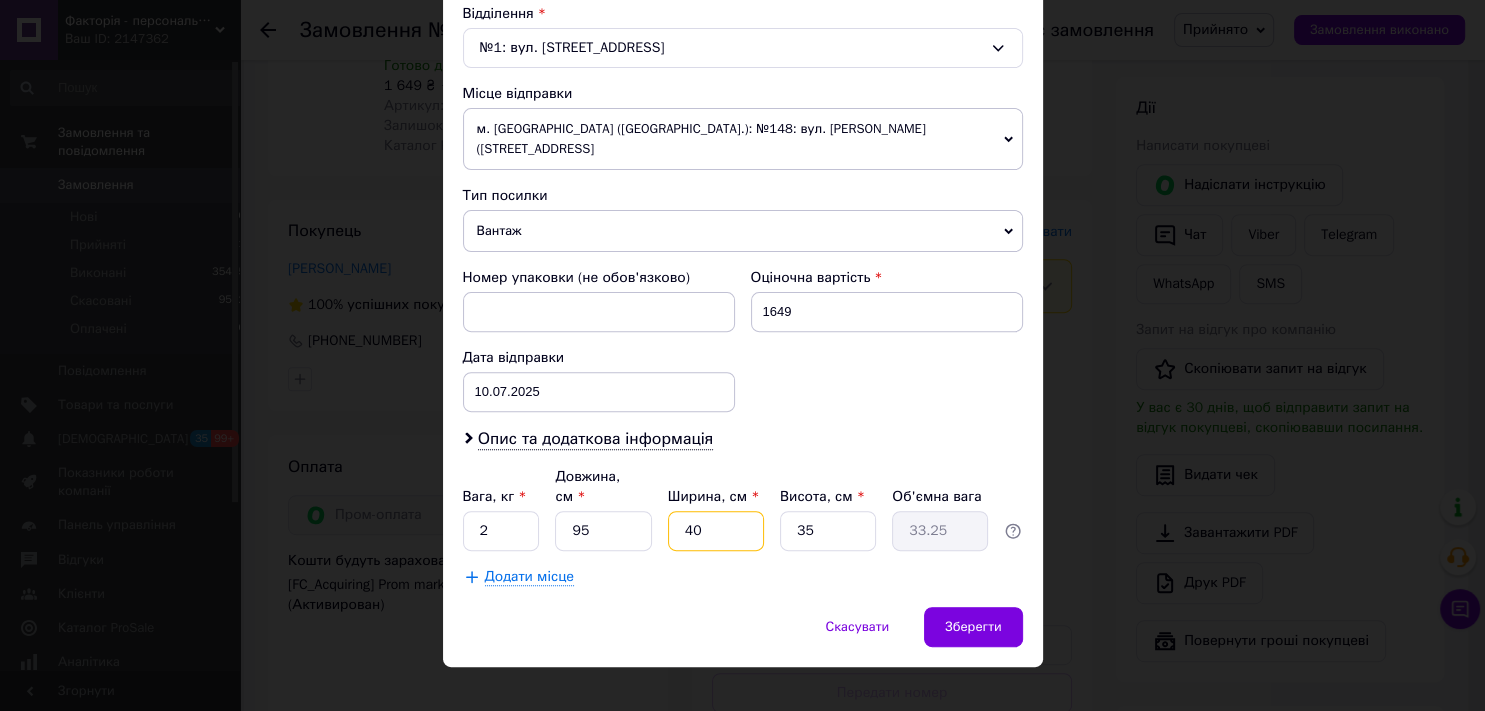 type on "1.66" 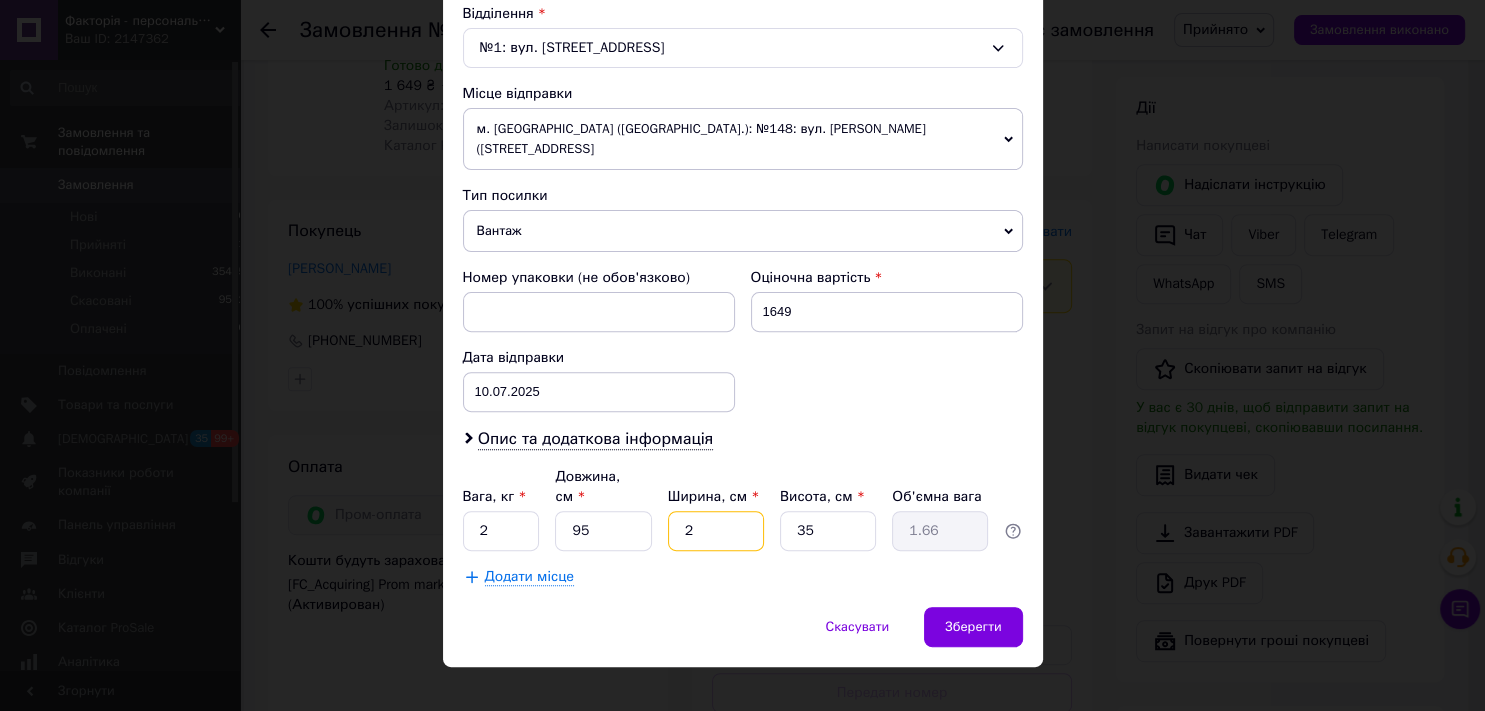 type on "20" 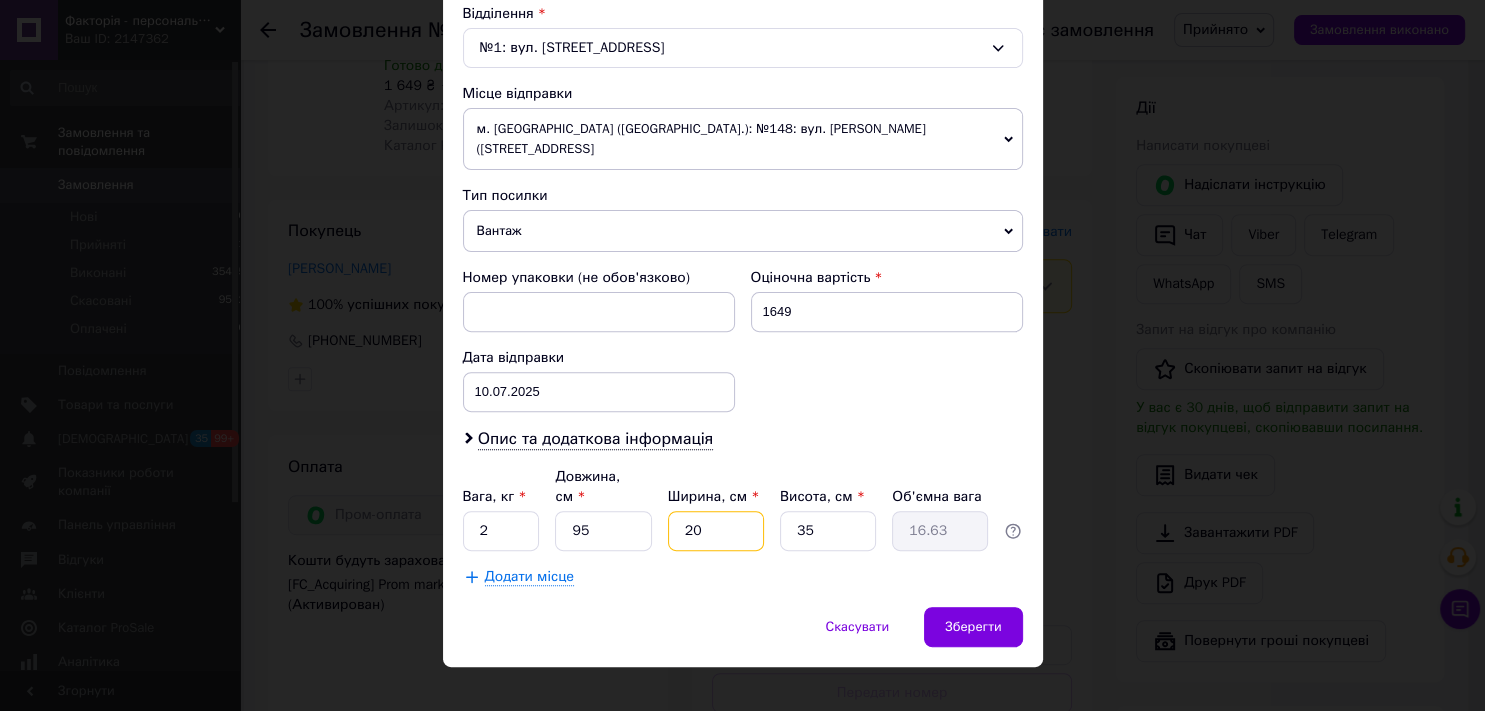 type on "20" 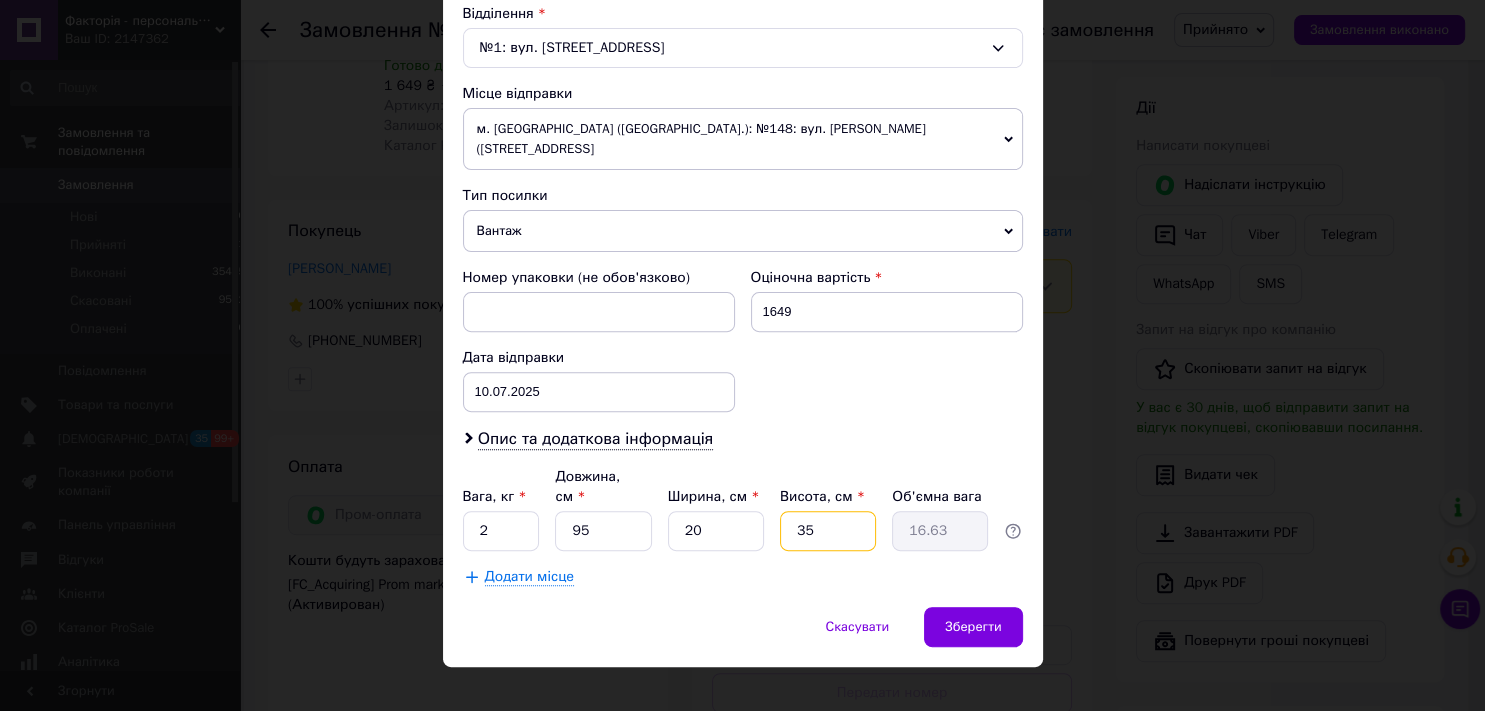 type on "1" 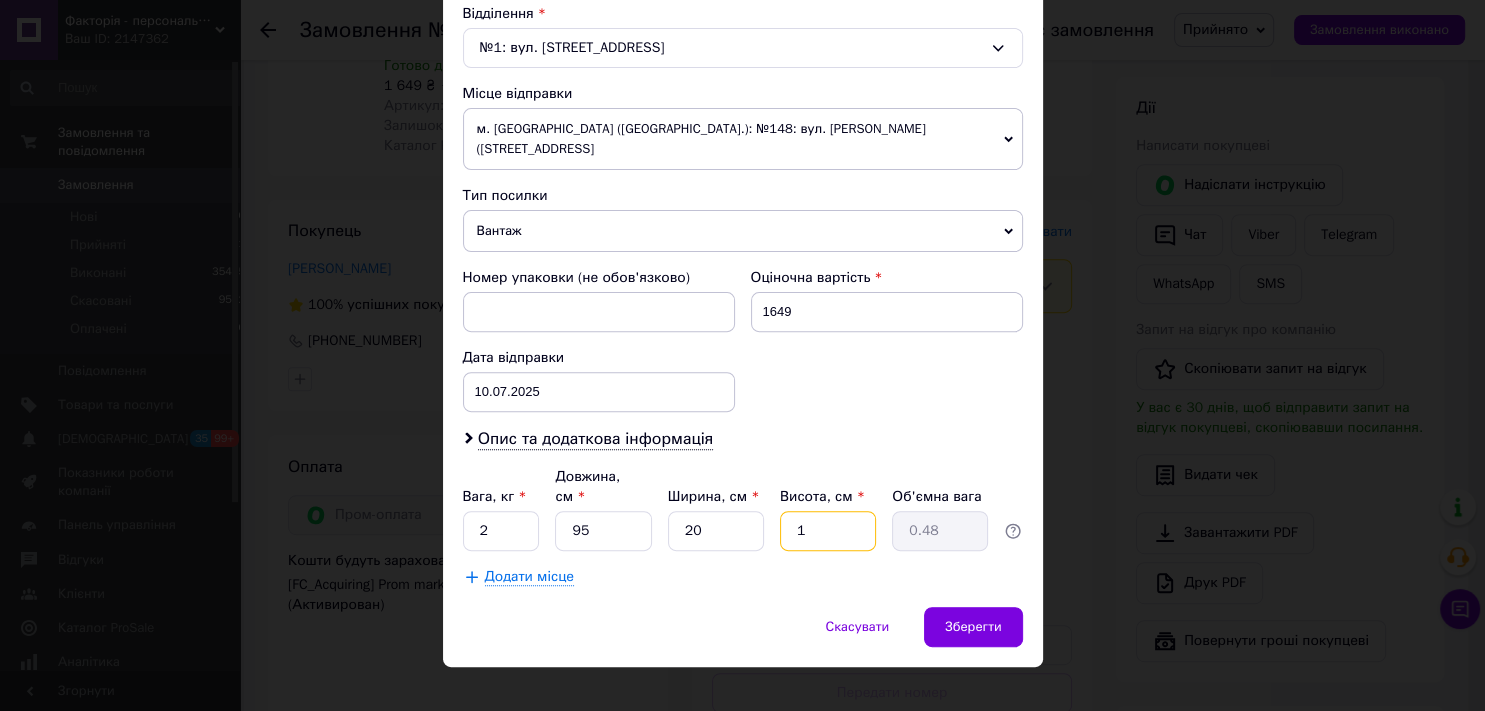 type on "17" 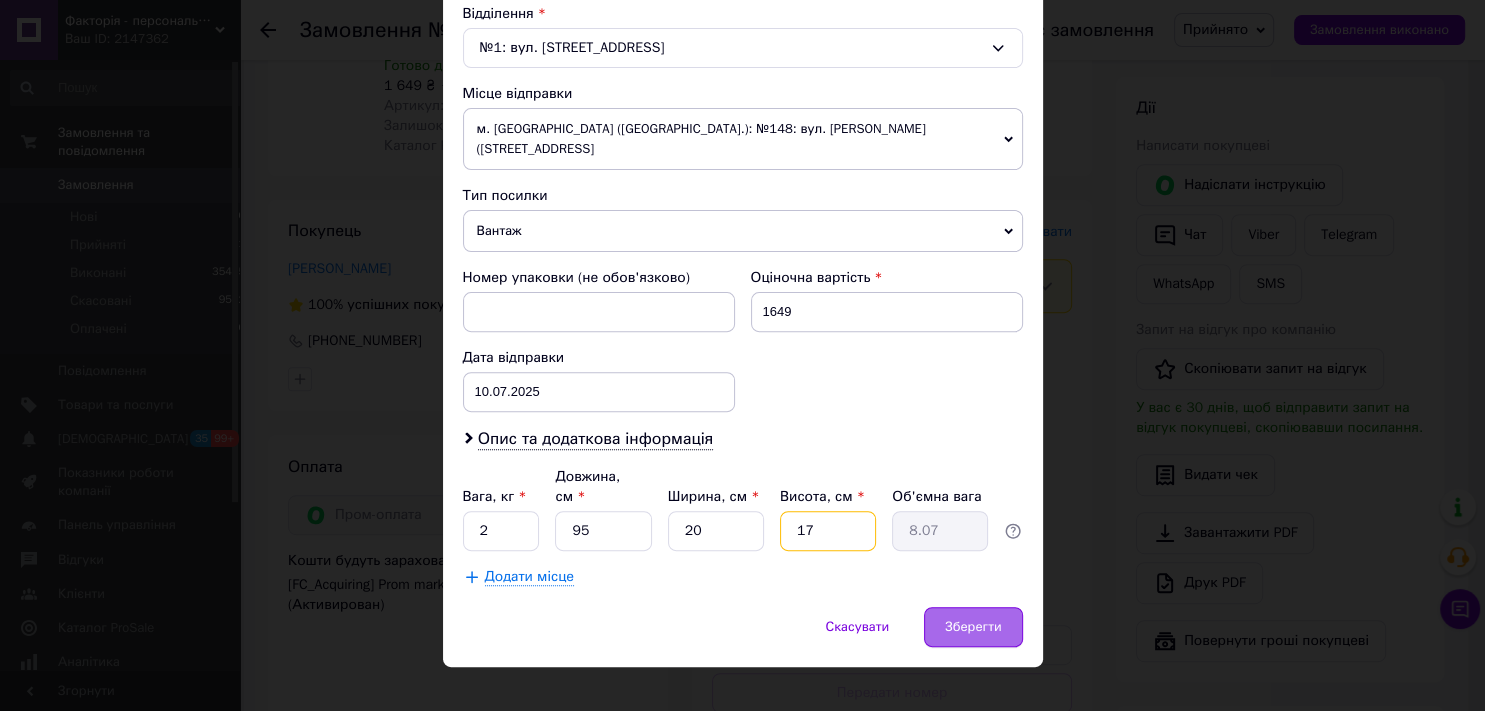 type on "17" 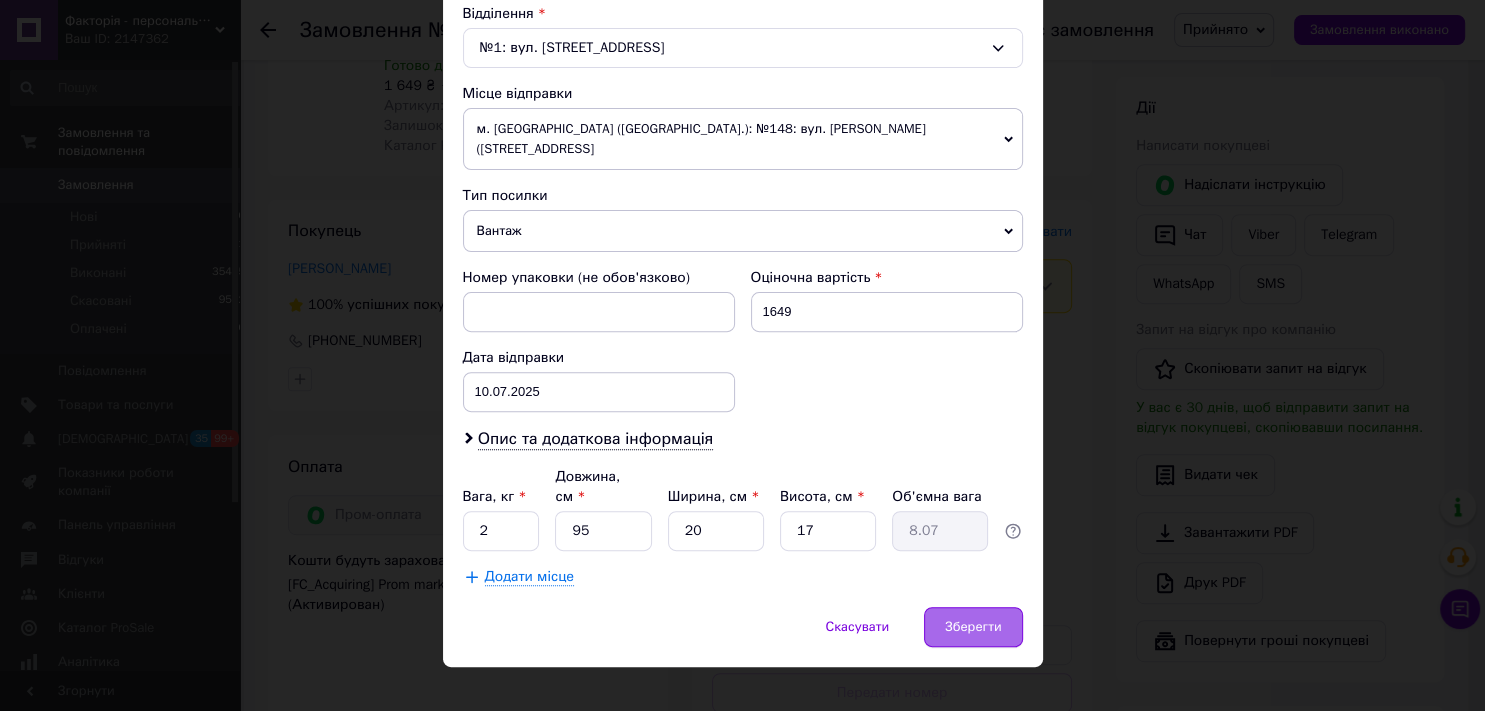 click on "Зберегти" at bounding box center (973, 627) 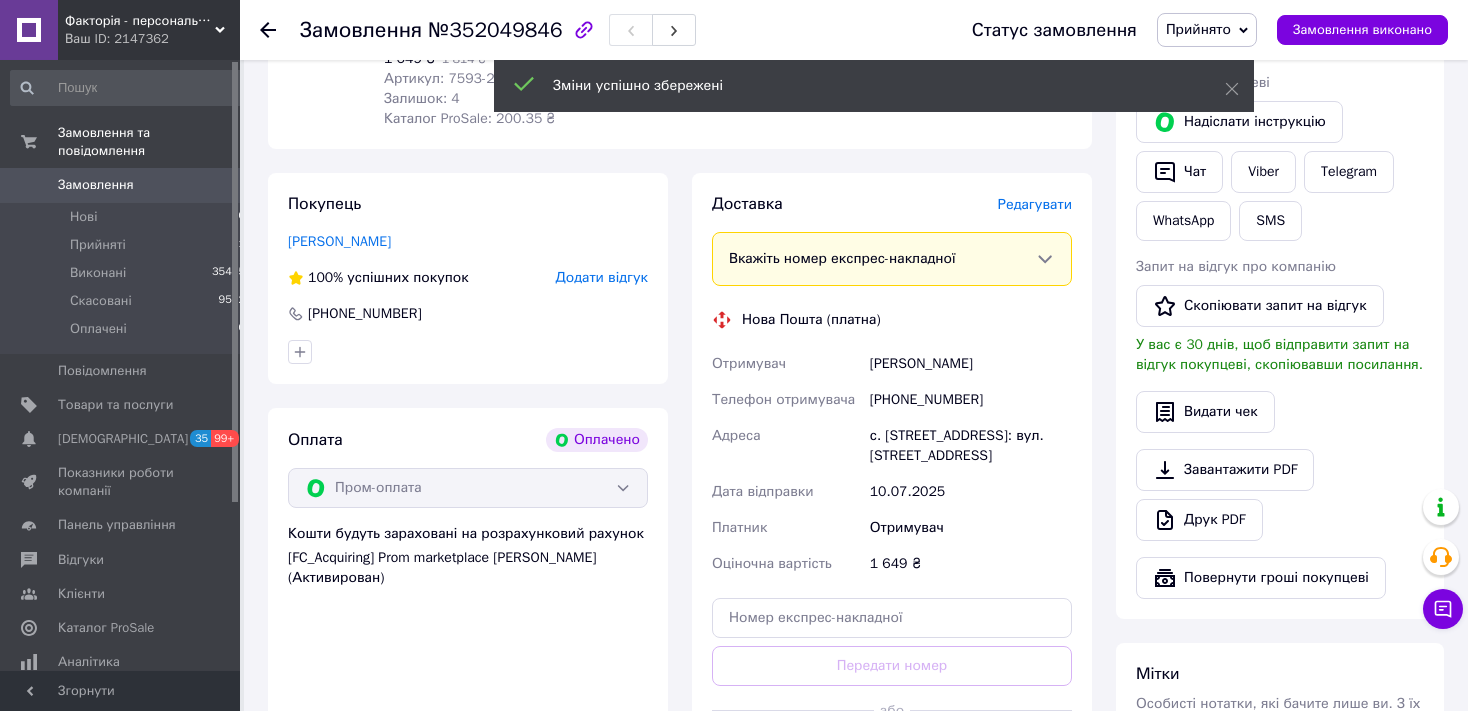 scroll, scrollTop: 950, scrollLeft: 0, axis: vertical 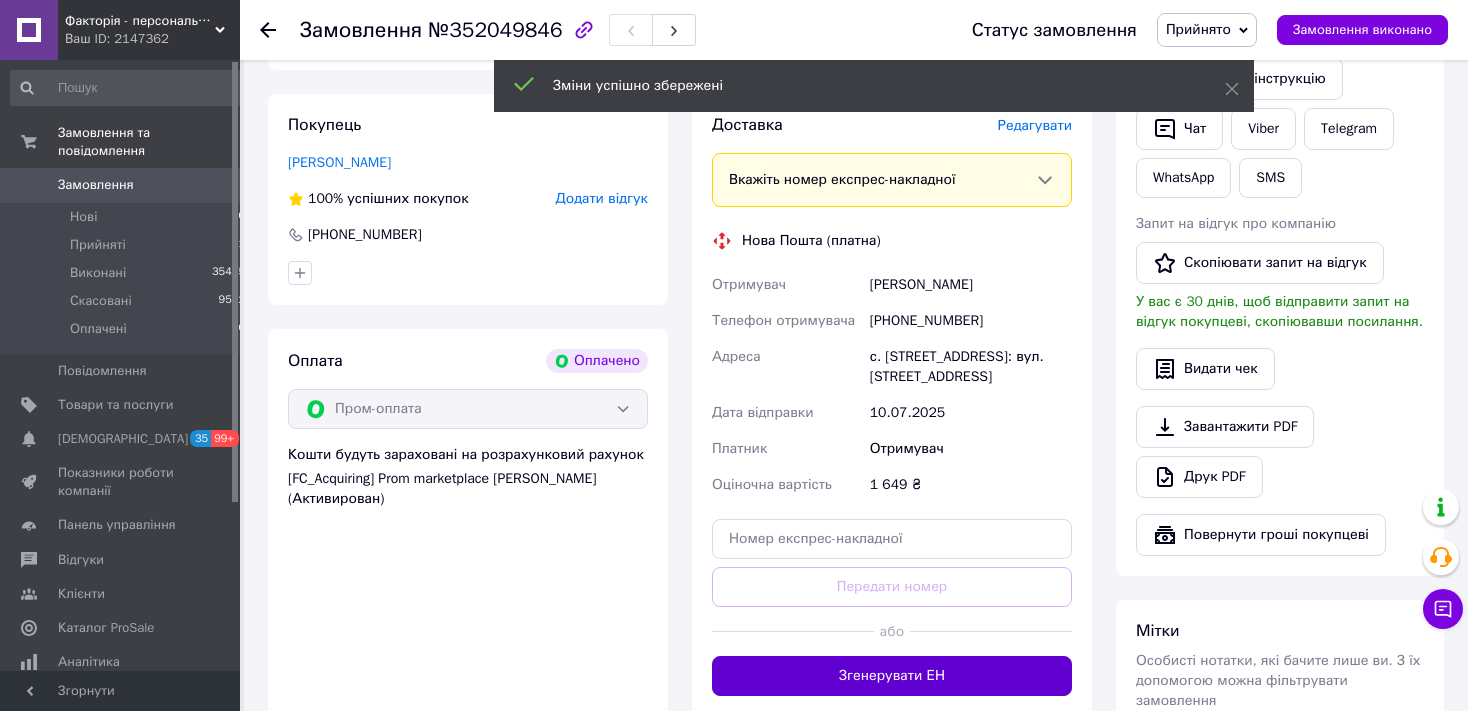 click on "Згенерувати ЕН" at bounding box center (892, 676) 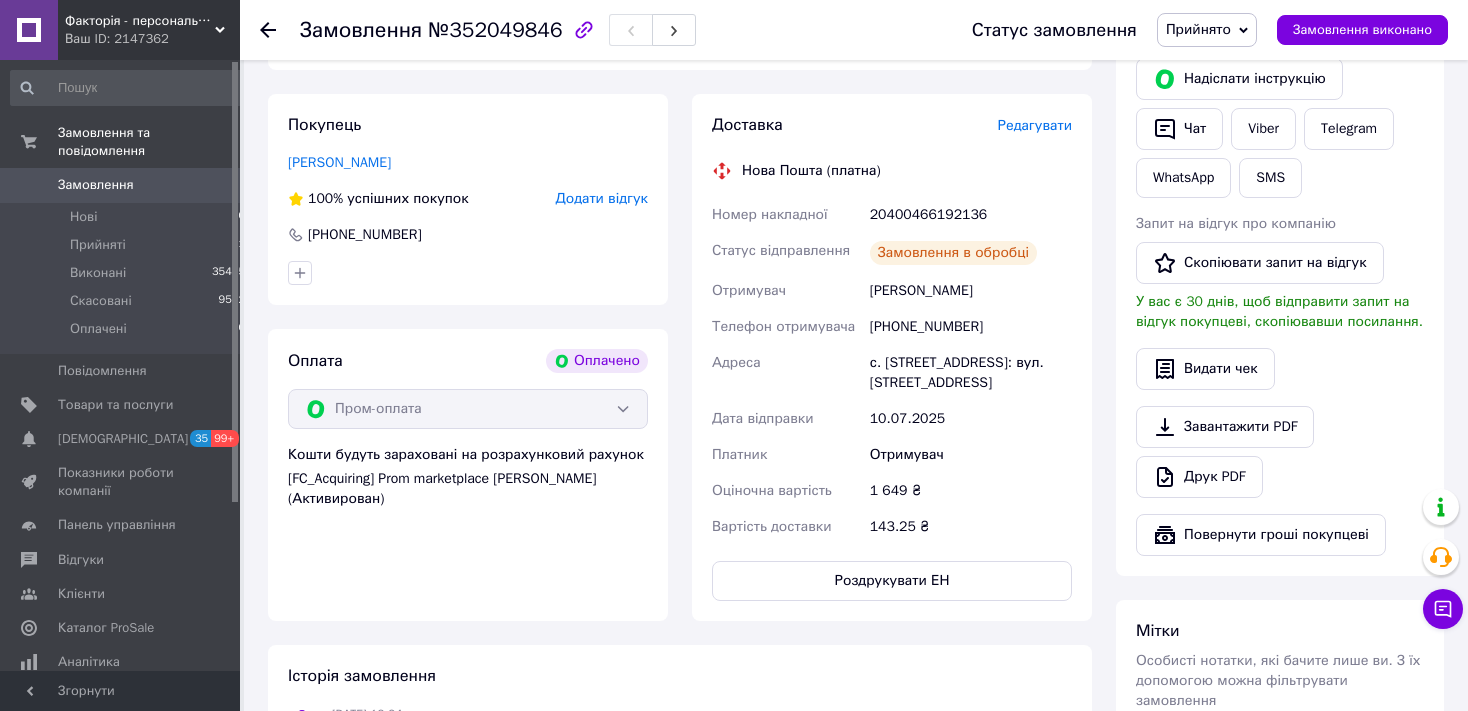 click on "20400466192136" at bounding box center [971, 215] 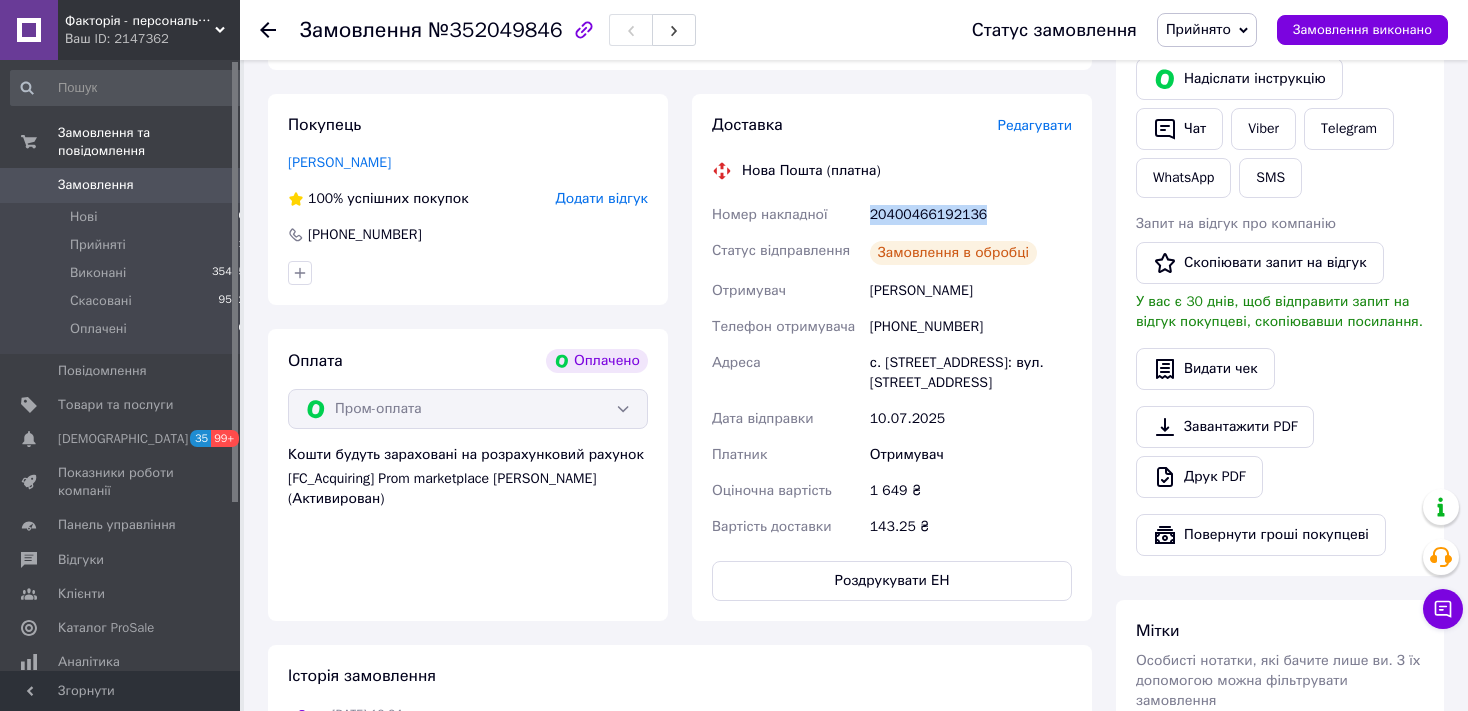 click on "20400466192136" at bounding box center [971, 215] 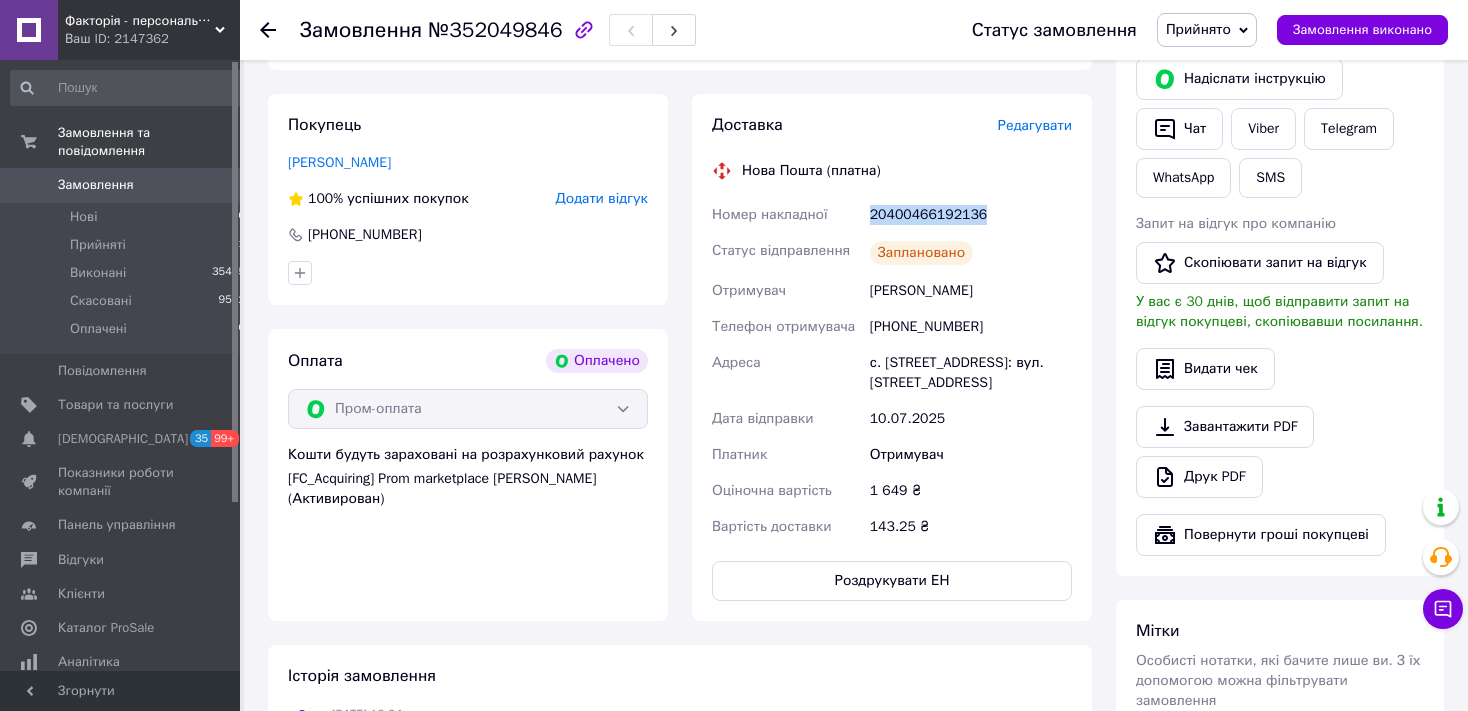 copy on "20400466192136" 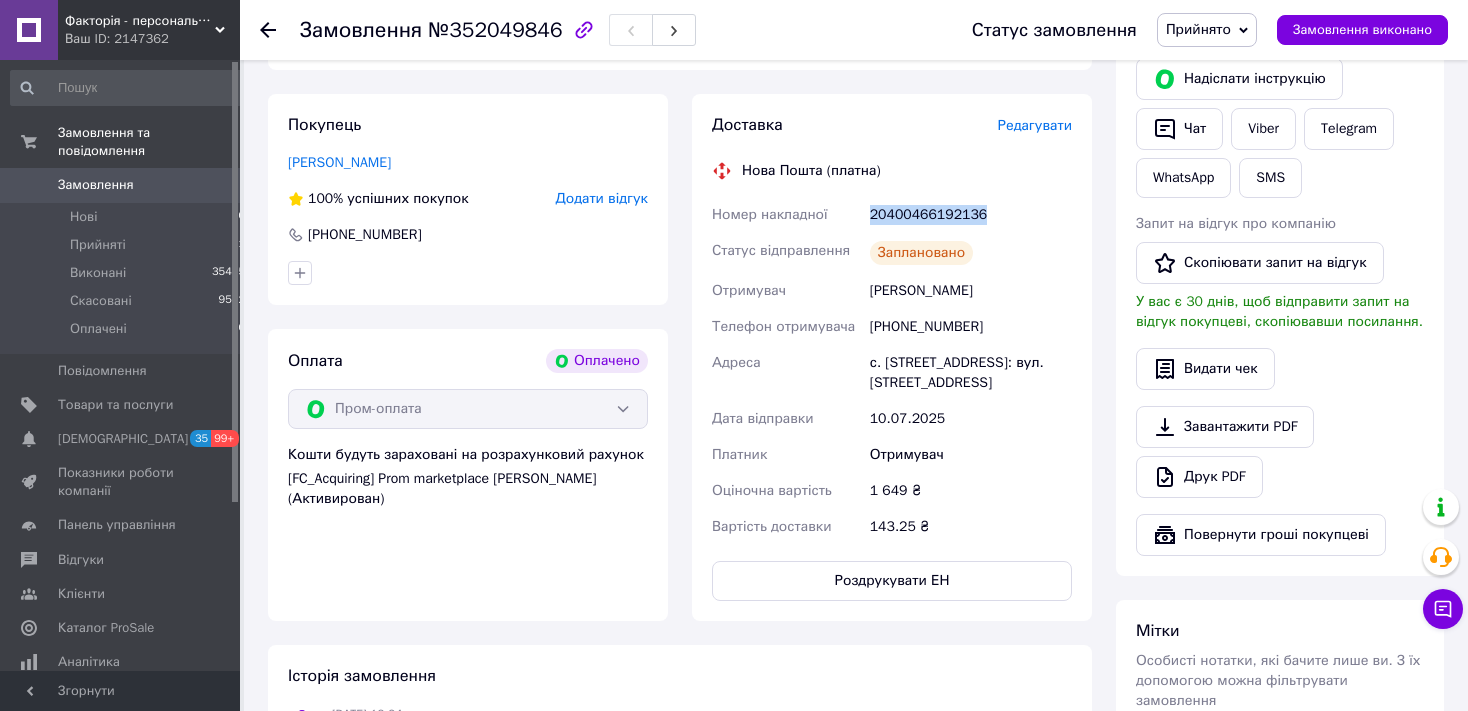 click on "Замовлення" at bounding box center (96, 185) 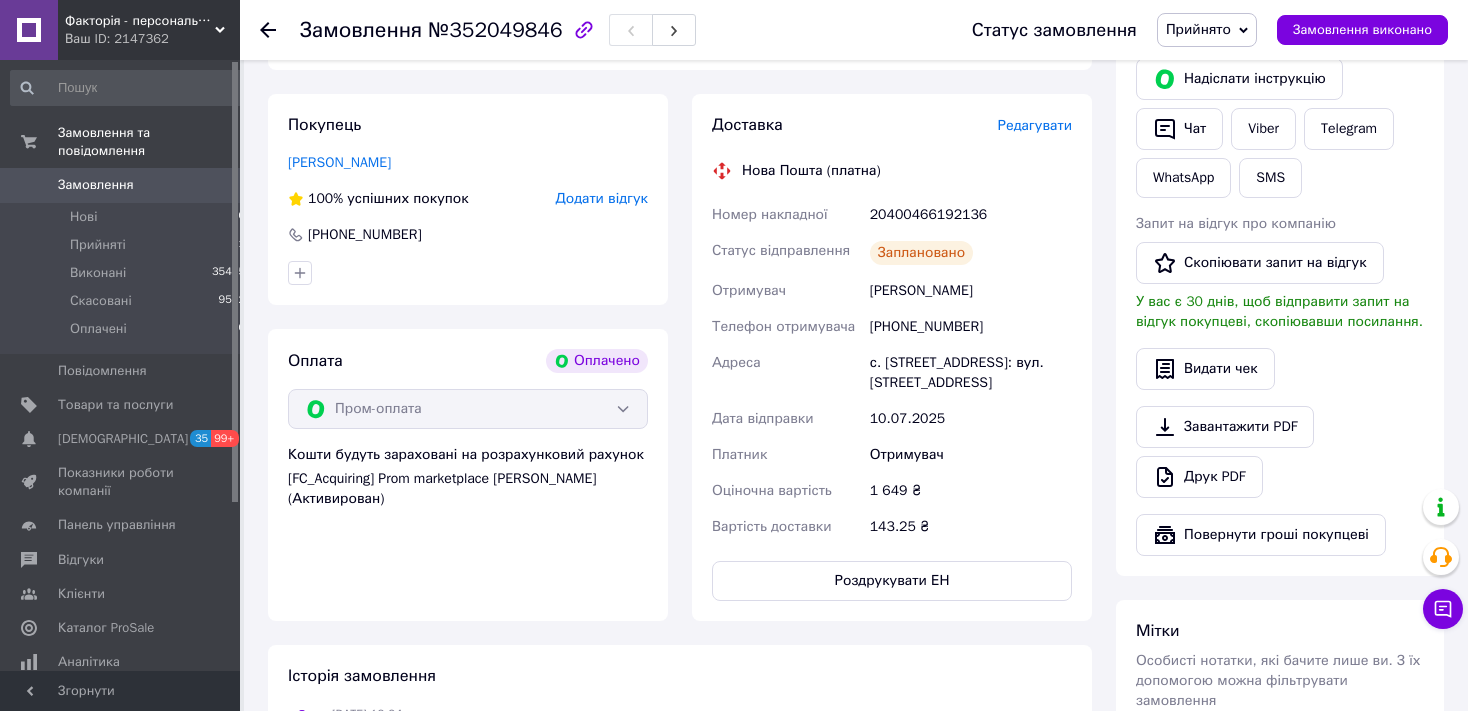 scroll, scrollTop: 0, scrollLeft: 0, axis: both 